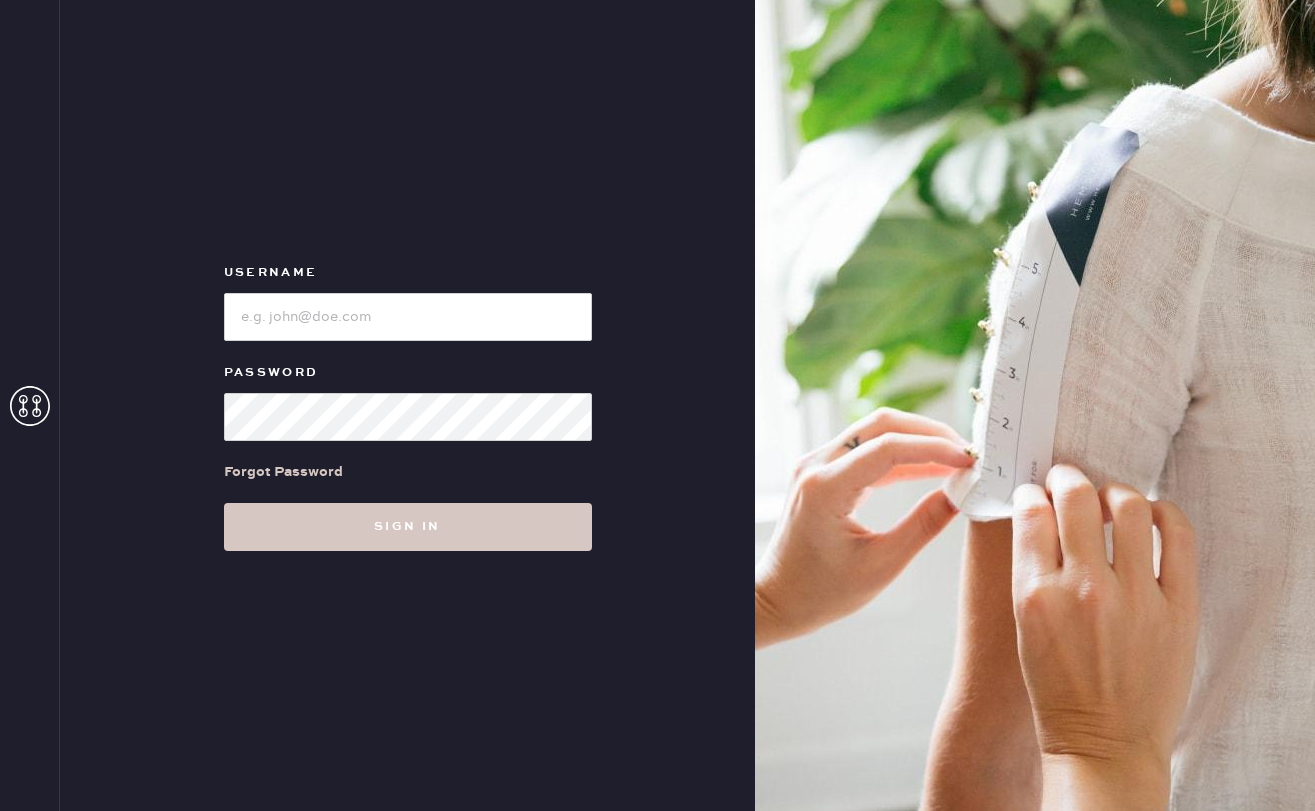 scroll, scrollTop: 0, scrollLeft: 0, axis: both 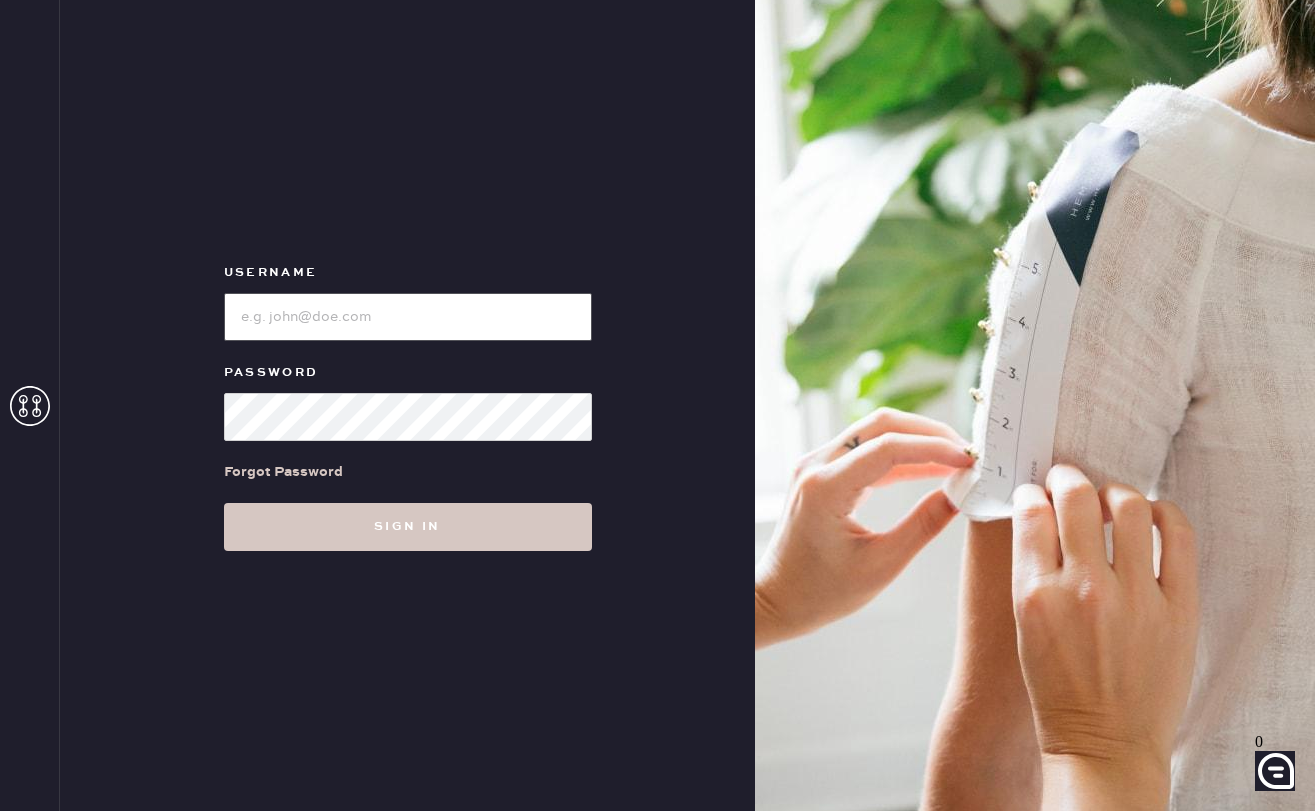 click at bounding box center (408, 317) 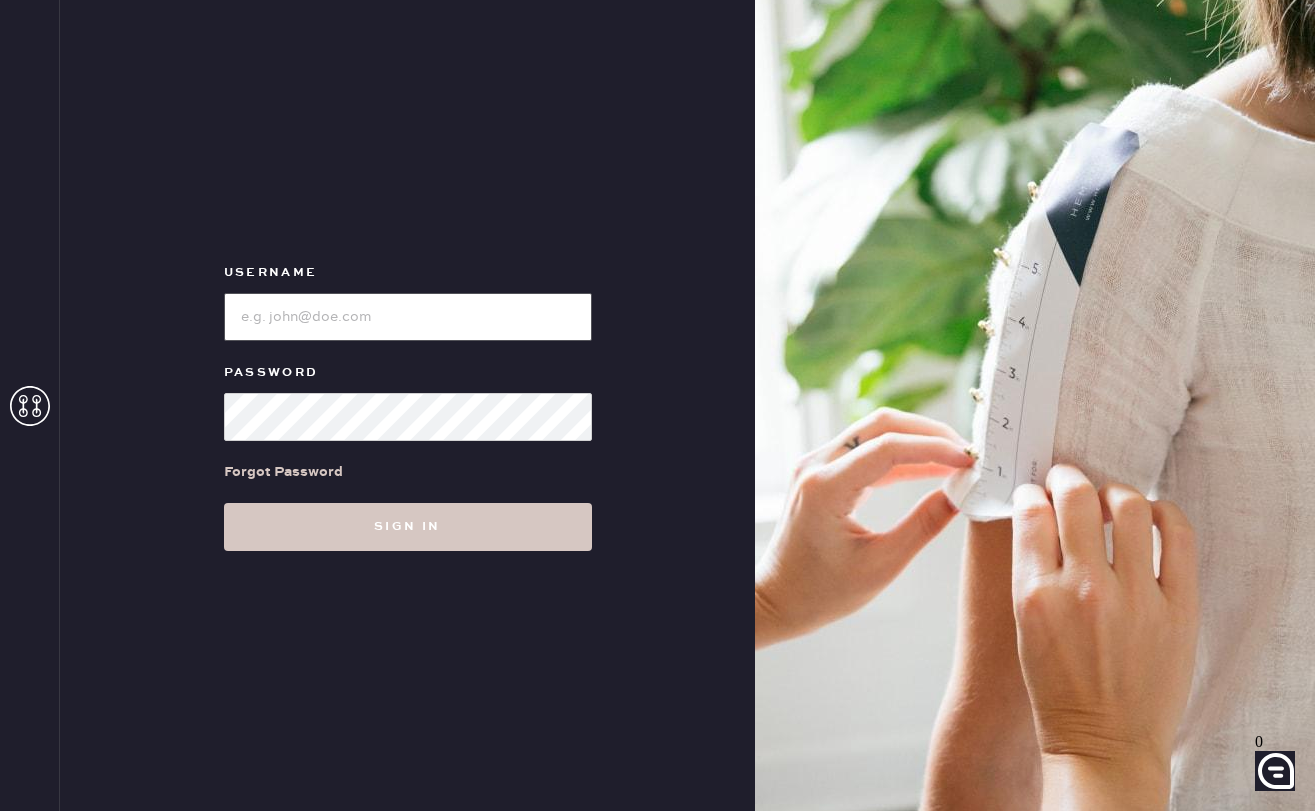 type on "reformationuppereastside" 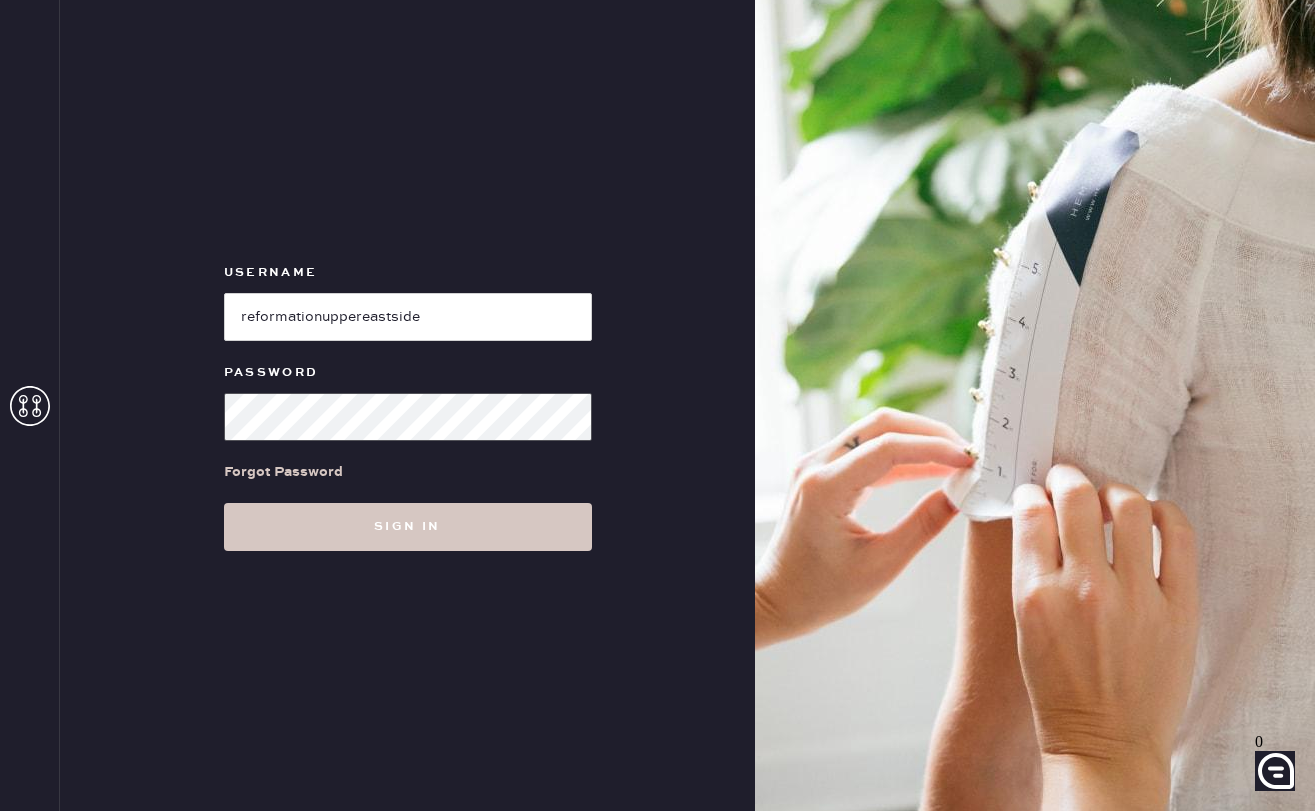 click on "Sign in" at bounding box center [408, 527] 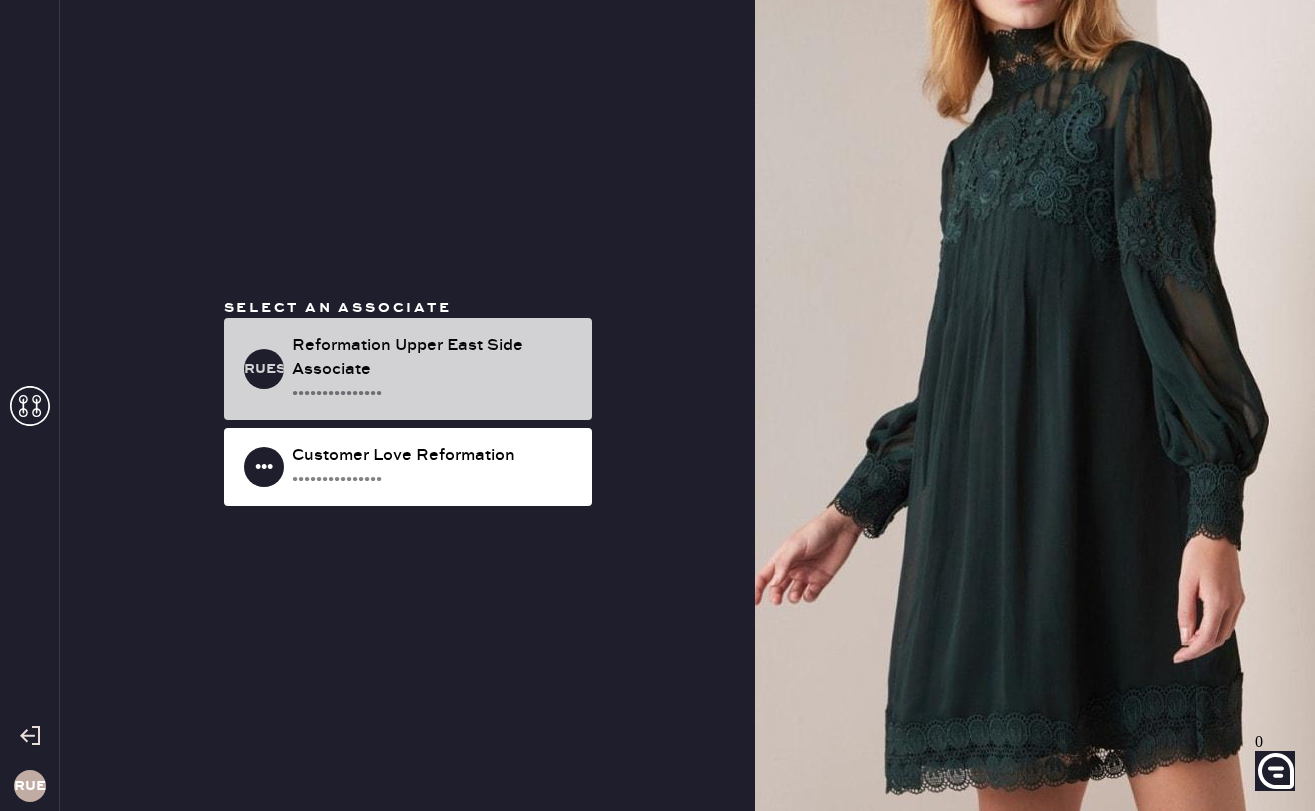click on "Reformation Upper East Side Associate" at bounding box center (434, 358) 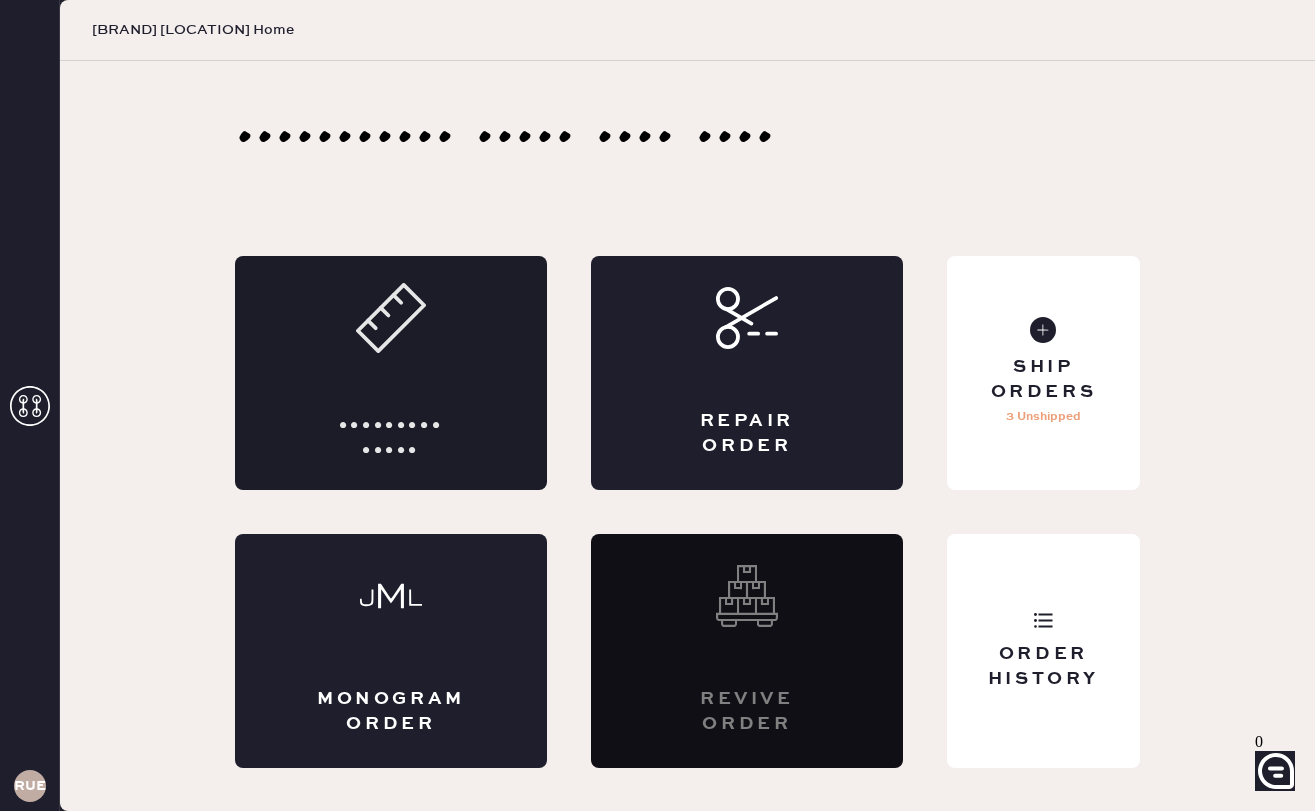 click at bounding box center (391, 318) 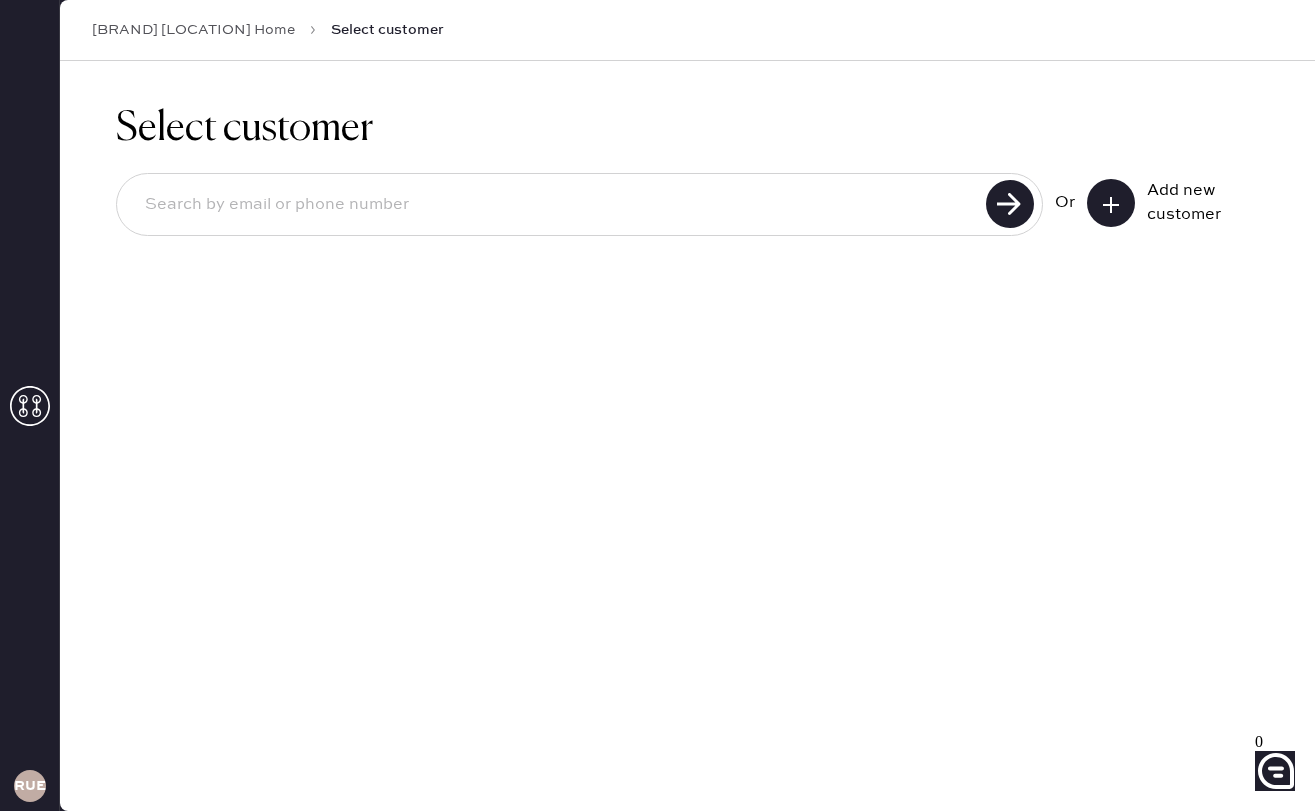 click at bounding box center [30, 406] 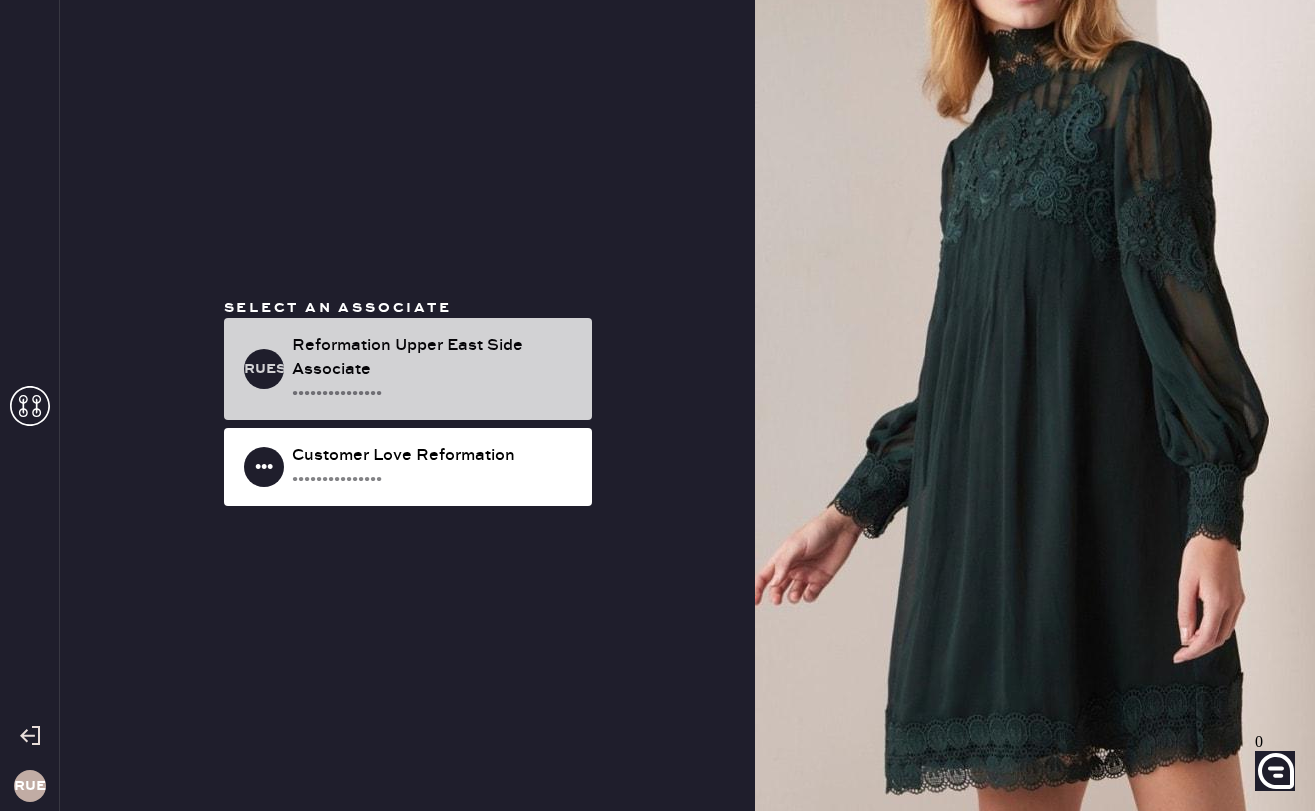 click on "Reformation Upper East Side Associate" at bounding box center [434, 358] 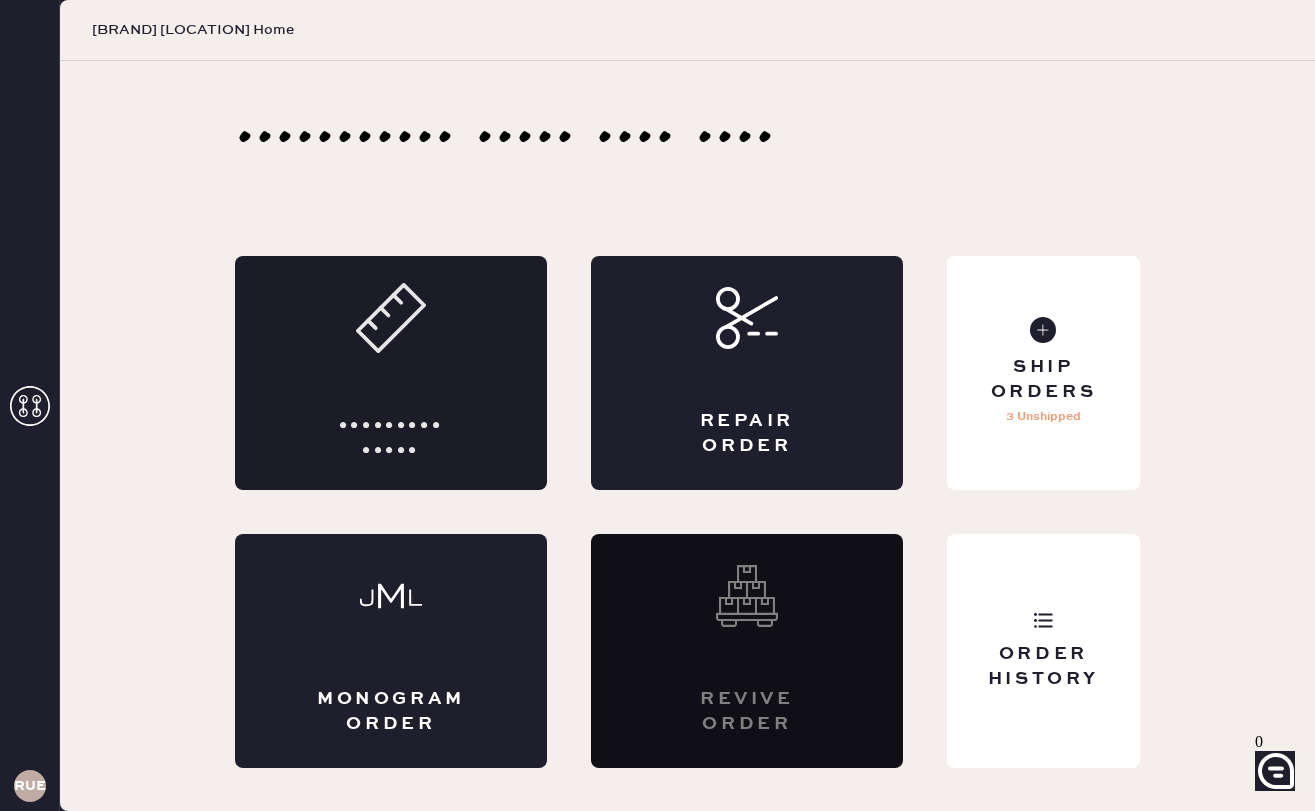 click on "••••••••• •••••" at bounding box center [391, 438] 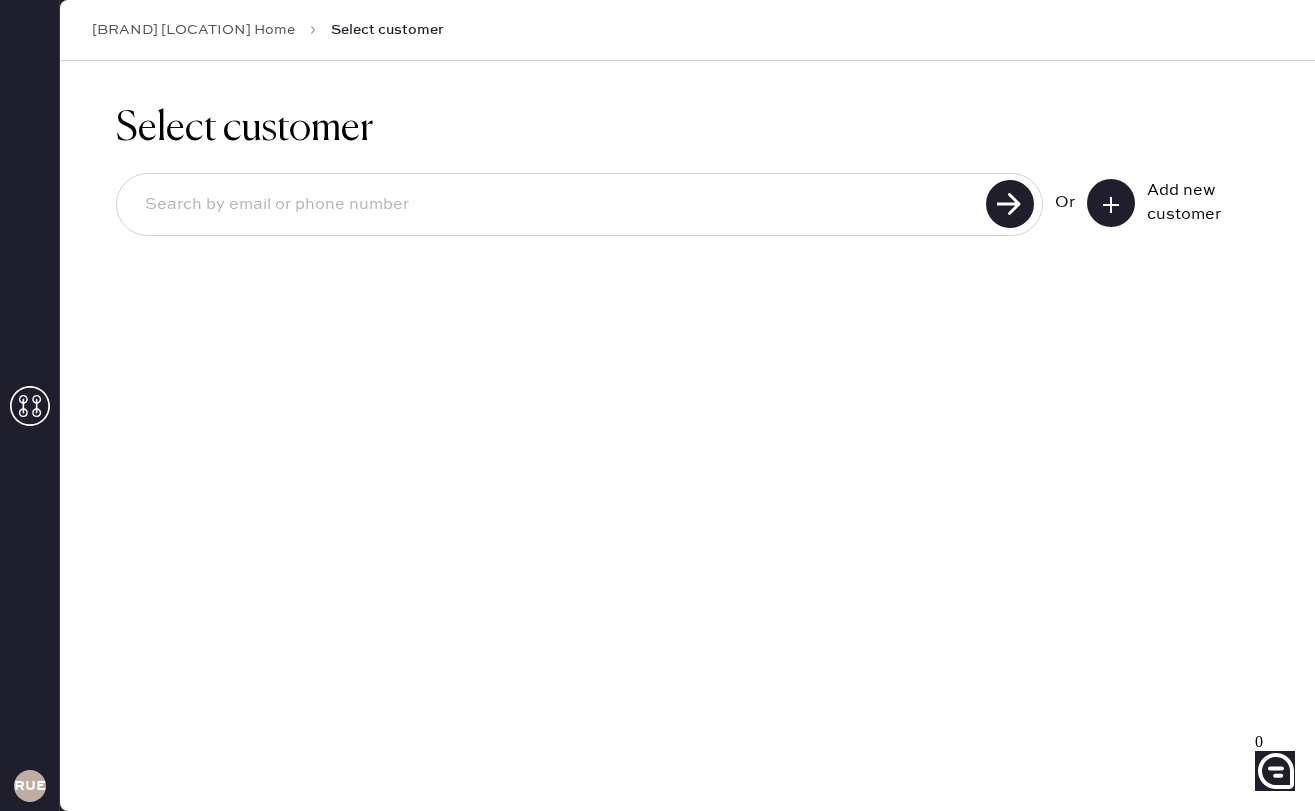 click at bounding box center [554, 205] 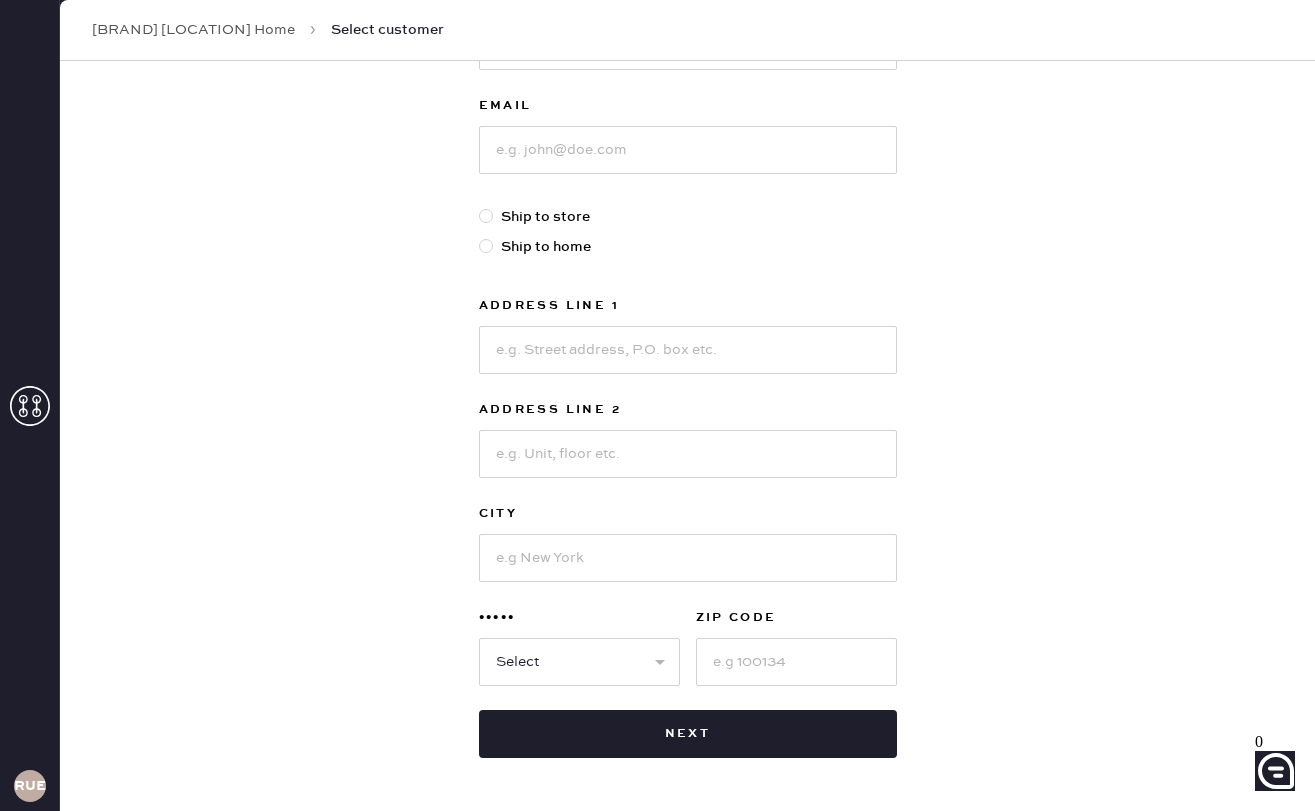 scroll, scrollTop: 0, scrollLeft: 0, axis: both 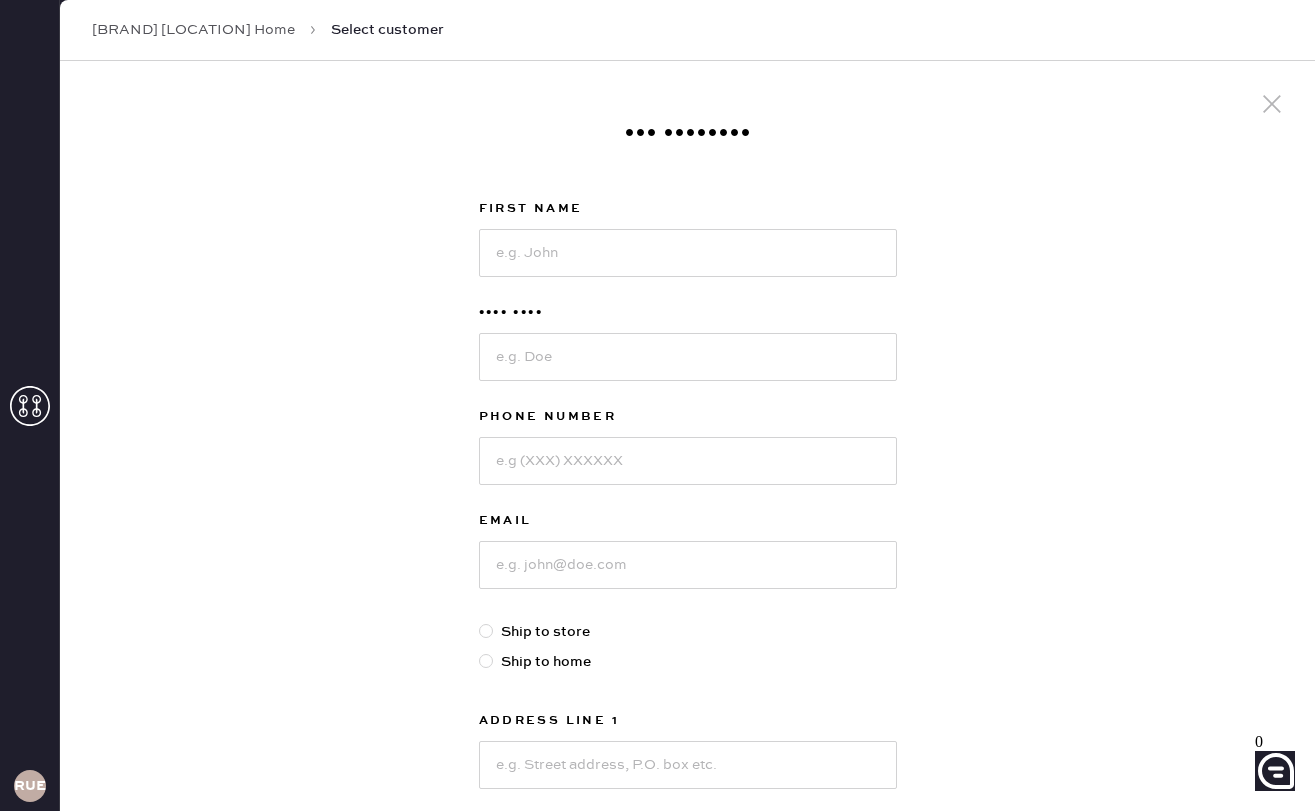 click on "[BRAND] [LOCATION] Home" at bounding box center (193, 30) 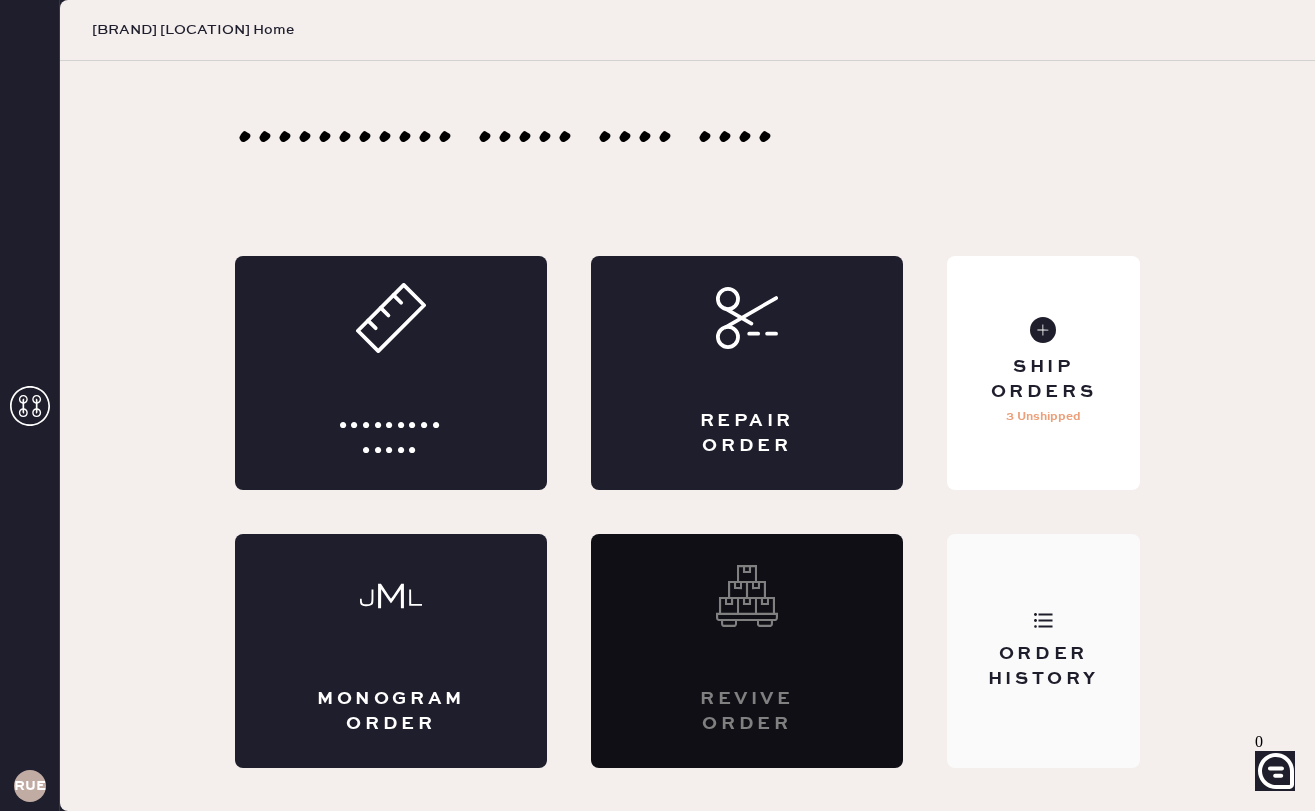 click on "Order History" at bounding box center (1043, 651) 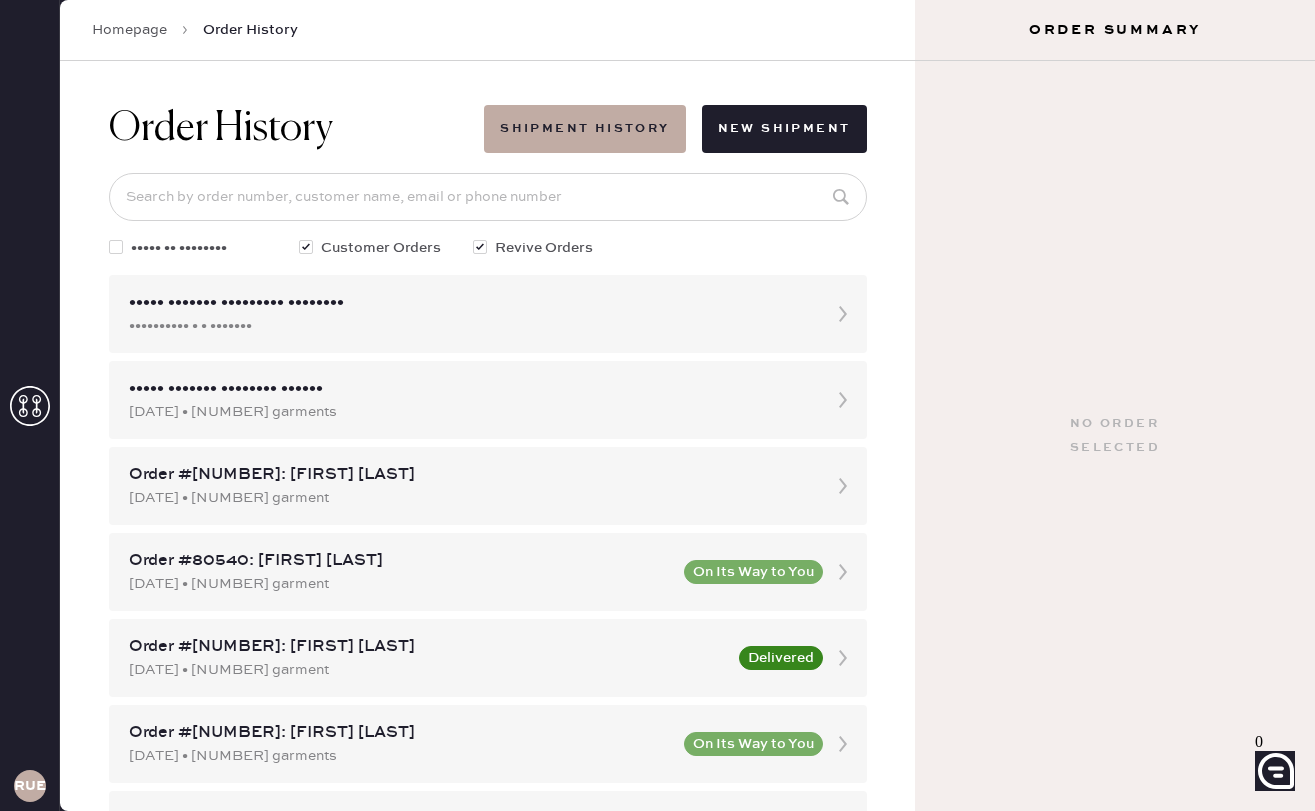 click on "Homepage" at bounding box center [129, 30] 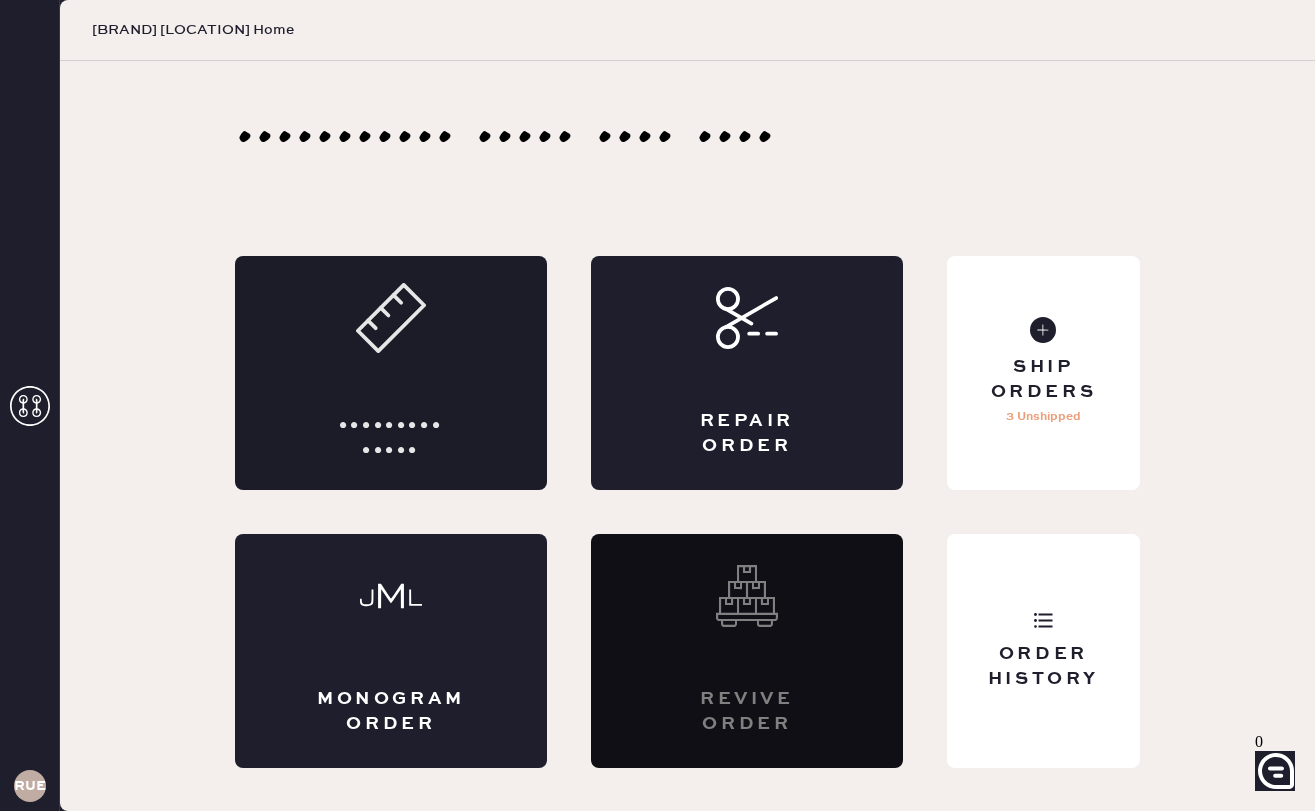 click on "••••••••• •••••" at bounding box center (391, 373) 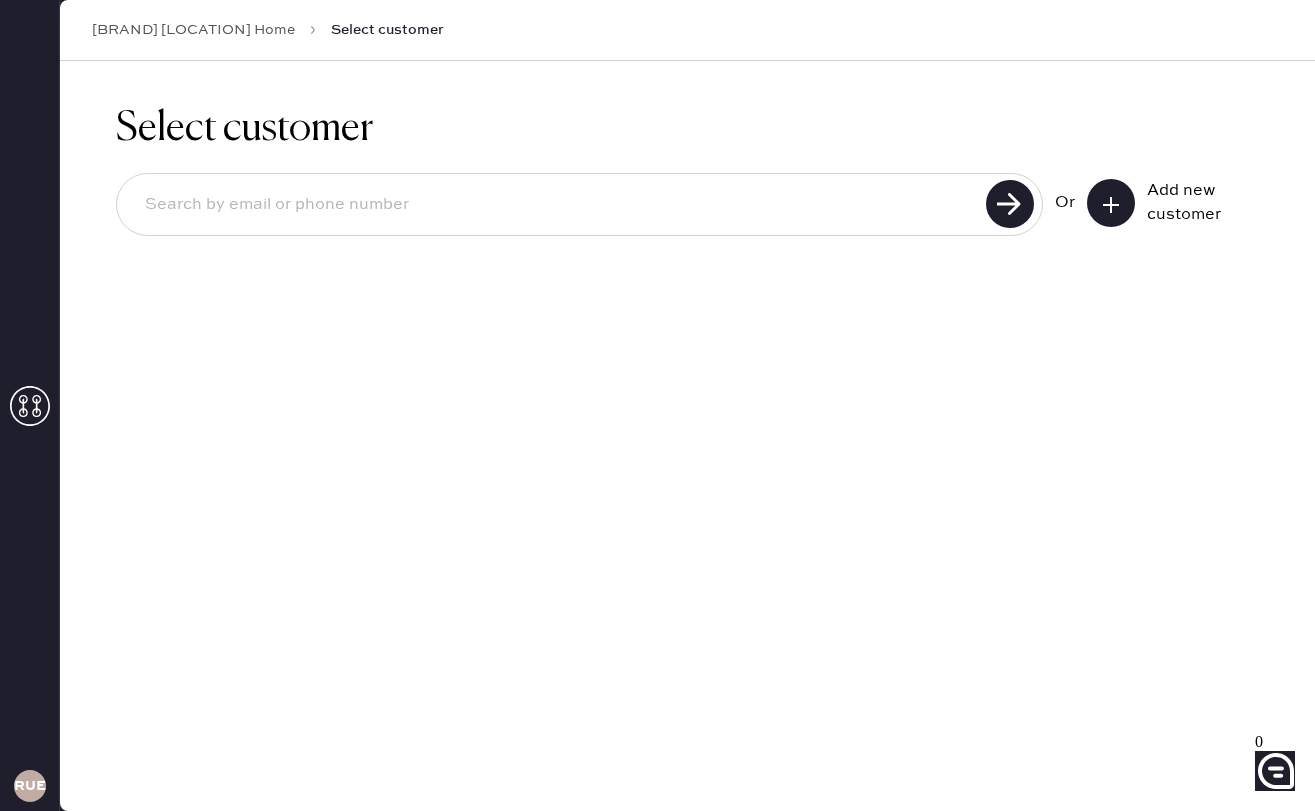click at bounding box center (1111, 203) 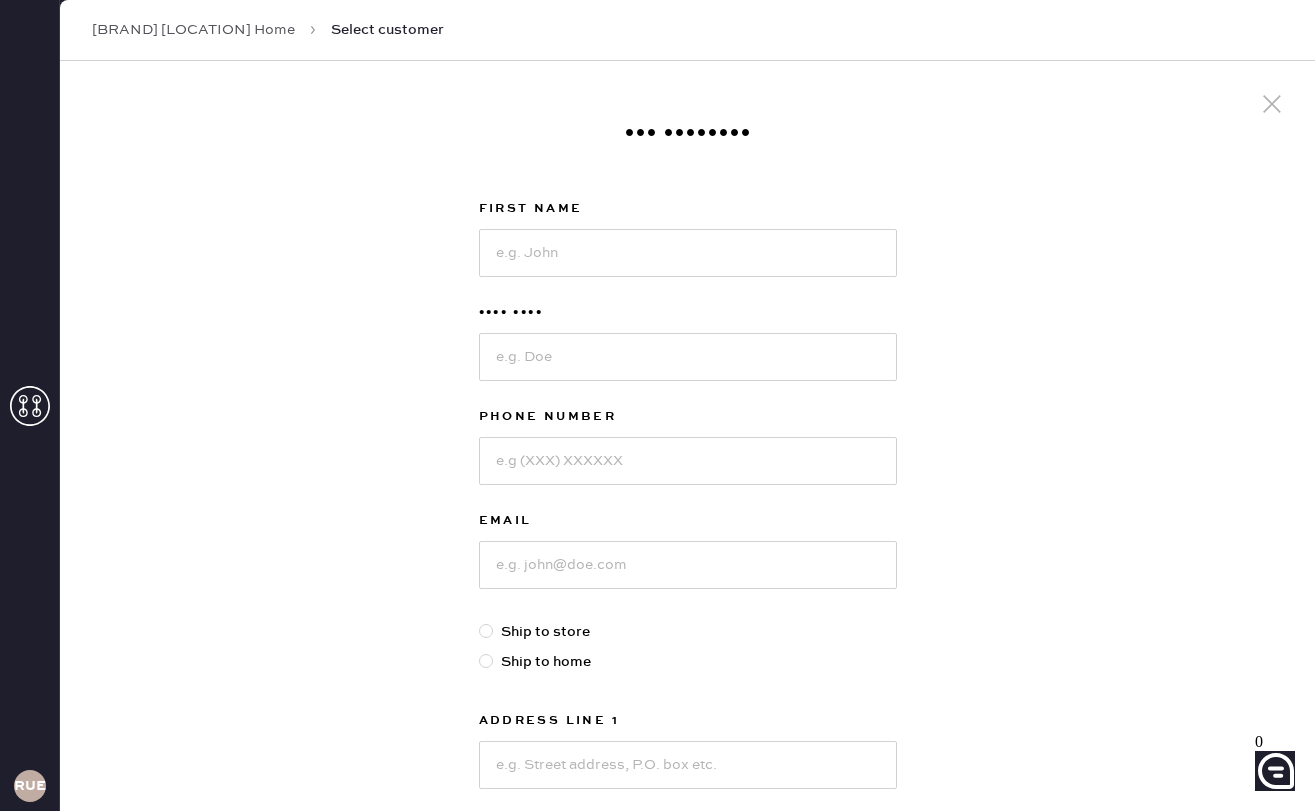 scroll, scrollTop: 64, scrollLeft: 0, axis: vertical 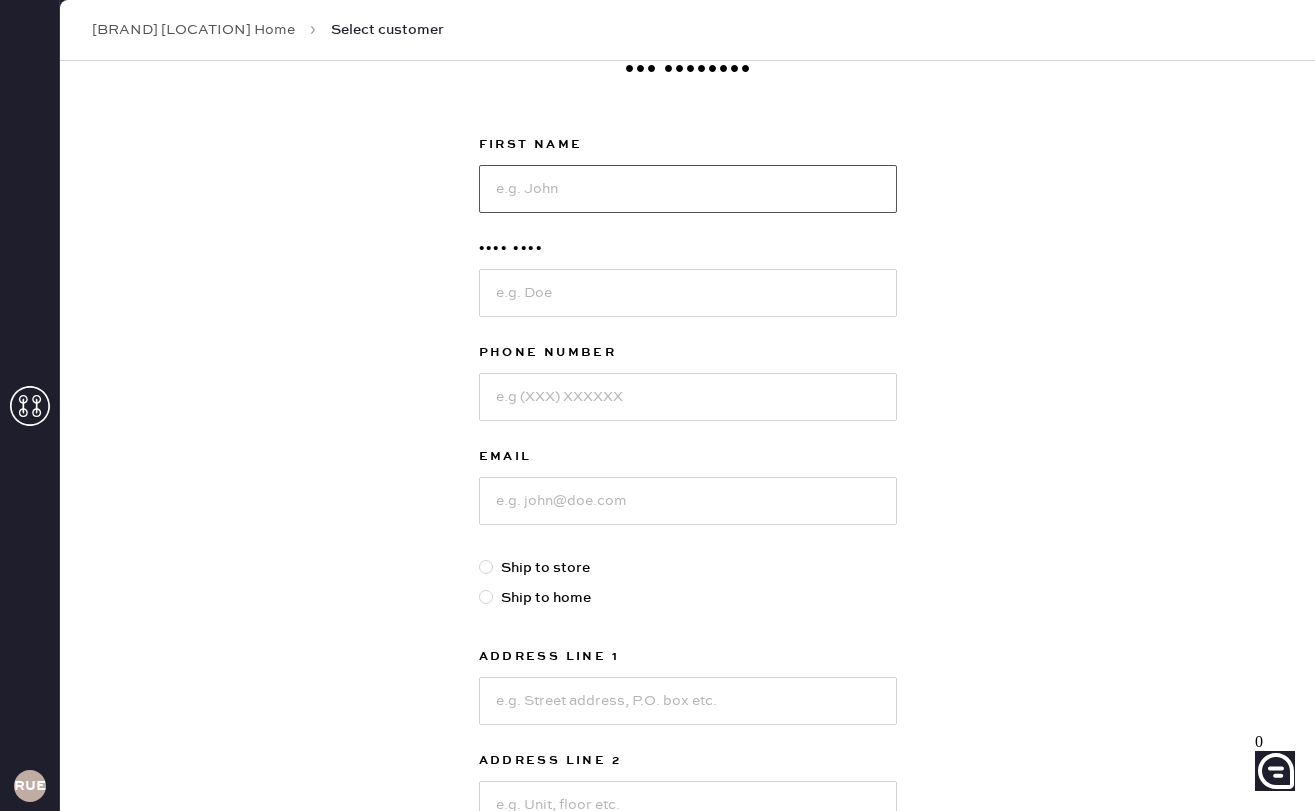 click at bounding box center (688, 189) 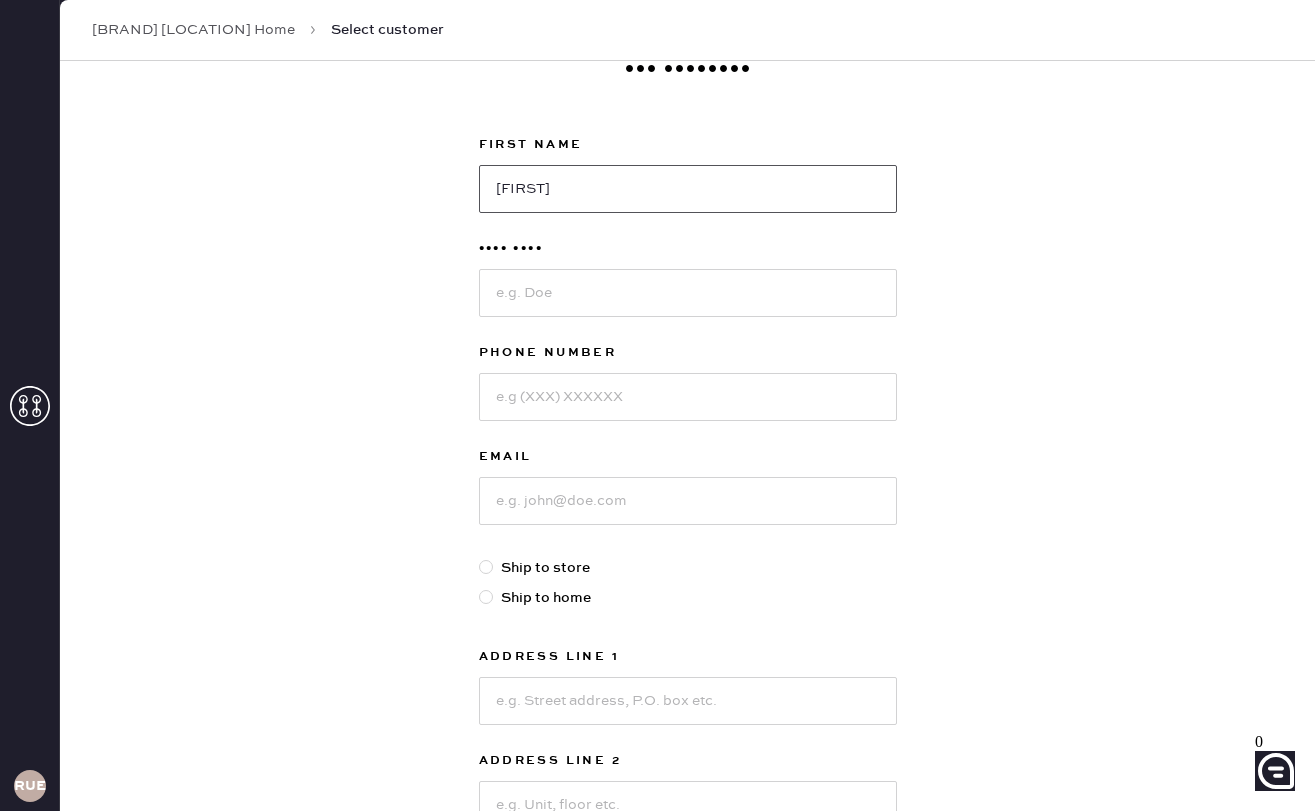type on "[FIRST]" 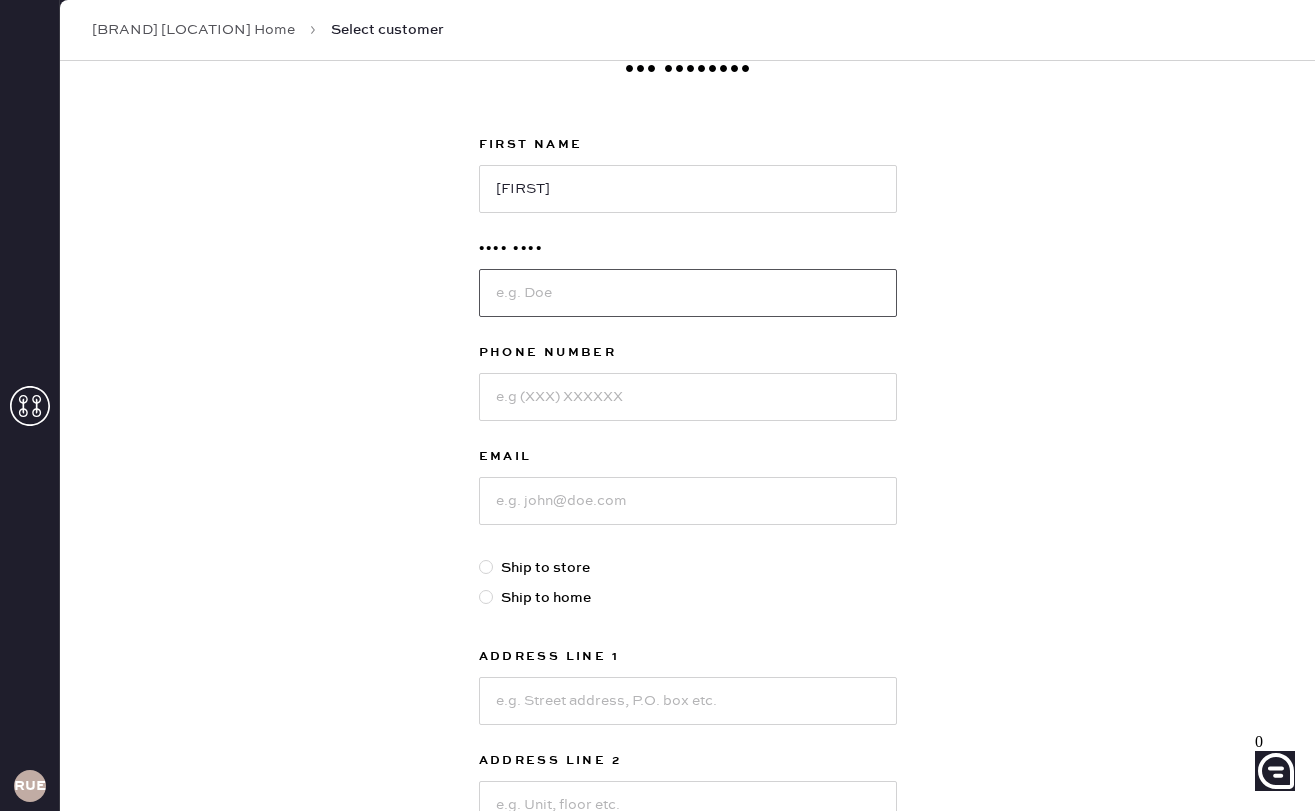 click at bounding box center [688, 293] 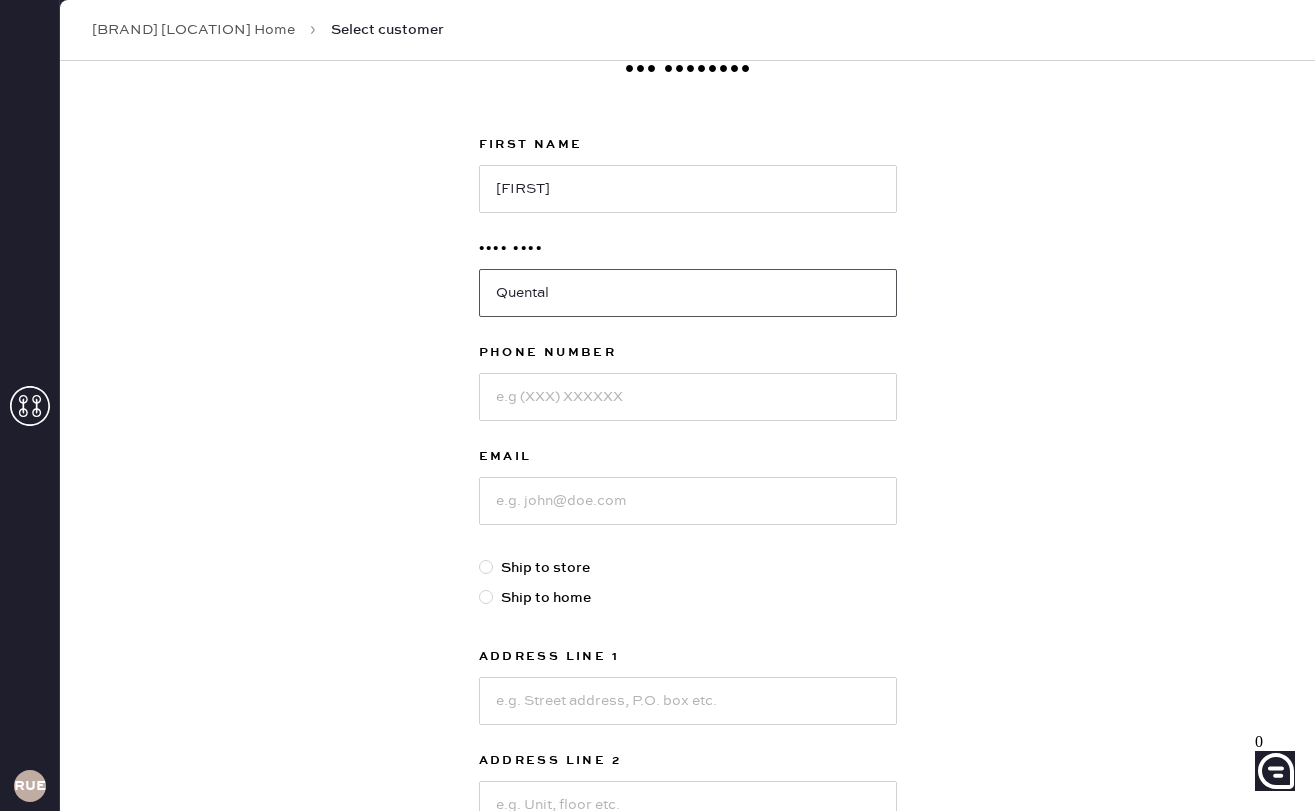 type on "Quental" 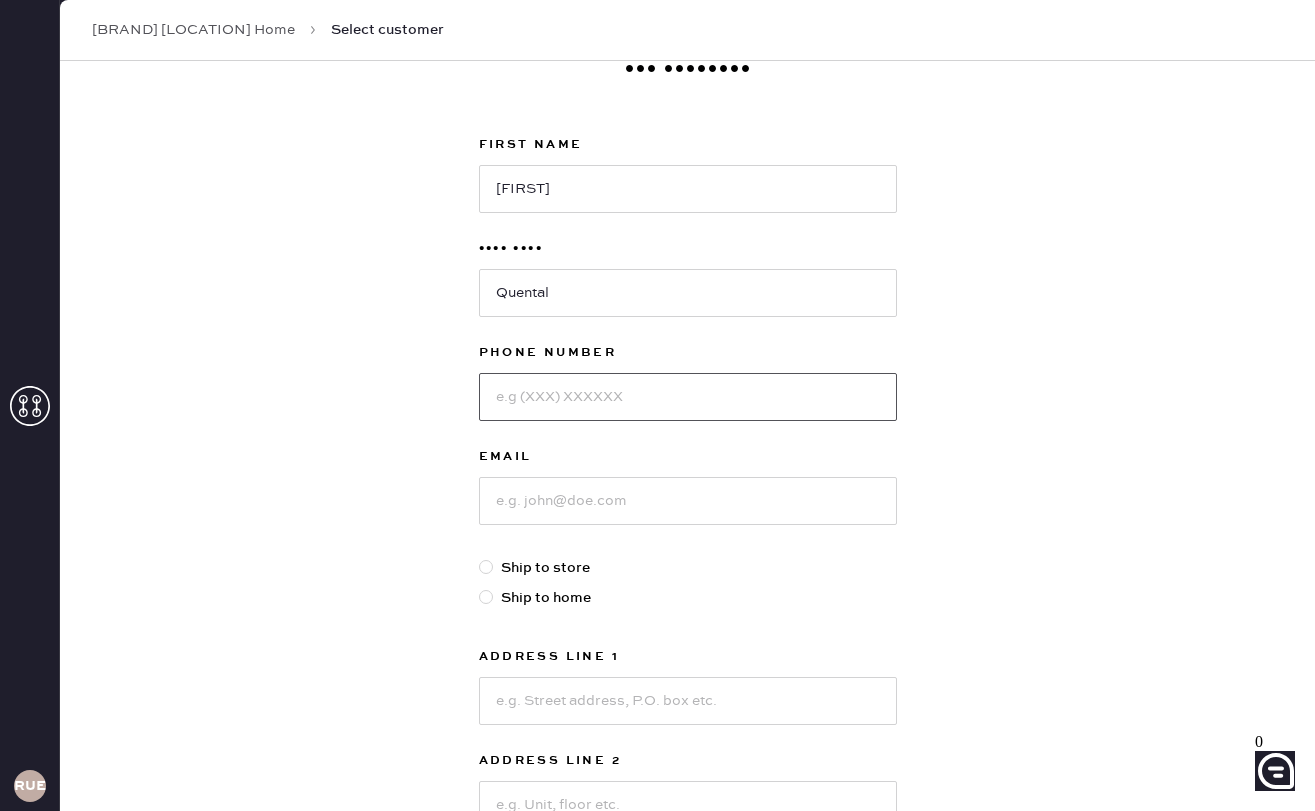 click at bounding box center [688, 397] 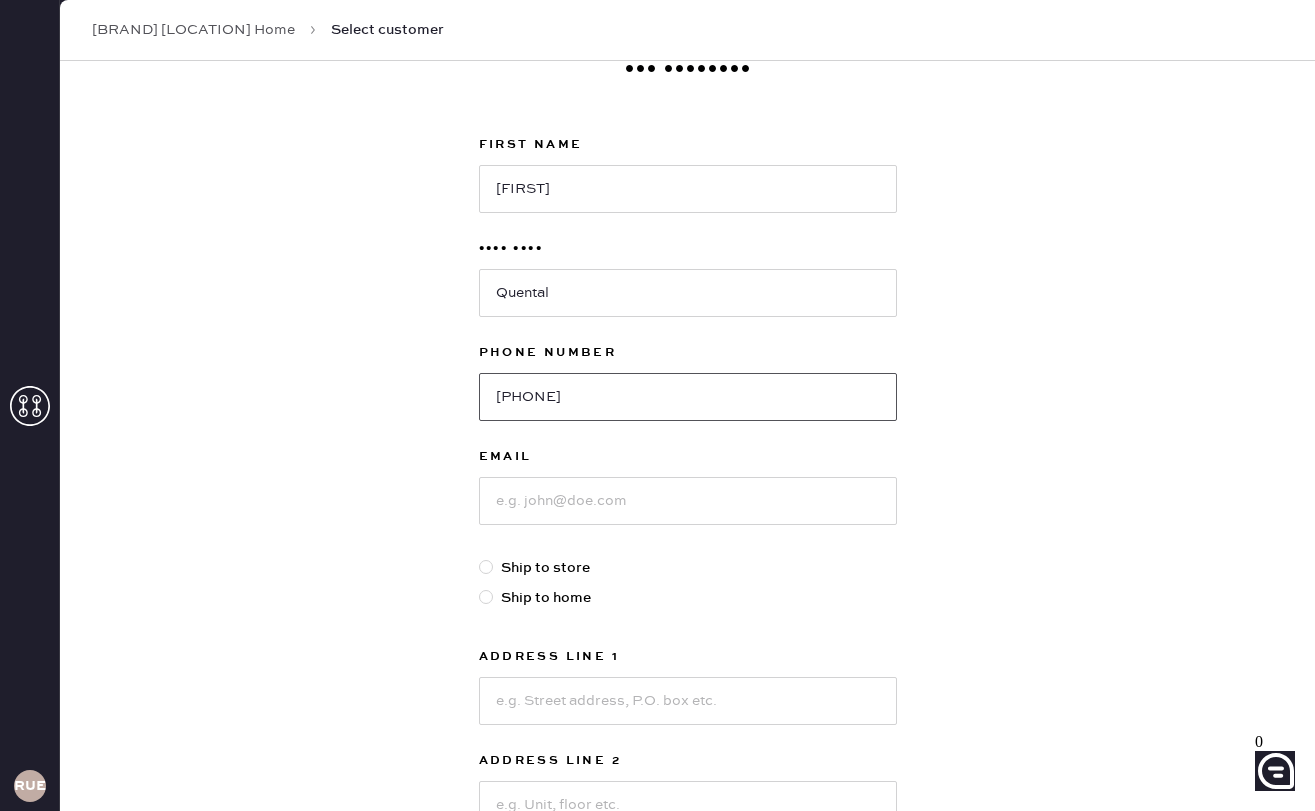type on "[PHONE]" 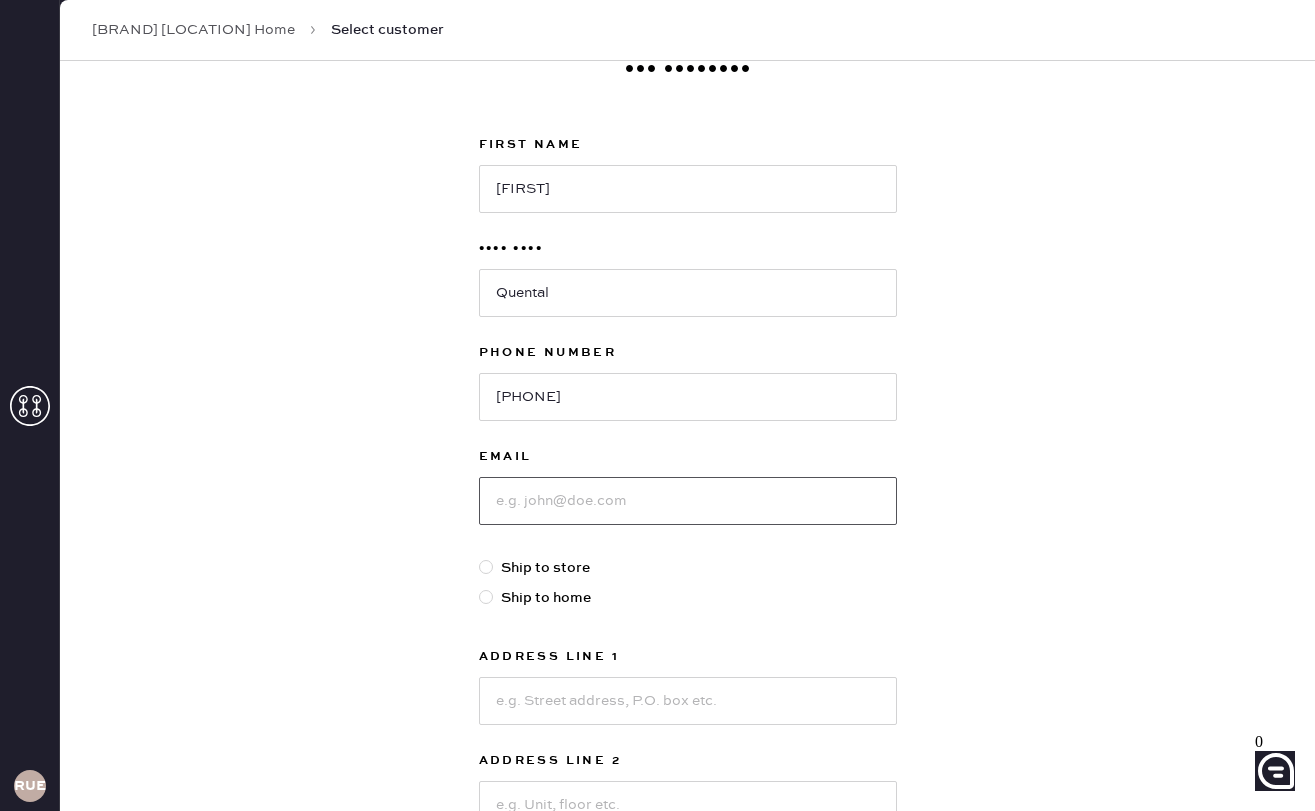 click at bounding box center [688, 501] 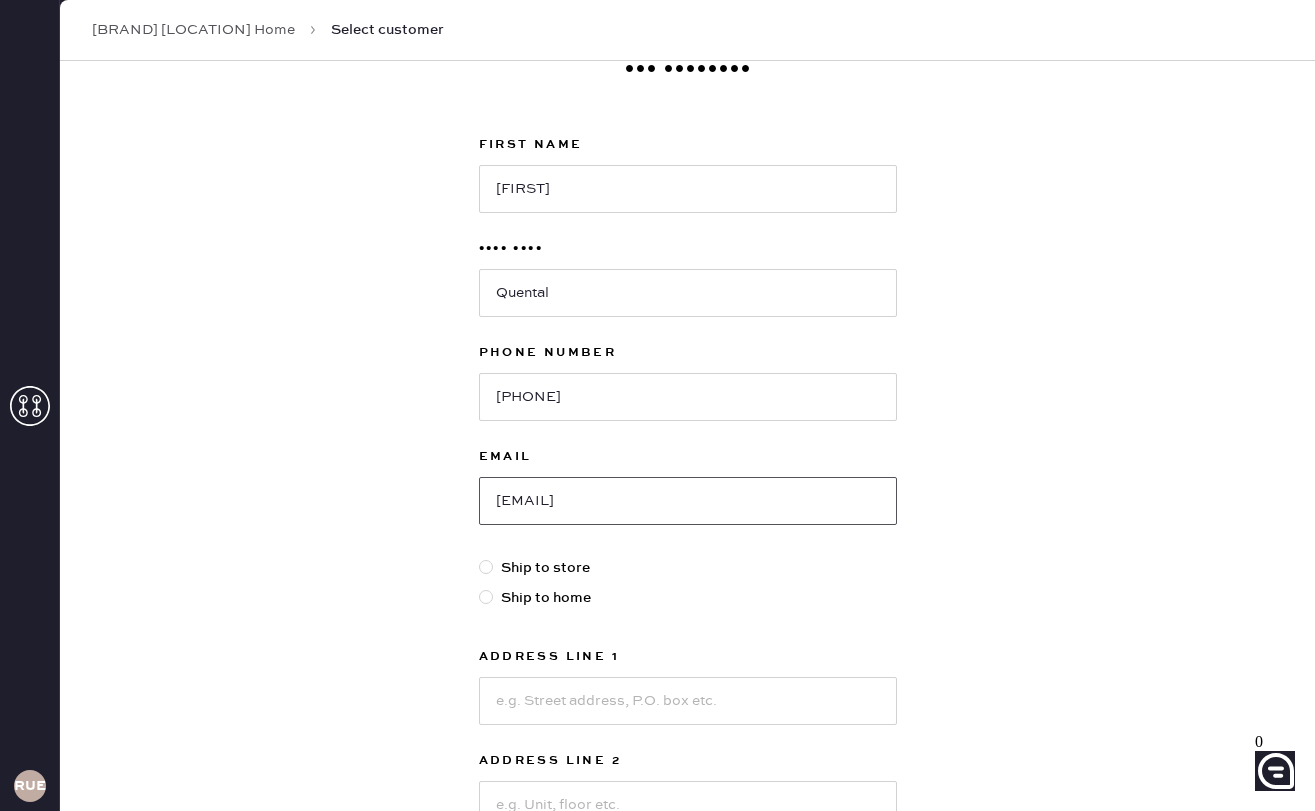 scroll, scrollTop: 373, scrollLeft: 0, axis: vertical 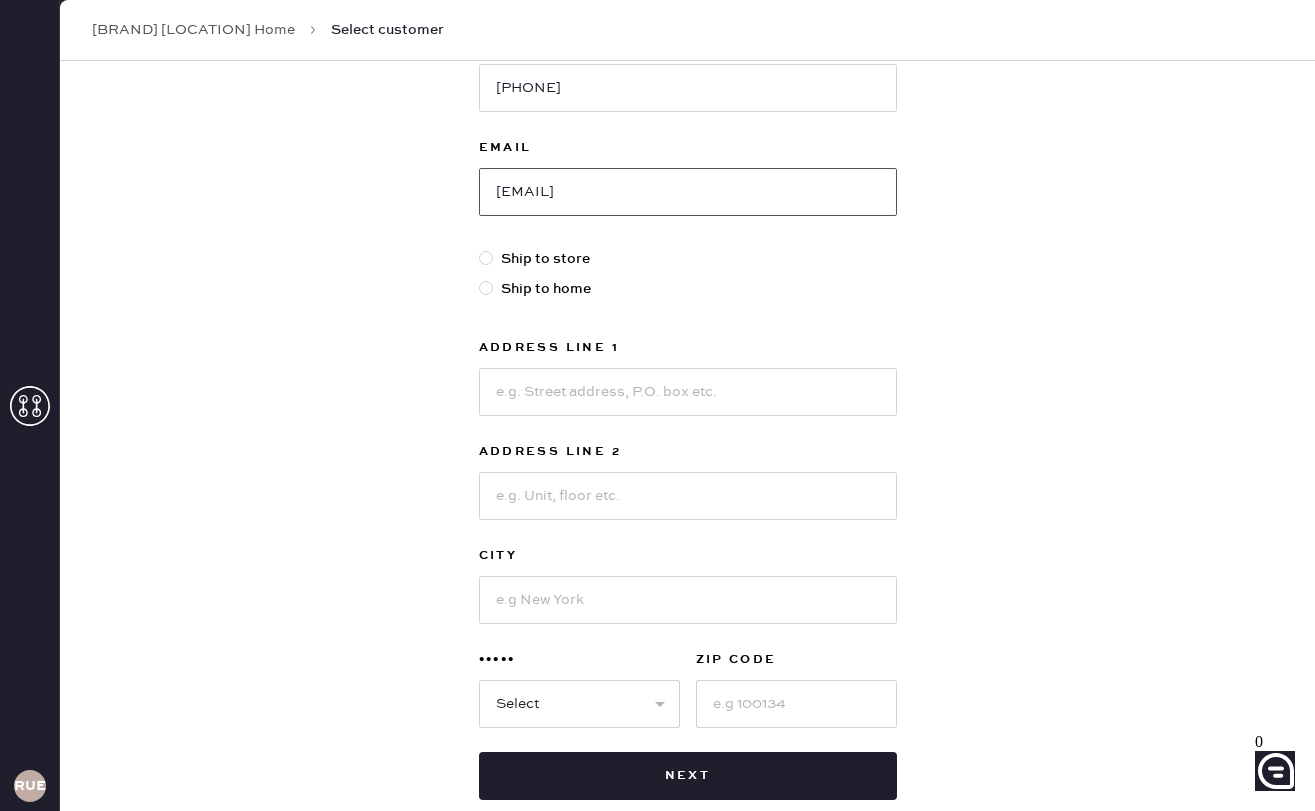 type on "[EMAIL]" 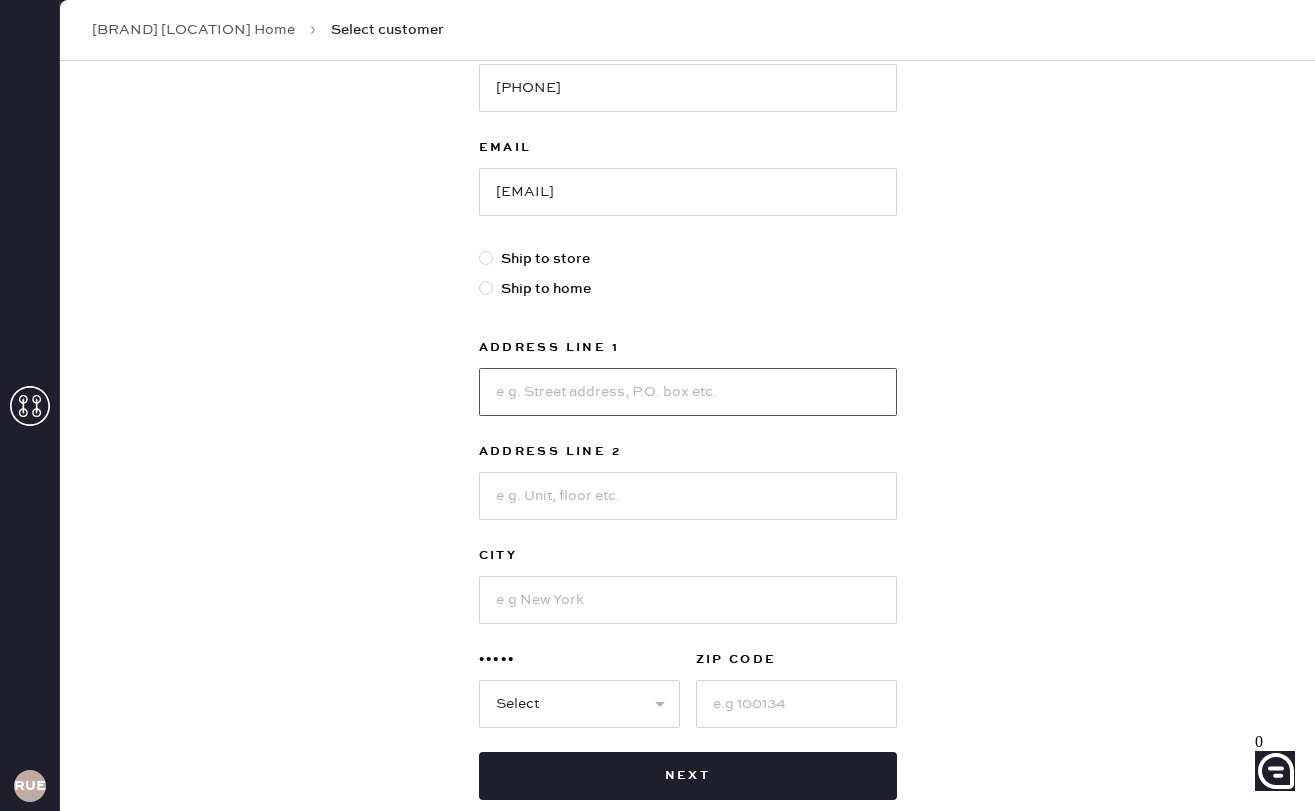click at bounding box center (688, 392) 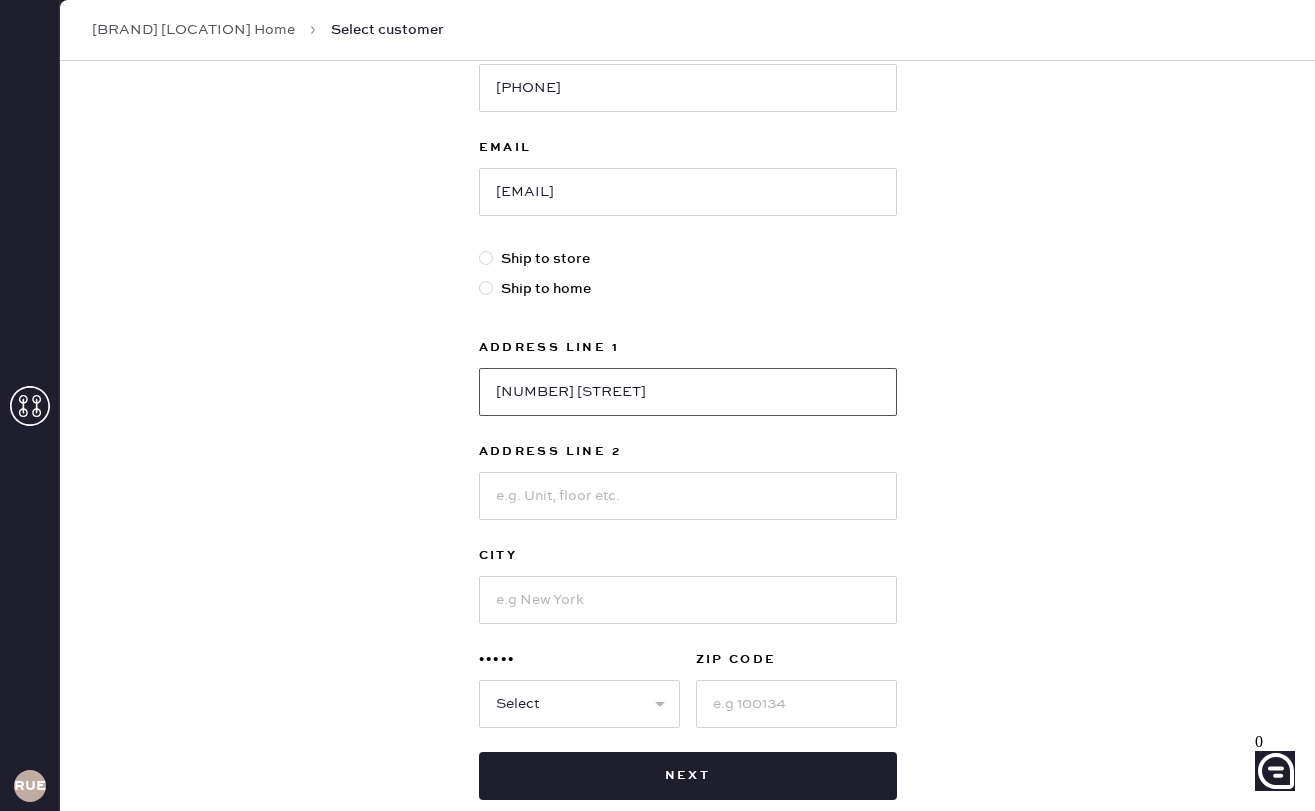 type on "[NUMBER] [STREET]" 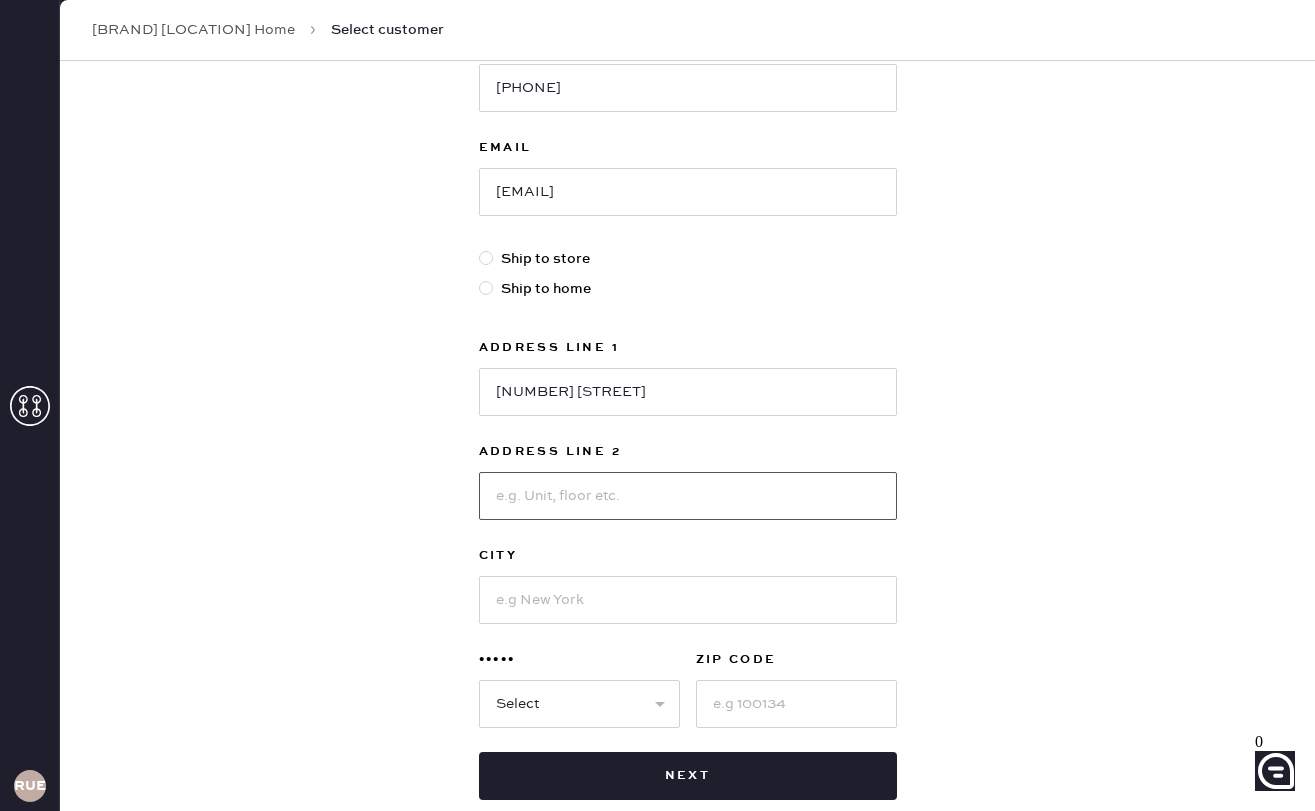 click at bounding box center [688, 496] 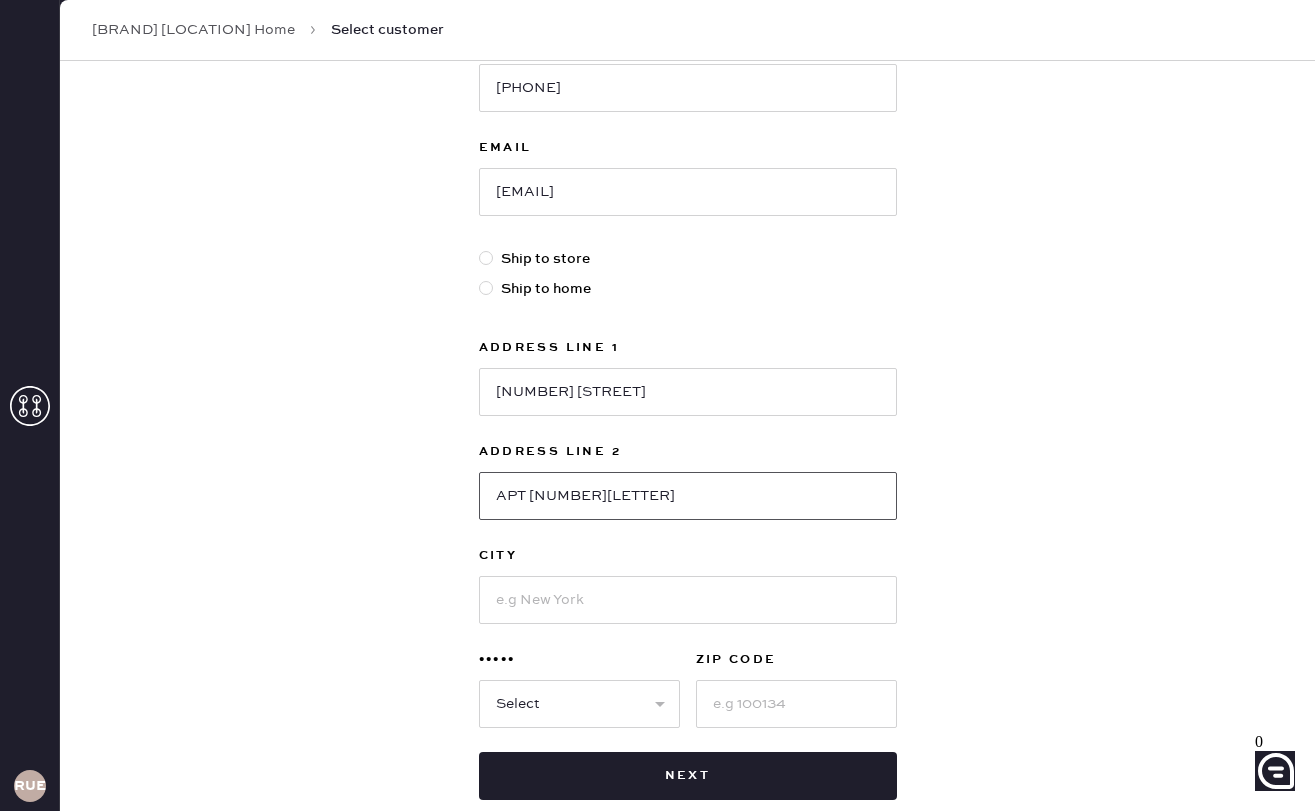 type on "APT [NUMBER][LETTER]" 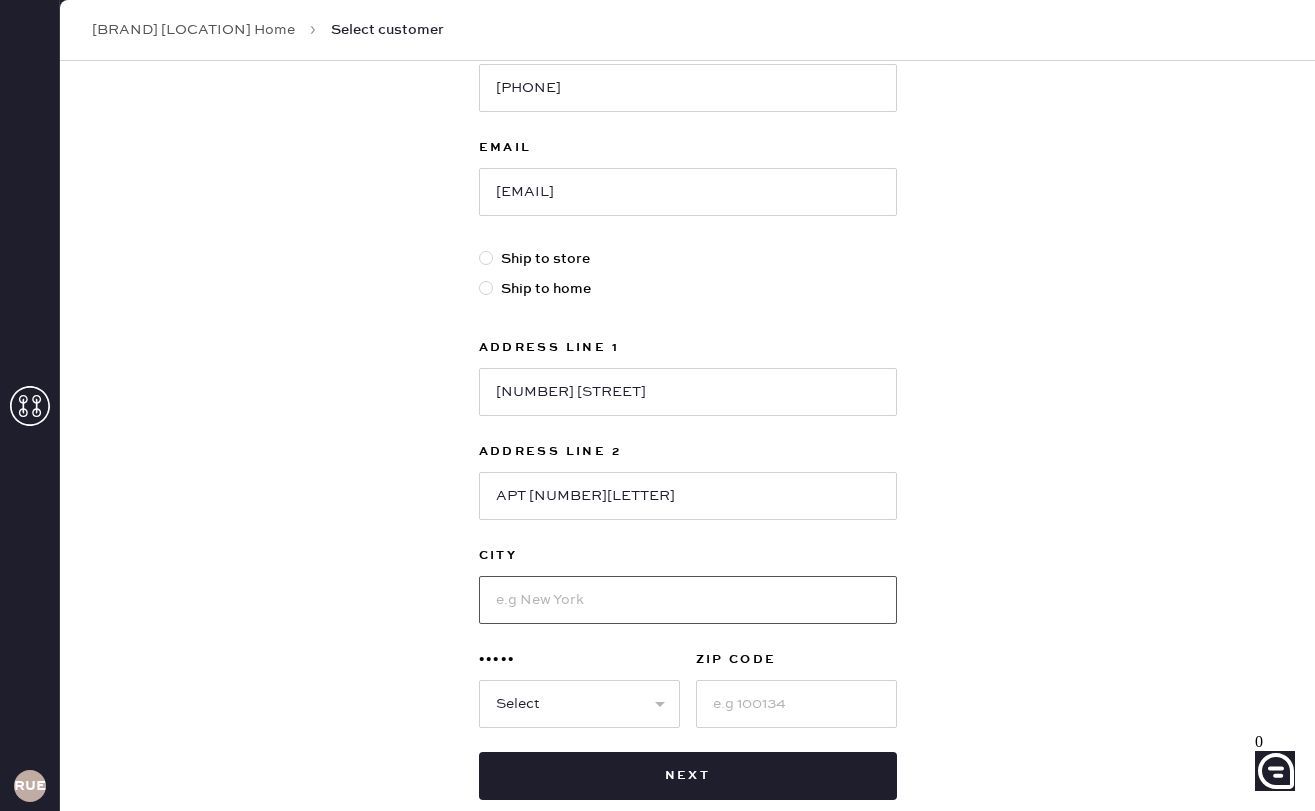 click at bounding box center (688, 600) 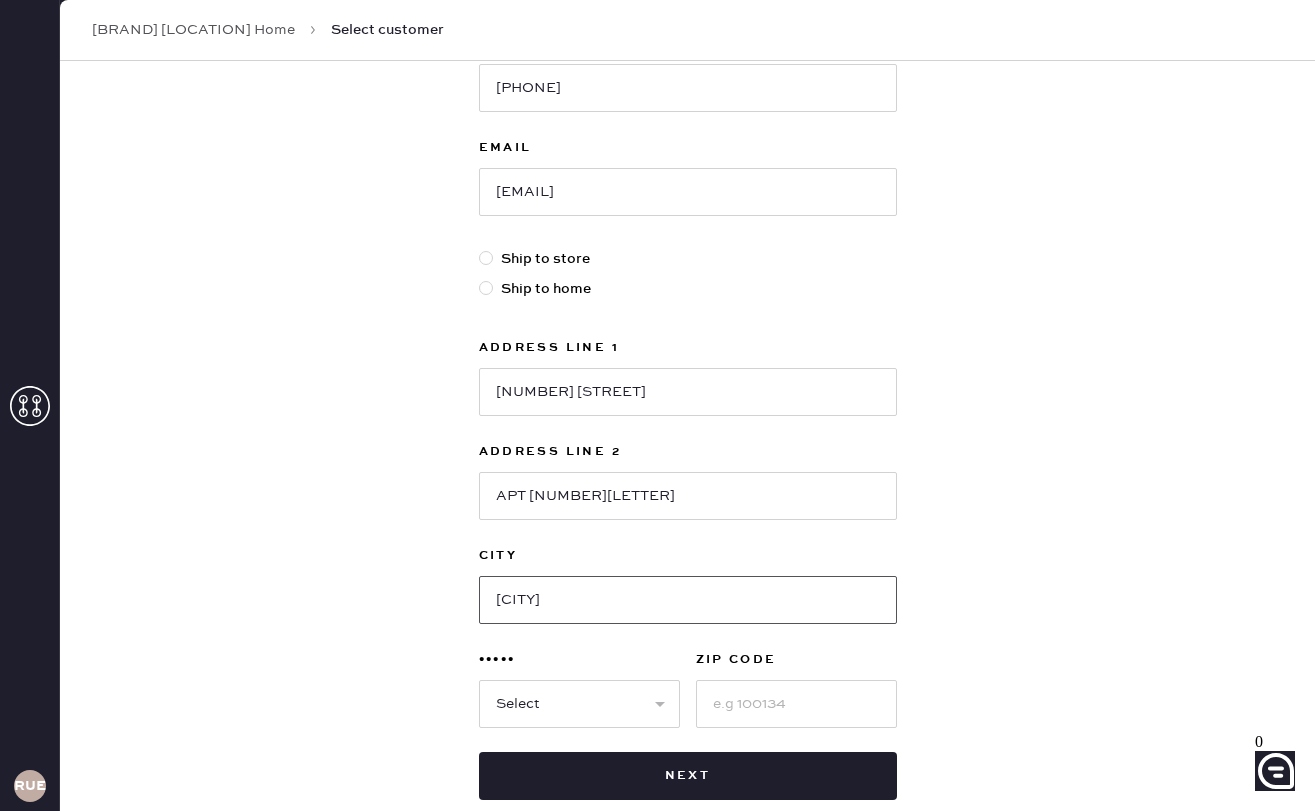 type on "[CITY]" 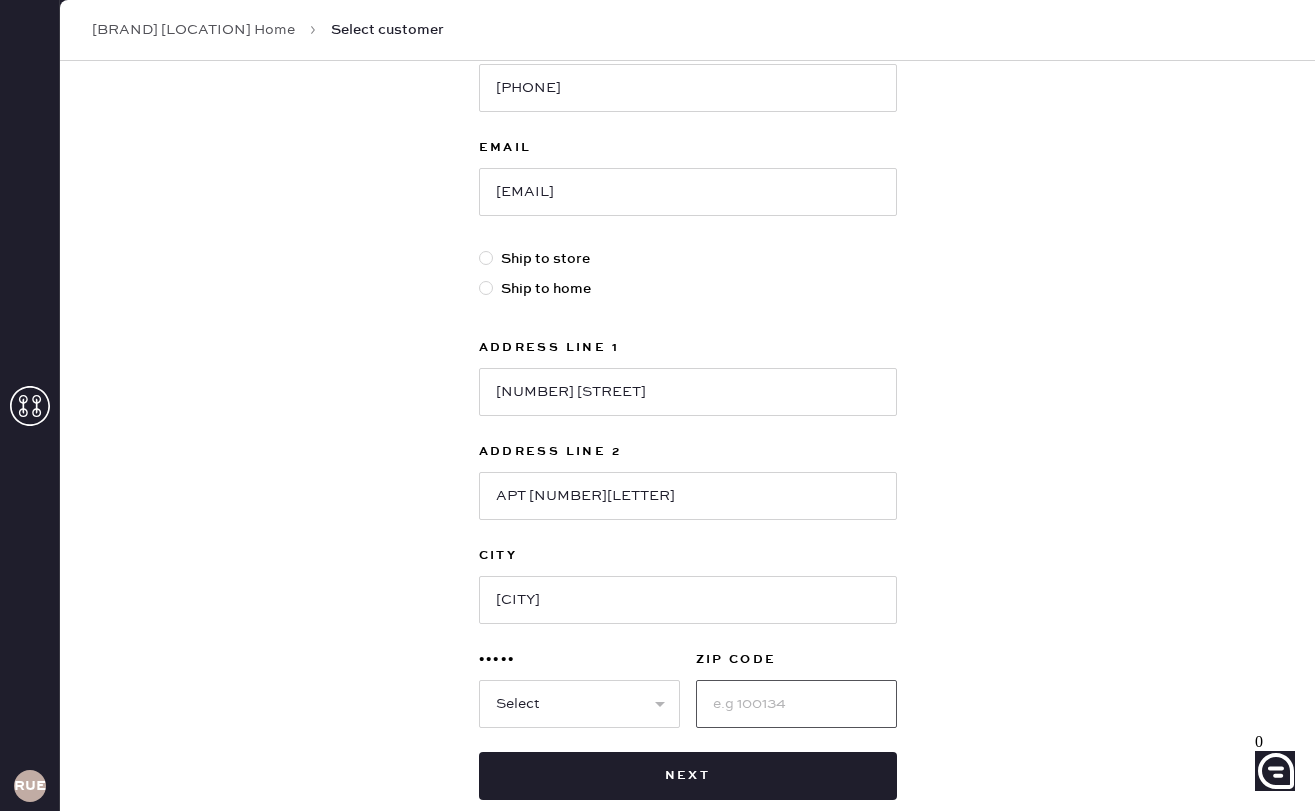 click at bounding box center (796, 704) 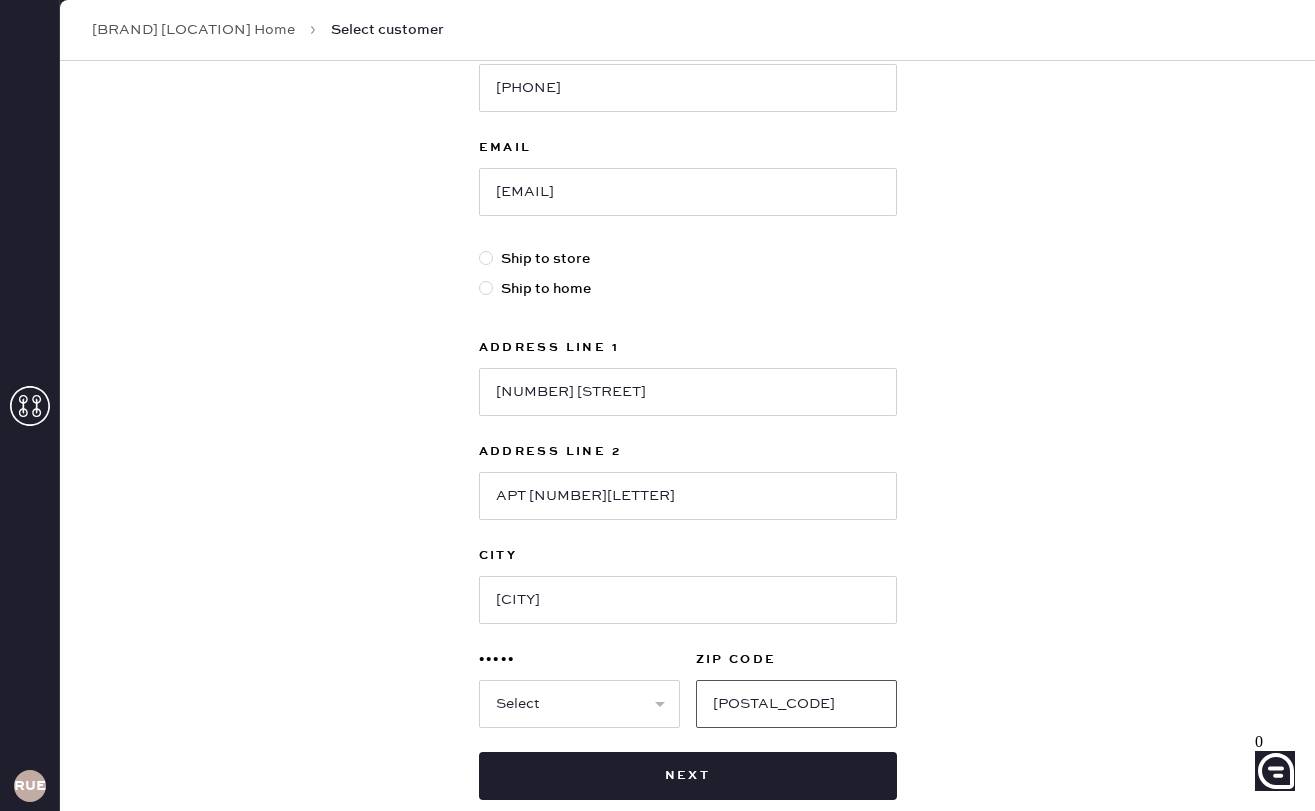 type on "[POSTAL_CODE]" 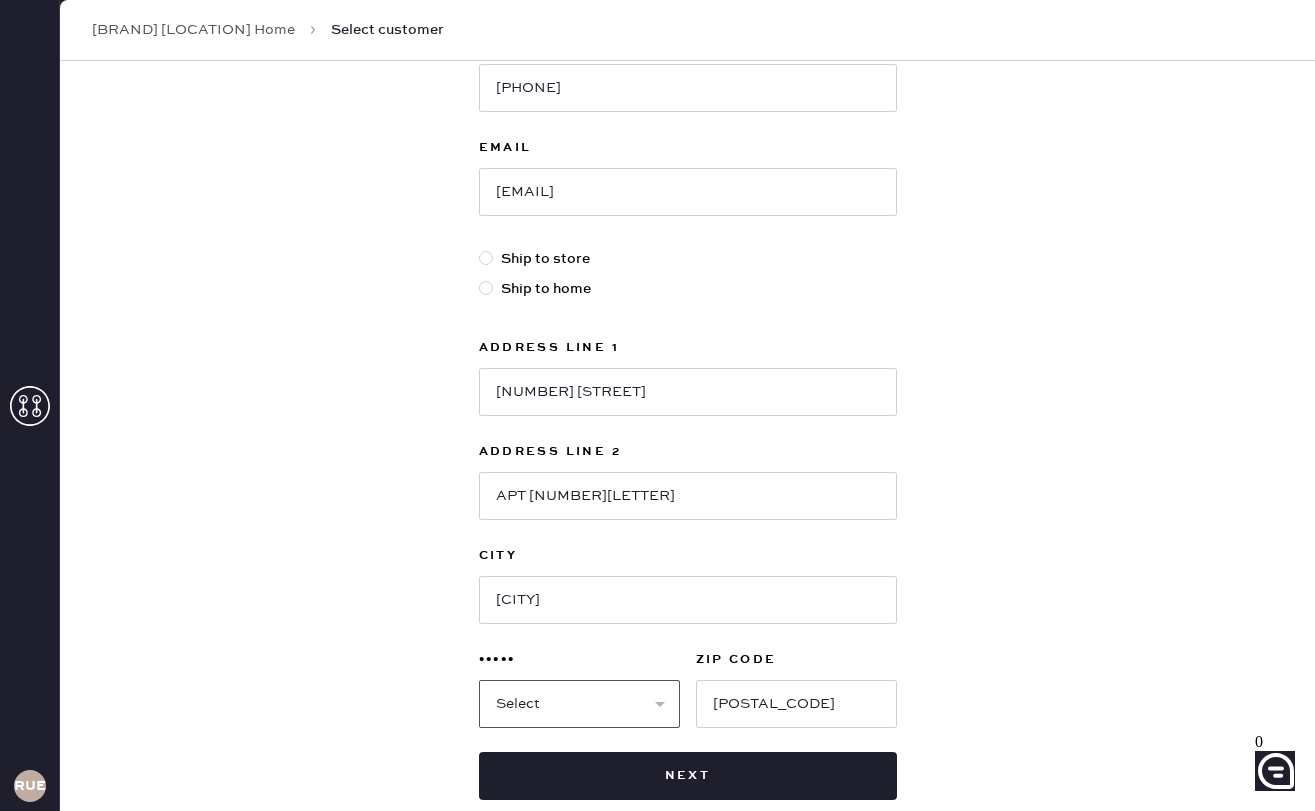 click on "•••••• •• •• •• •• •• •• •• •• •• •• •• •• •• •• •• •• •• •• •• •• •• •• •• •• •• •• •• •• •• •• •• •• •• •• •• •• •• •• •• •• •• •• •• •• •• •• •• •• •• •• ••" at bounding box center (579, 704) 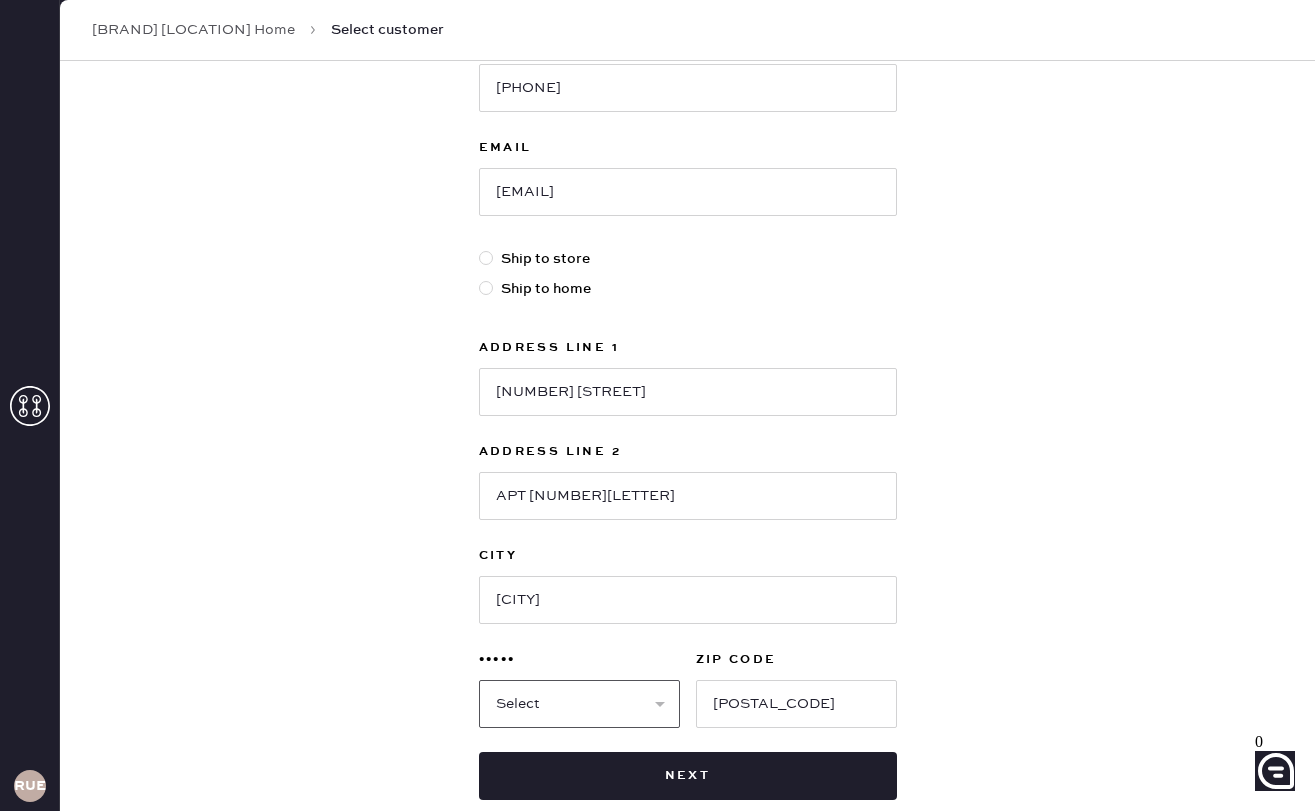 select on "••" 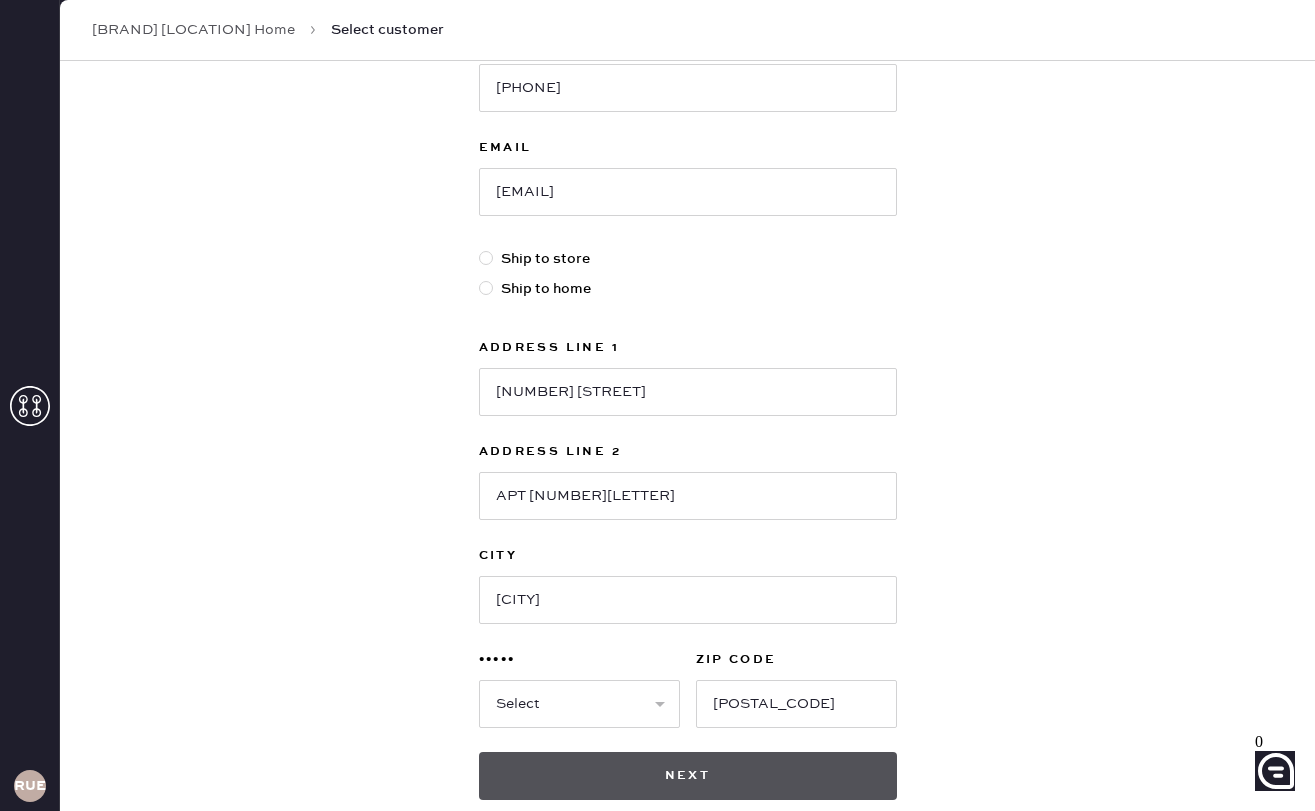 click on "Next" at bounding box center [688, 776] 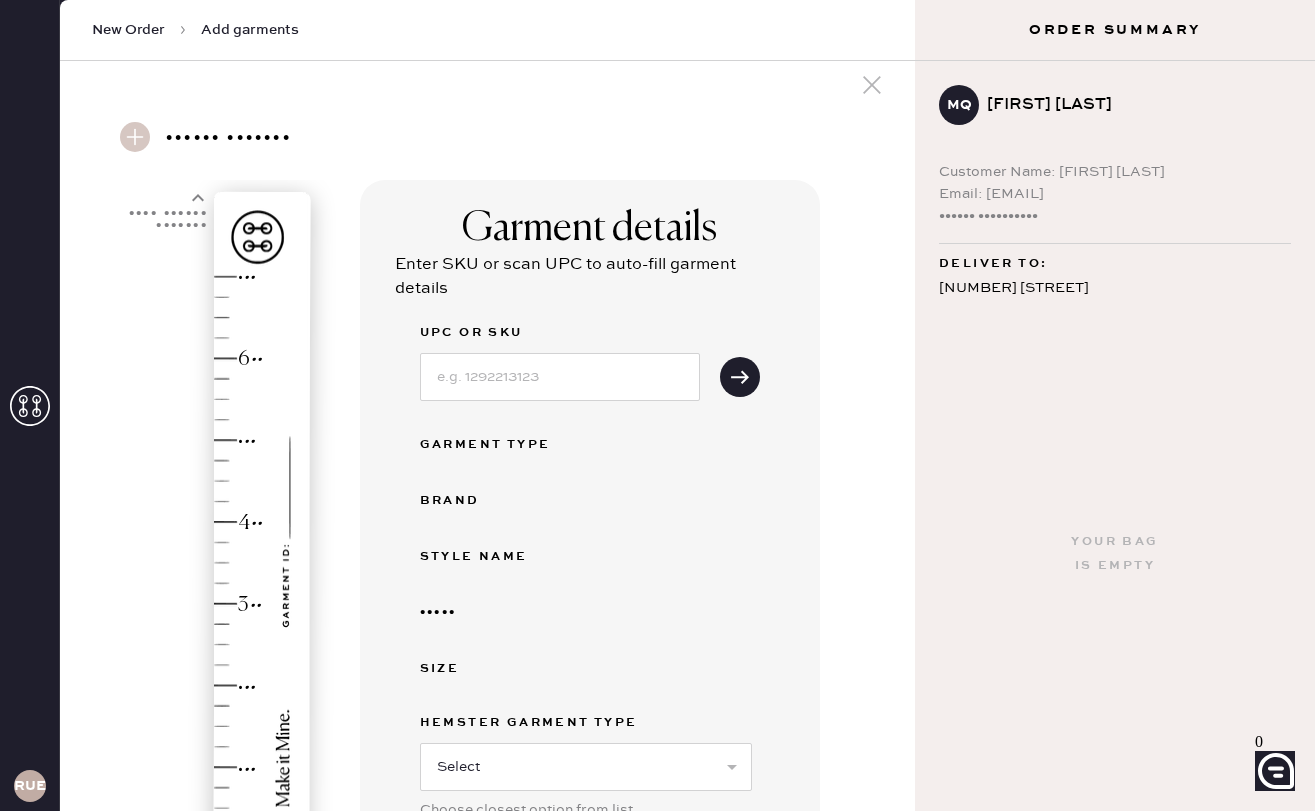 scroll, scrollTop: 21, scrollLeft: 0, axis: vertical 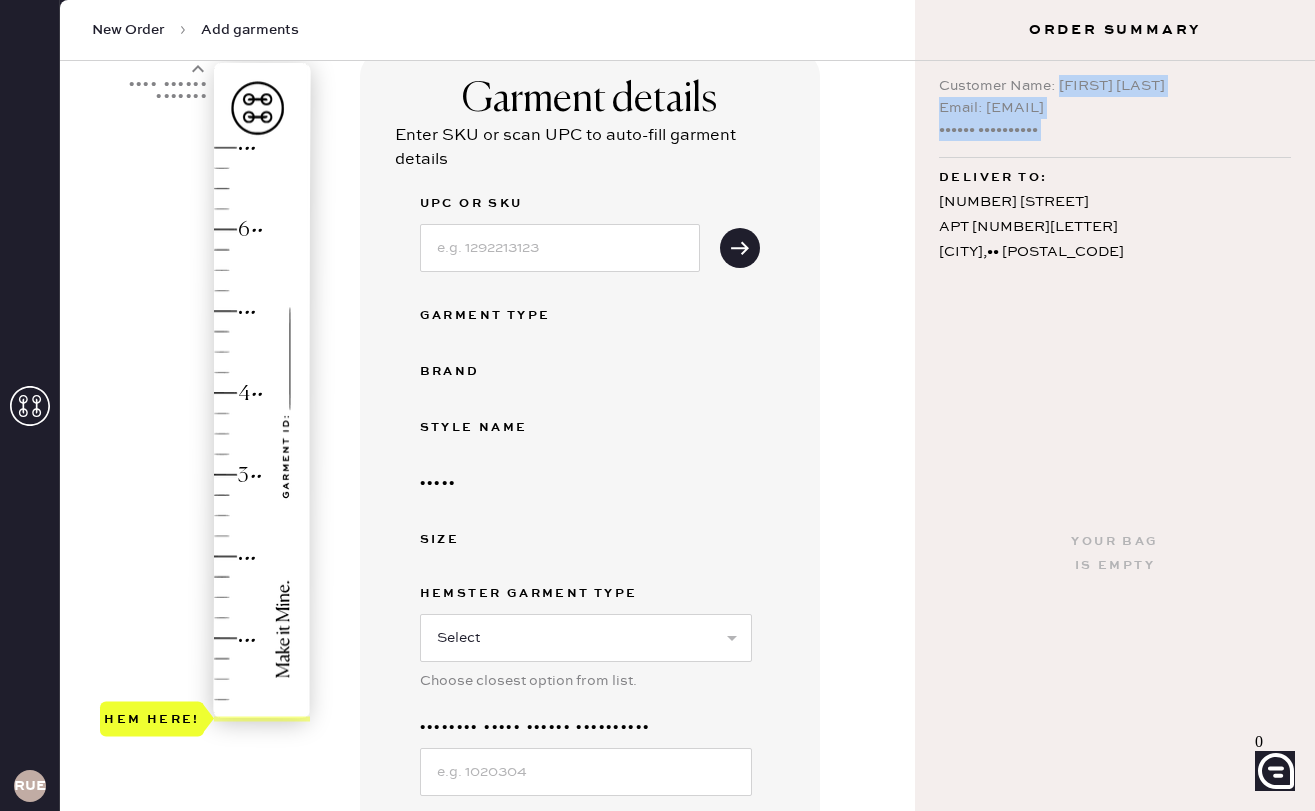 drag, startPoint x: 1057, startPoint y: 79, endPoint x: 1151, endPoint y: 146, distance: 115.43397 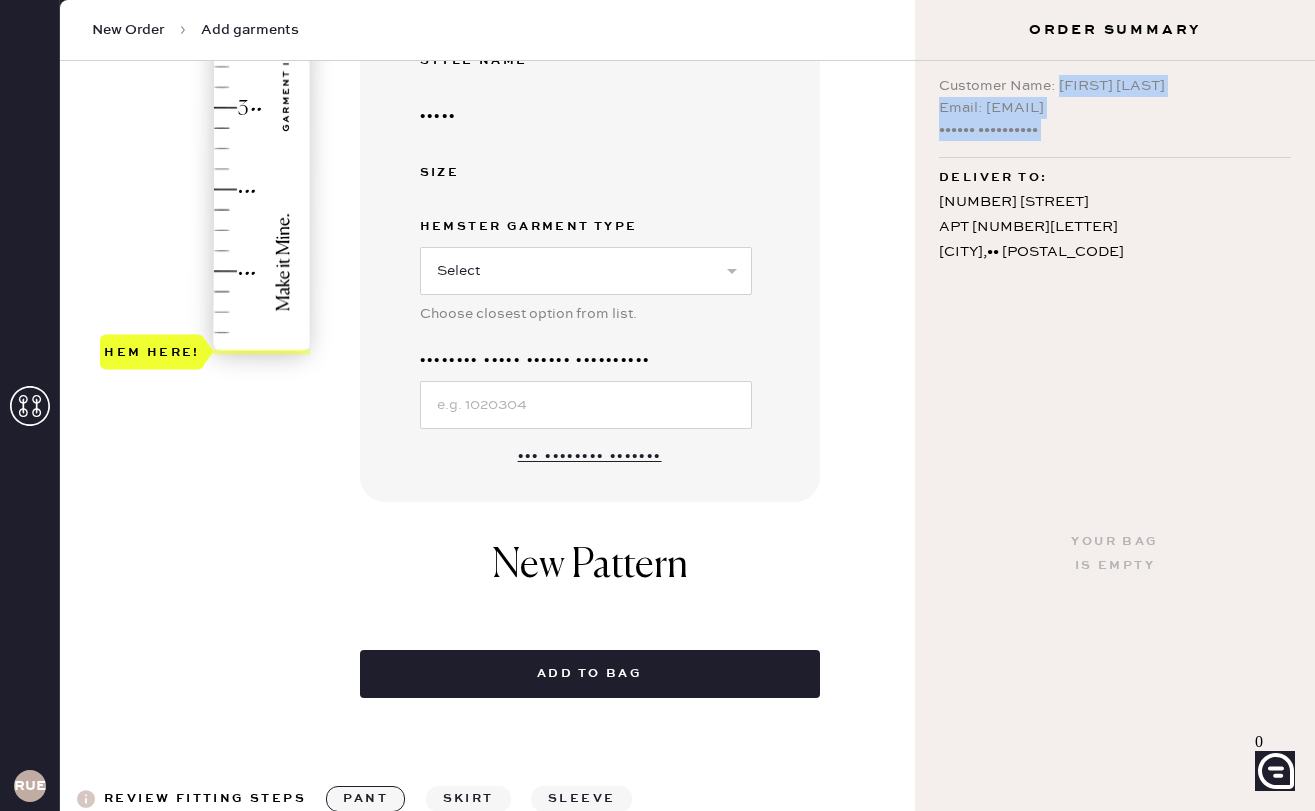 scroll, scrollTop: 483, scrollLeft: 0, axis: vertical 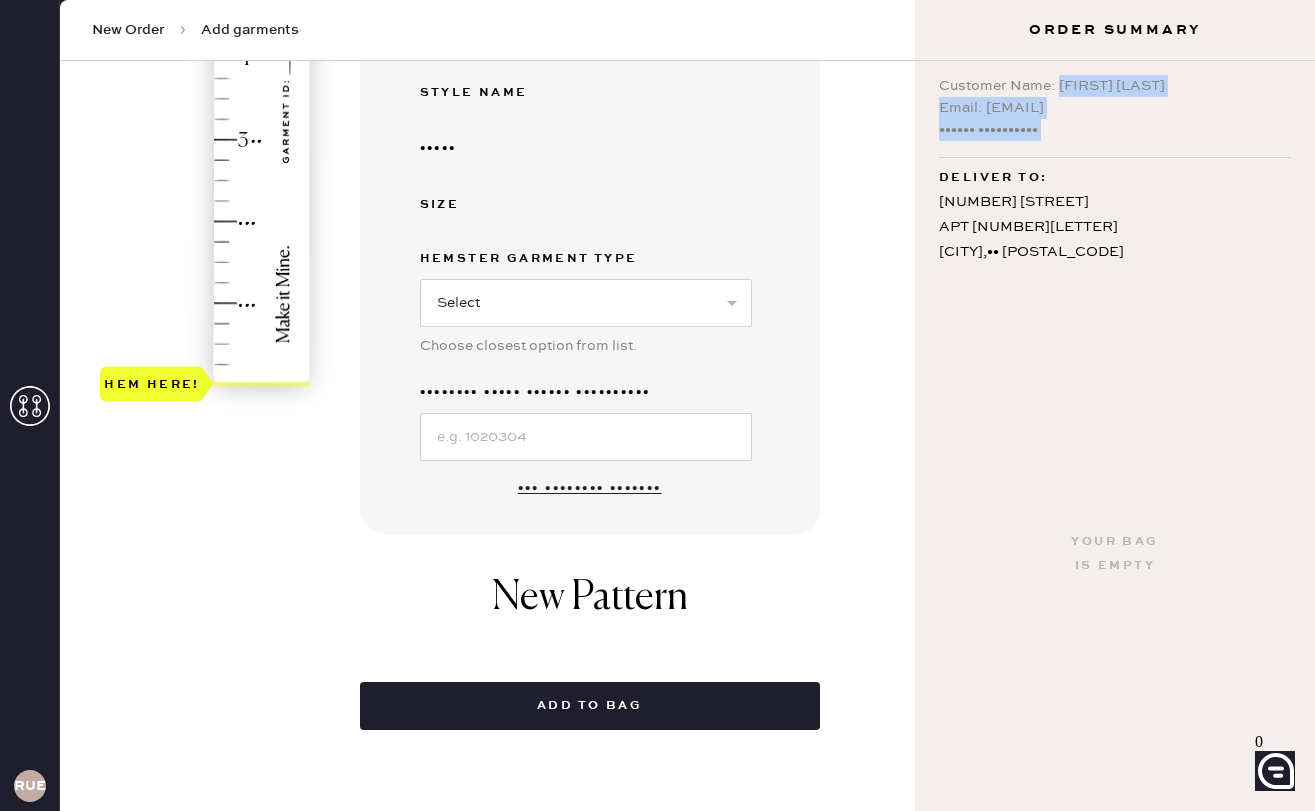 click on "••• •••••••• •••••••" at bounding box center [590, 489] 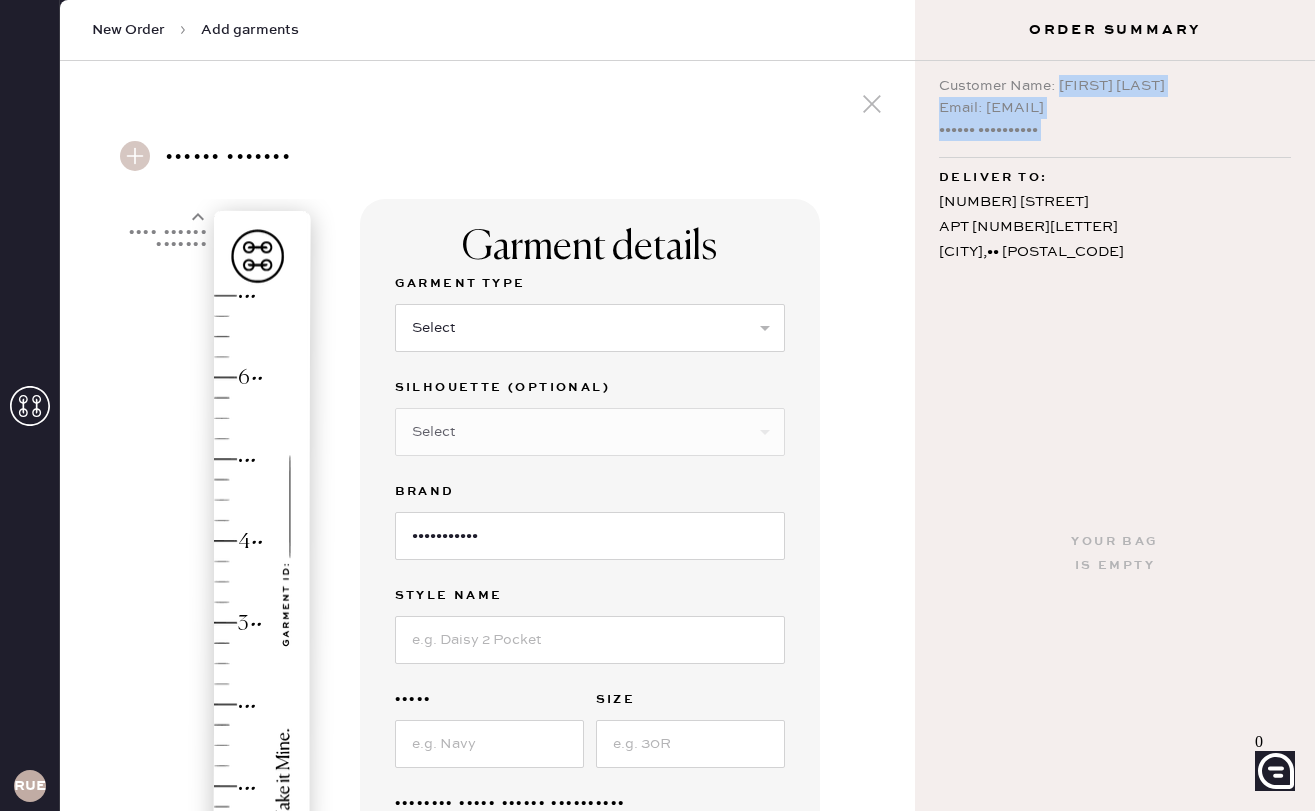 scroll, scrollTop: 42, scrollLeft: 0, axis: vertical 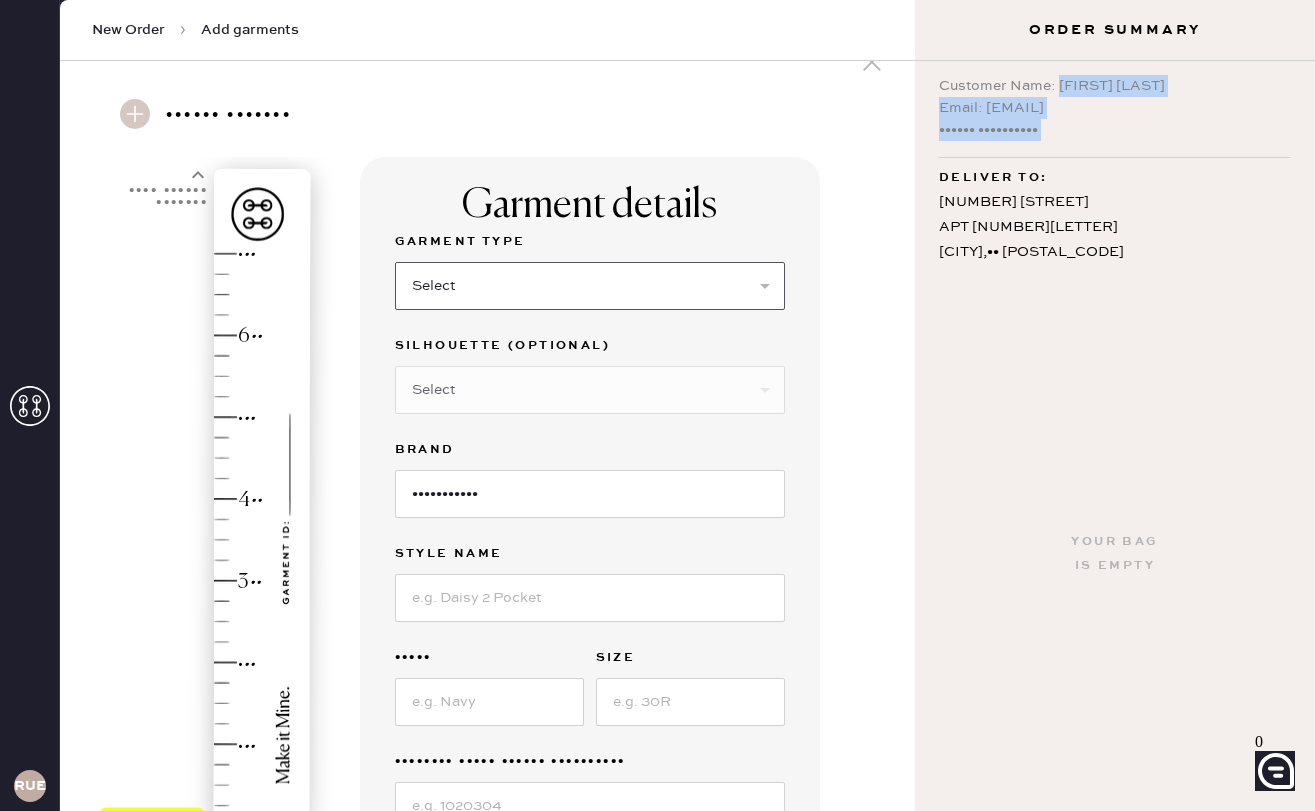 click on "Select Basic Skirt Jeans Leggings Pants Shorts Basic Sleeved Dress Basic Sleeveless Dress Basic Strap Dress Strap Jumpsuit Button Down Top Sleeved Top Sleeveless Top" at bounding box center [590, 286] 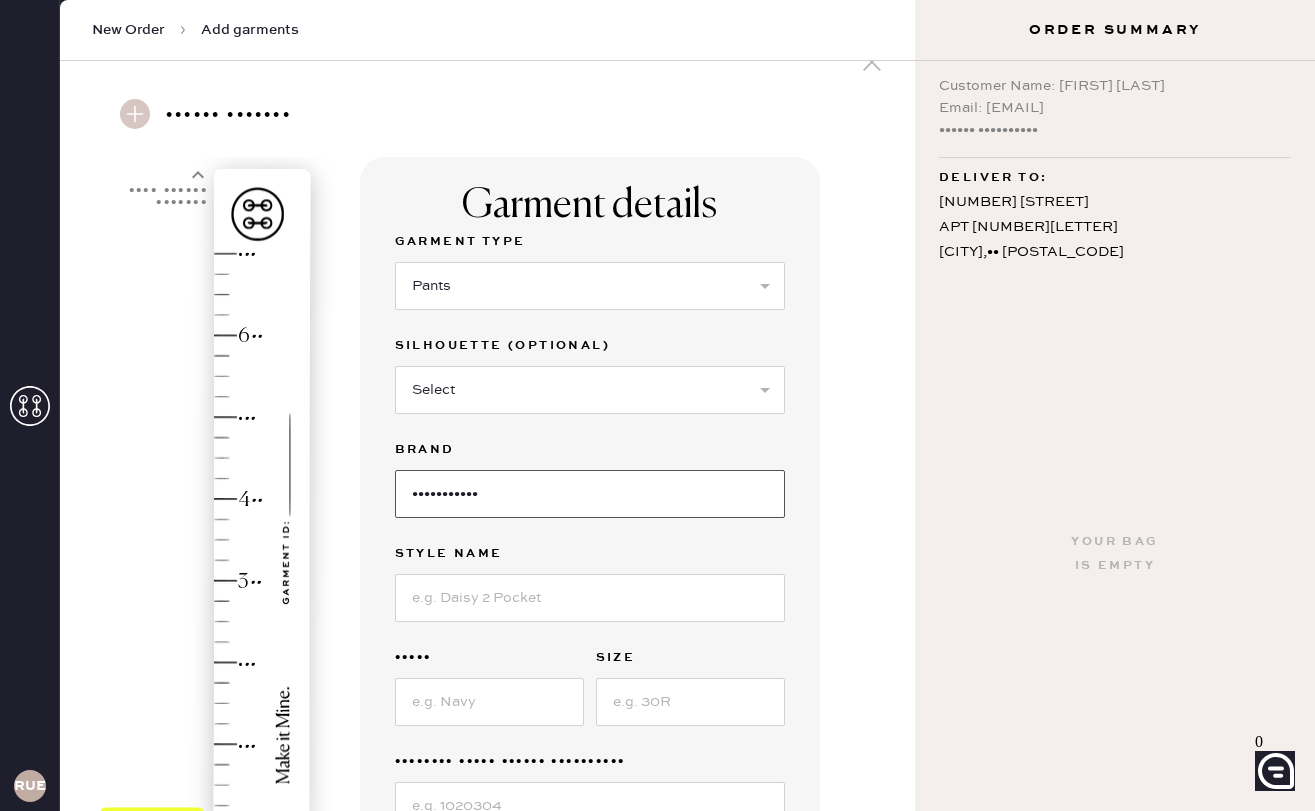 click on "•••••••••••" at bounding box center (590, 494) 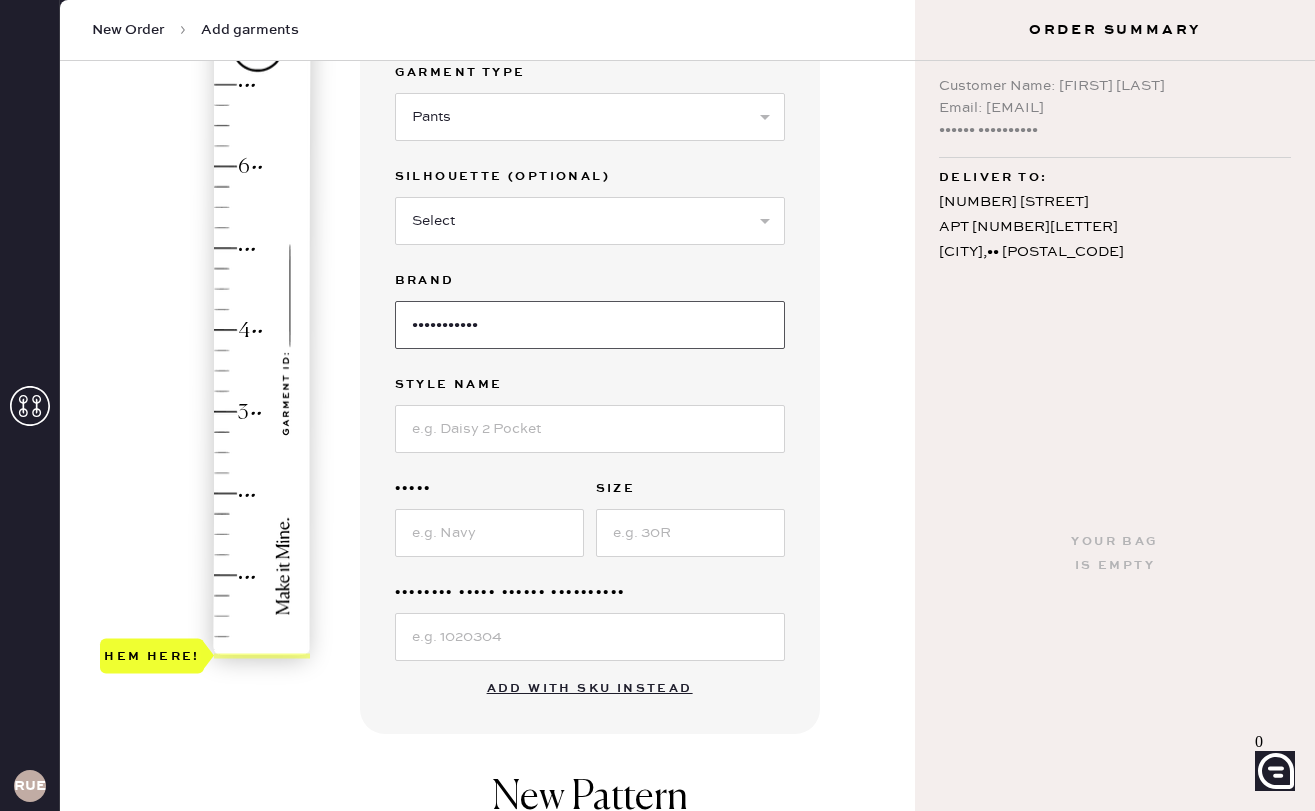scroll, scrollTop: 208, scrollLeft: 0, axis: vertical 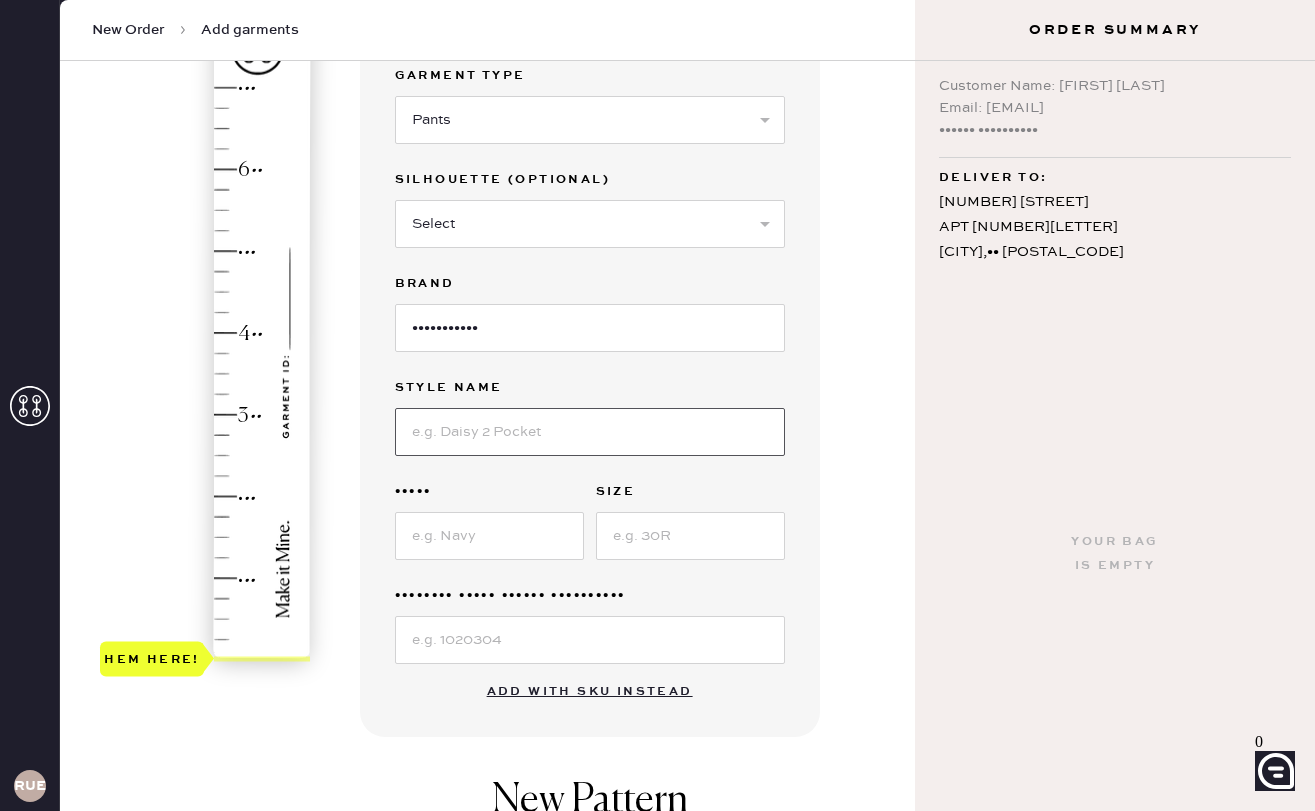 click at bounding box center [590, 432] 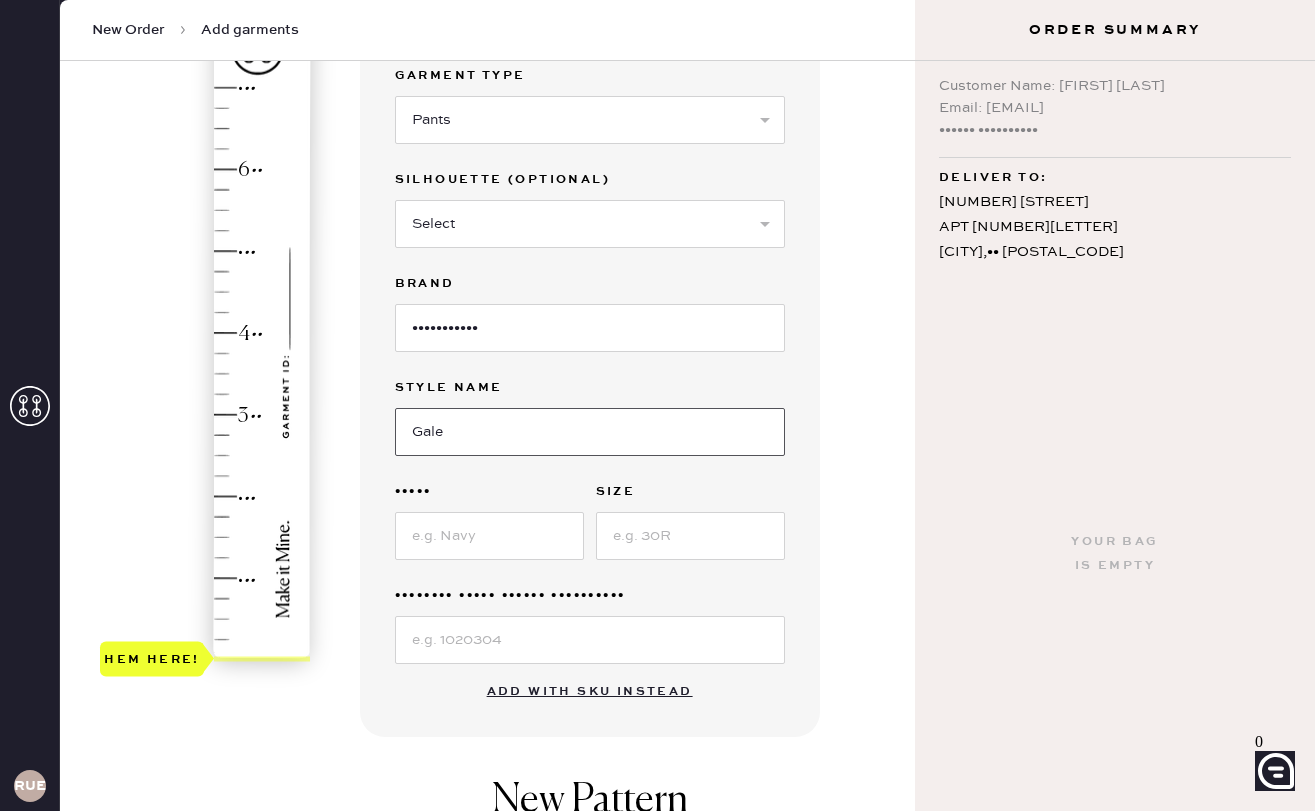 type on "Gale Satin Mid rise Pants" 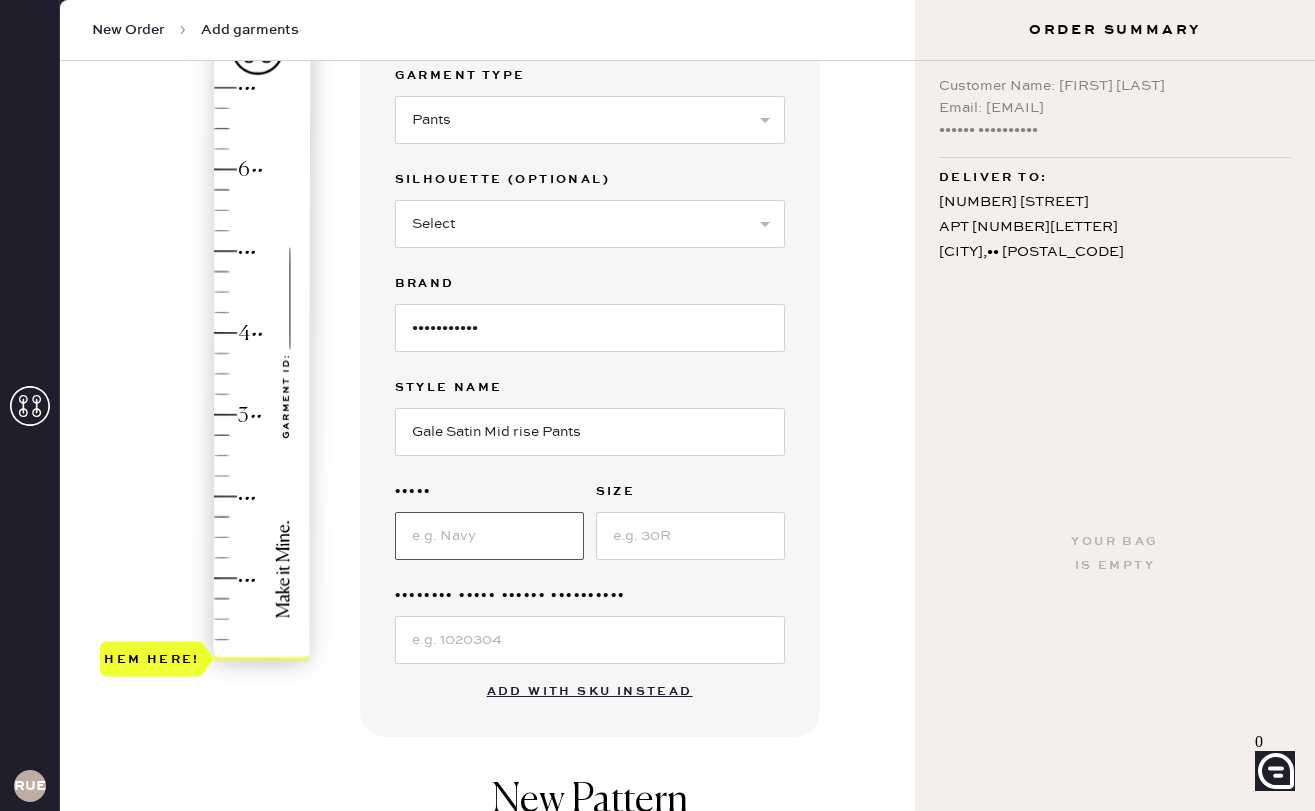 click at bounding box center (489, 536) 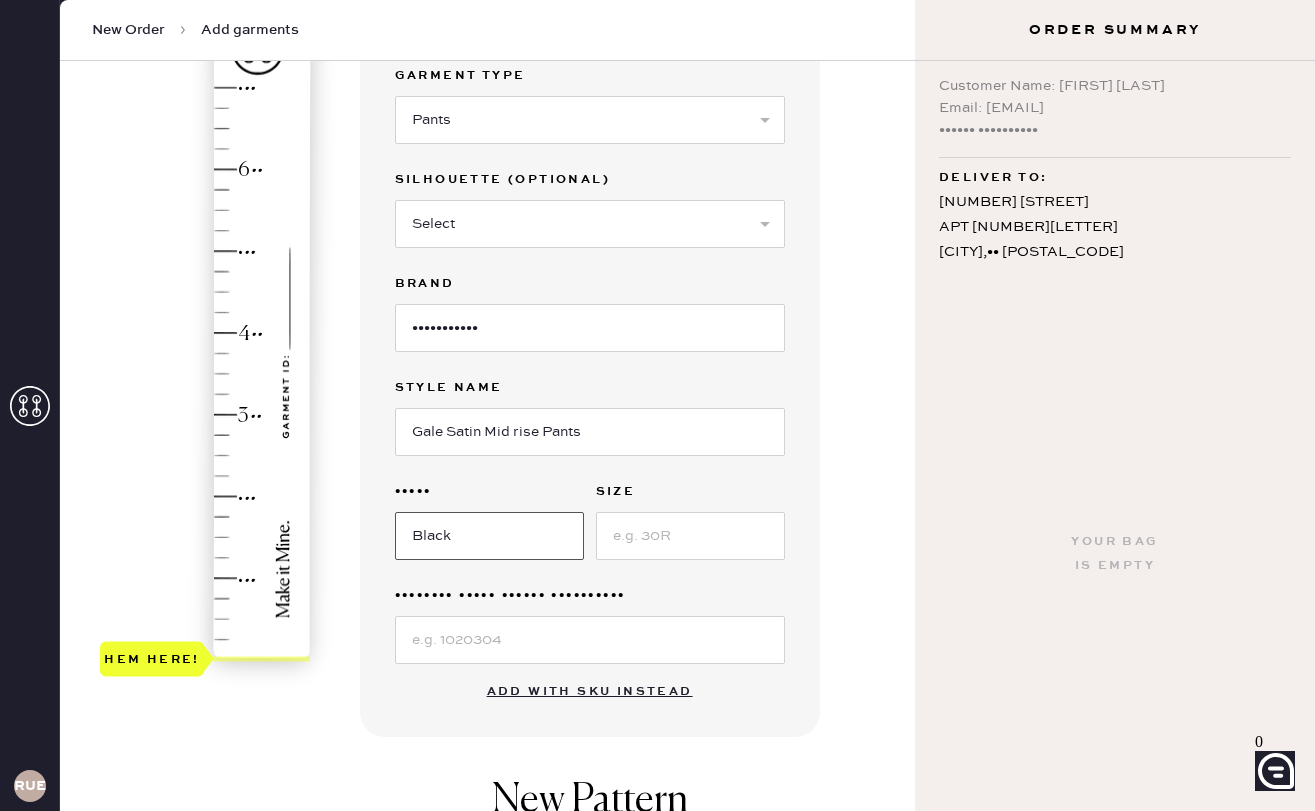 type on "Black" 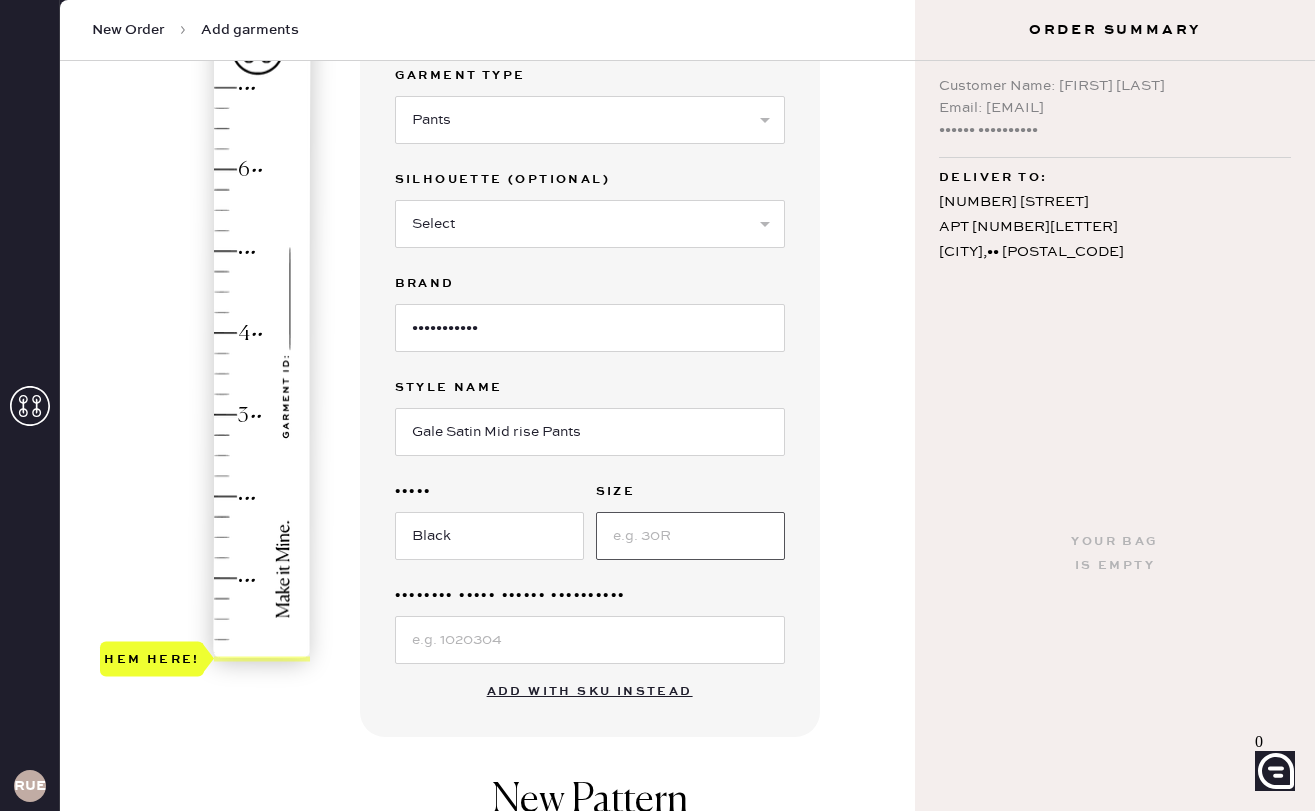 click at bounding box center (690, 536) 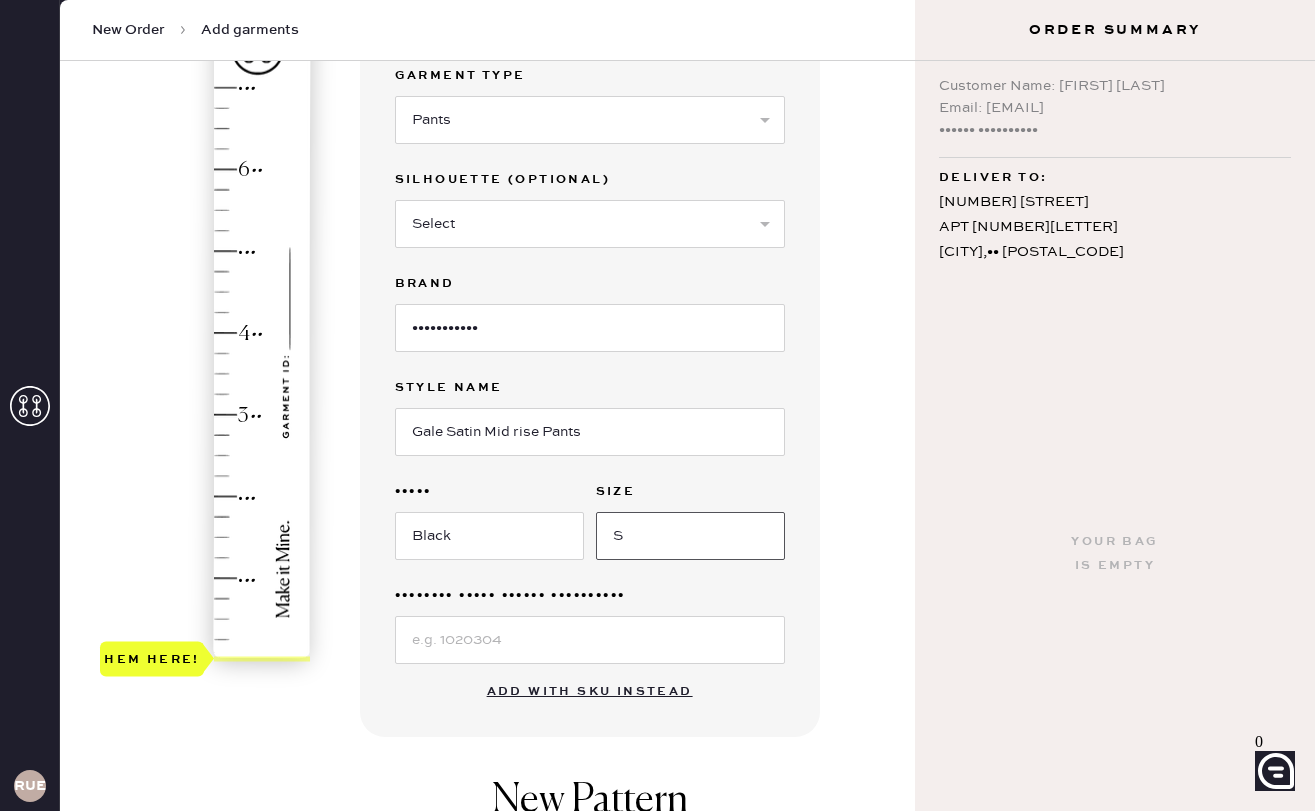 type on "S" 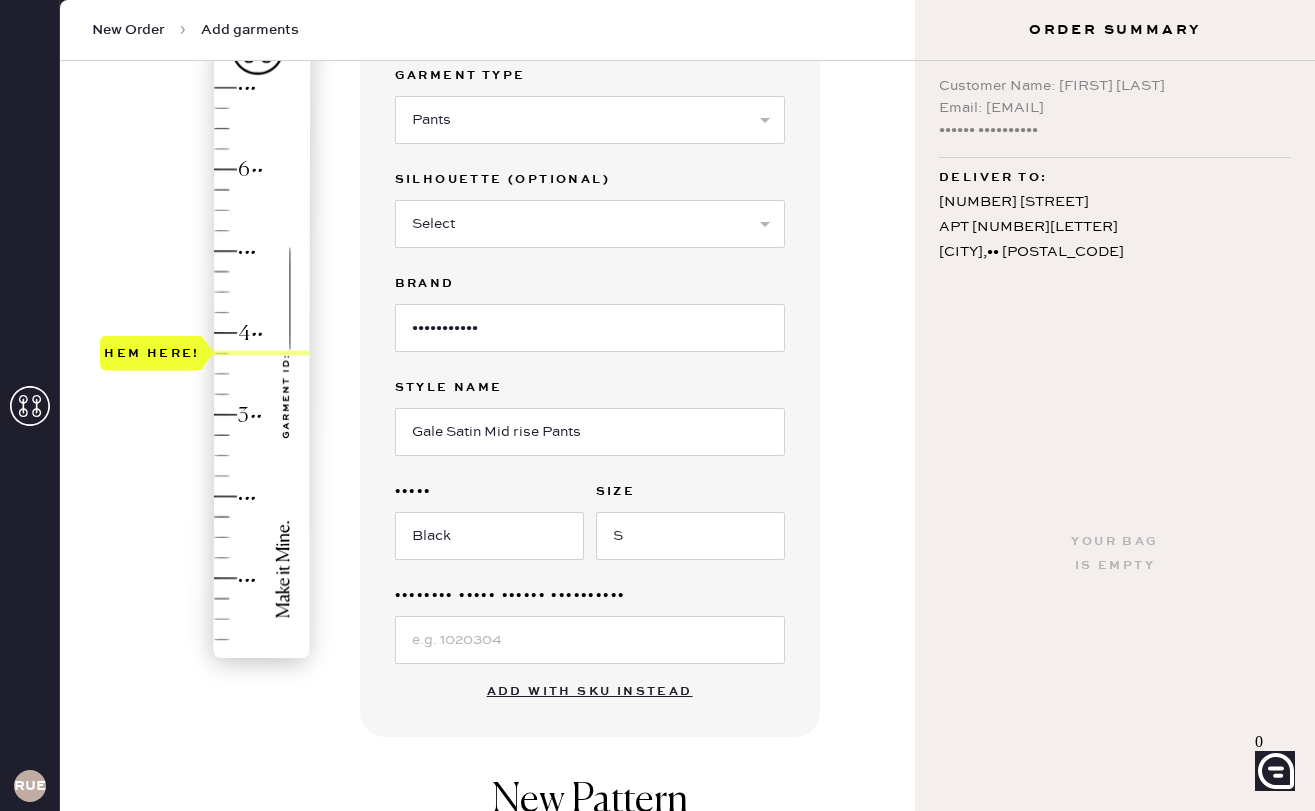 drag, startPoint x: 177, startPoint y: 655, endPoint x: 225, endPoint y: 359, distance: 299.86664 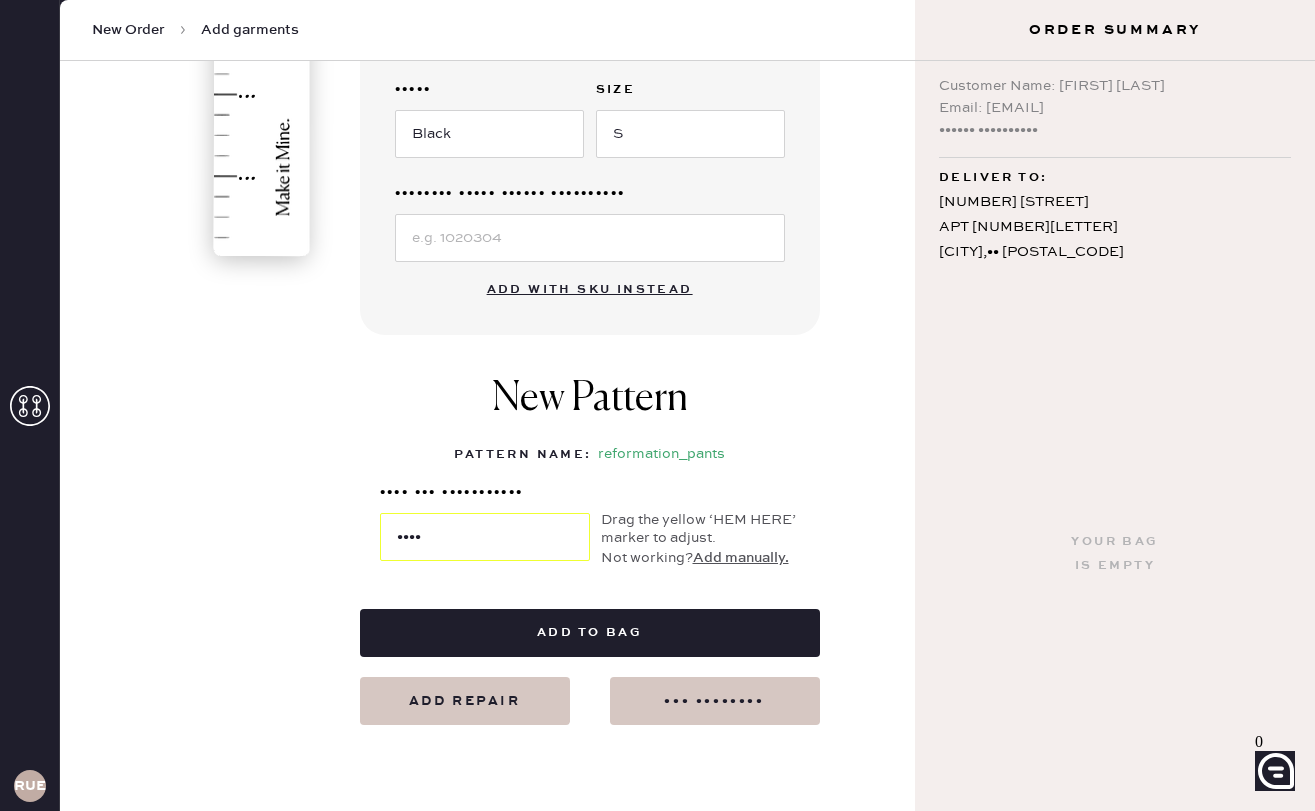 scroll, scrollTop: 616, scrollLeft: 0, axis: vertical 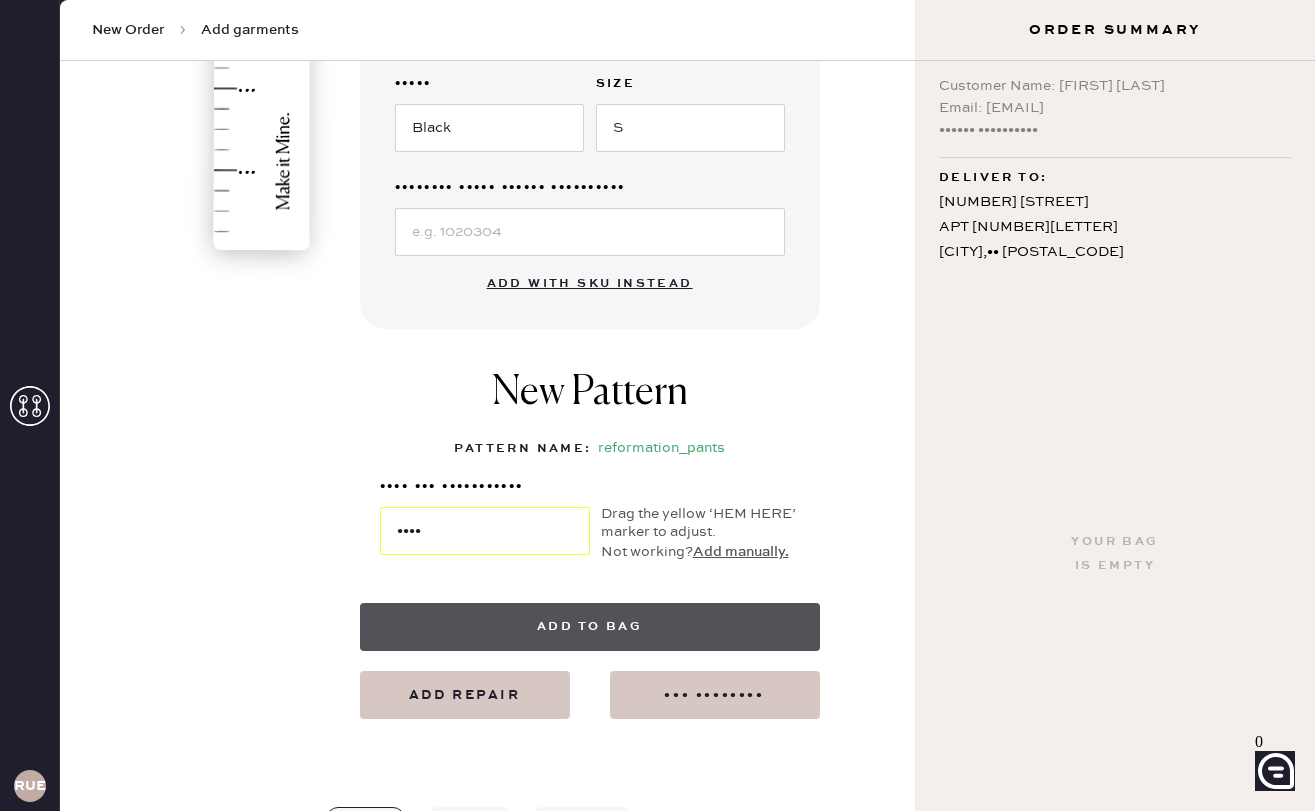 click on "Add to bag" at bounding box center (590, 627) 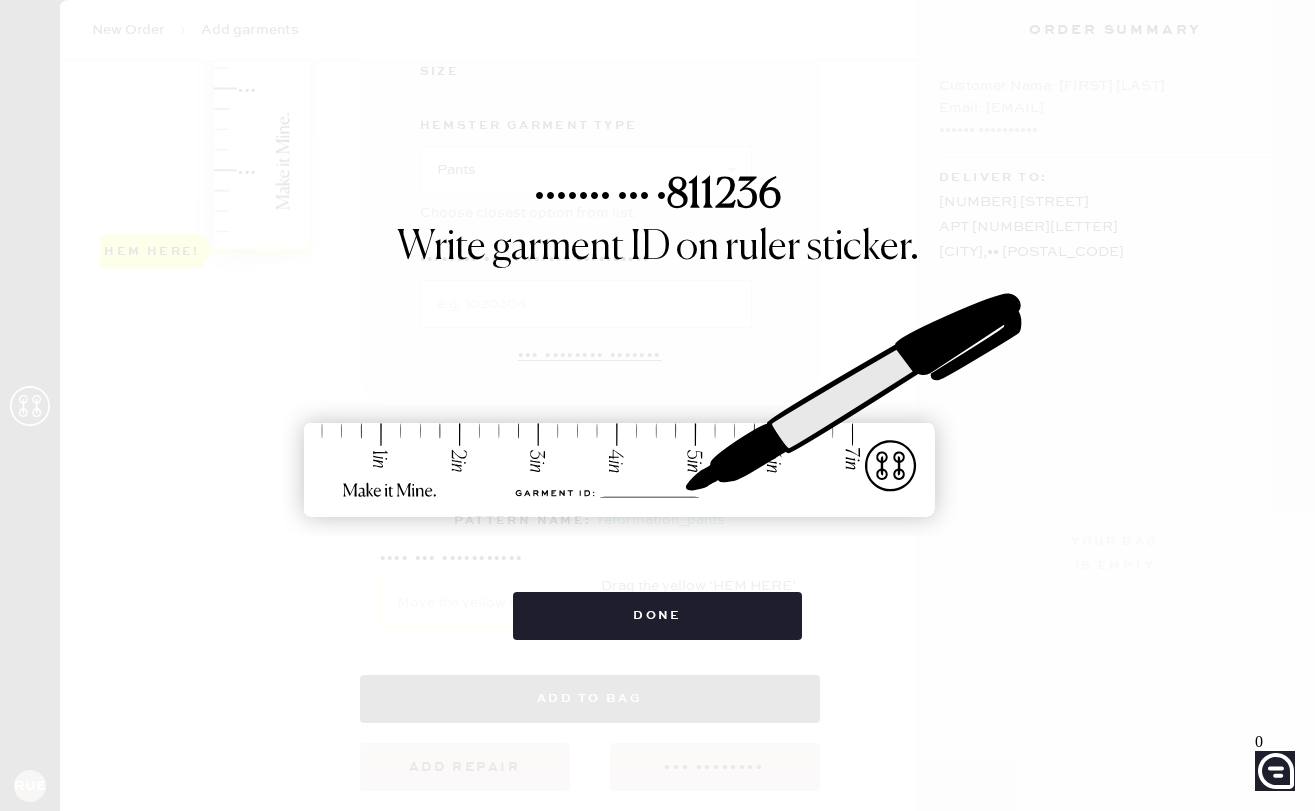 scroll, scrollTop: 0, scrollLeft: 0, axis: both 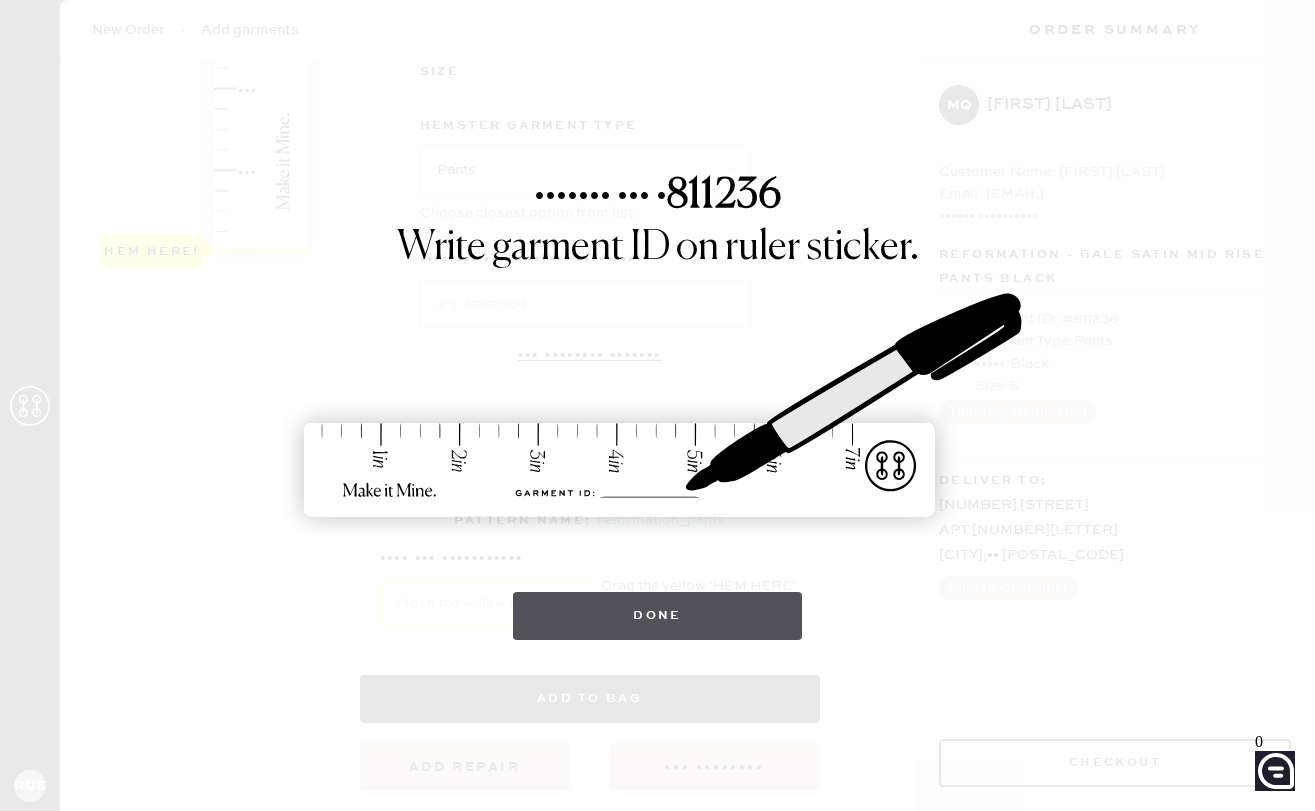 click on "Done" at bounding box center (657, 616) 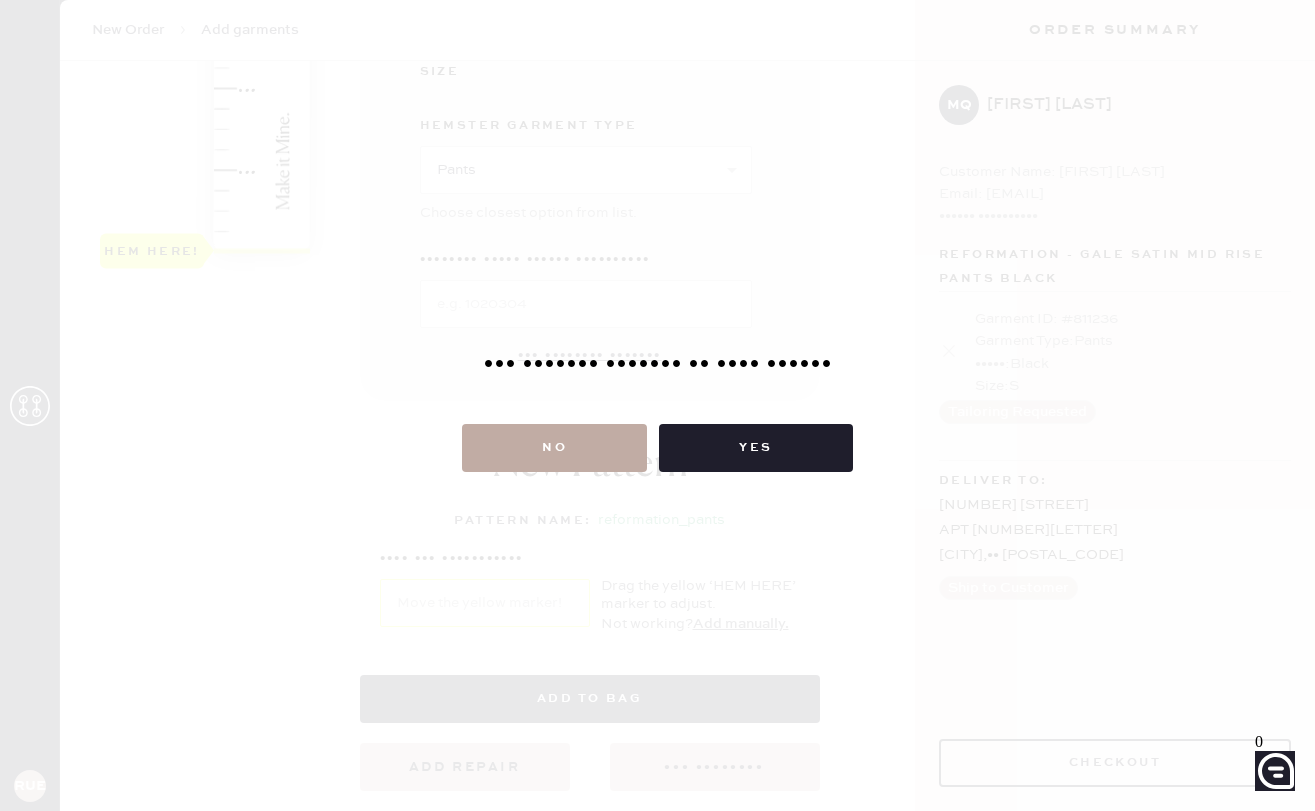click on "No" at bounding box center (554, 448) 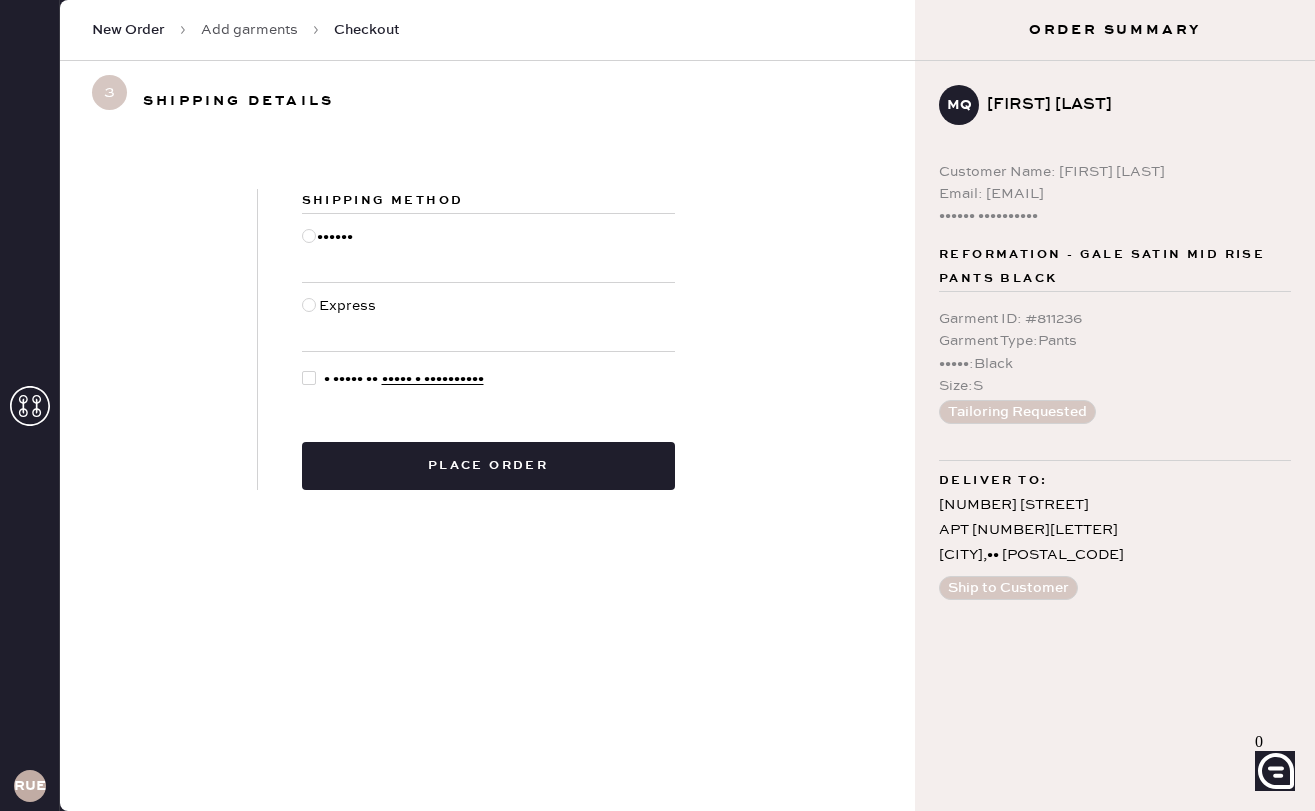 click at bounding box center [309, 378] 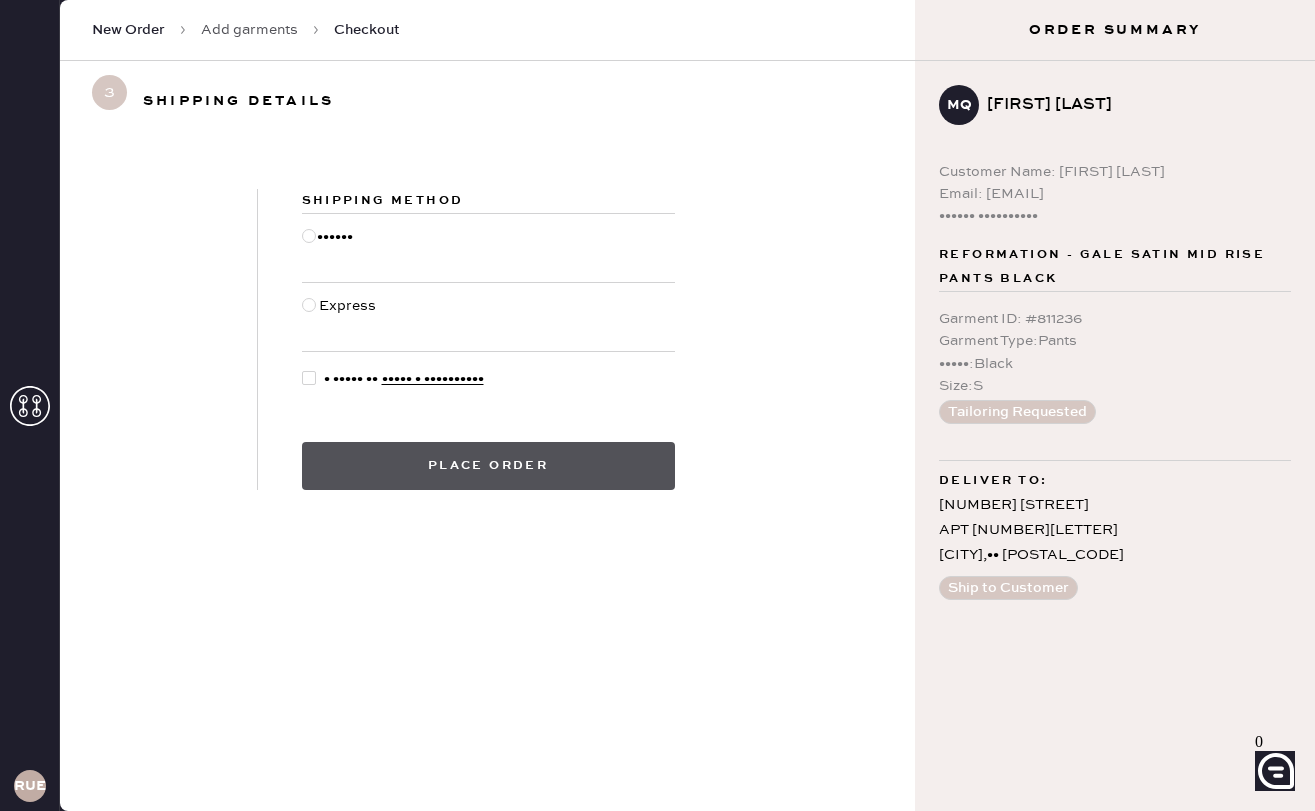 click on "Place order" at bounding box center [488, 466] 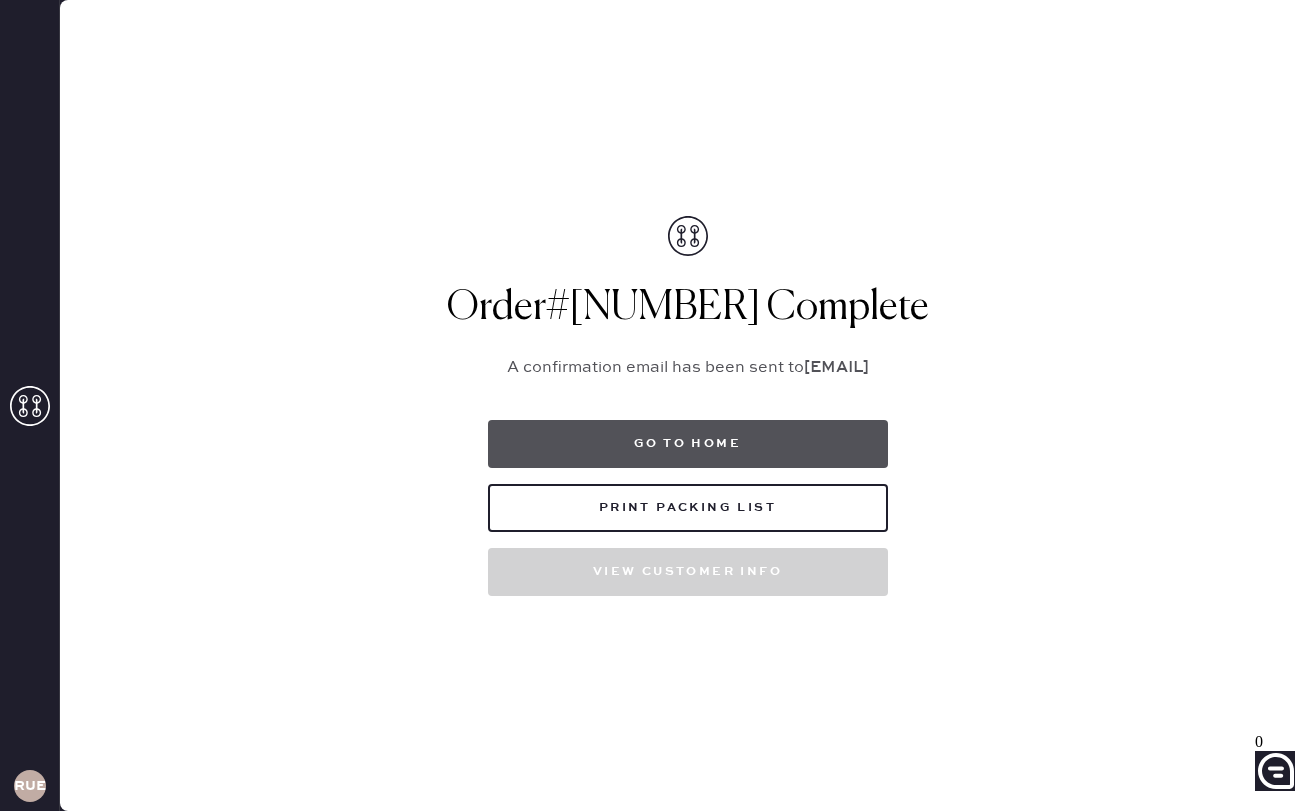 click on "Go to home" at bounding box center [688, 444] 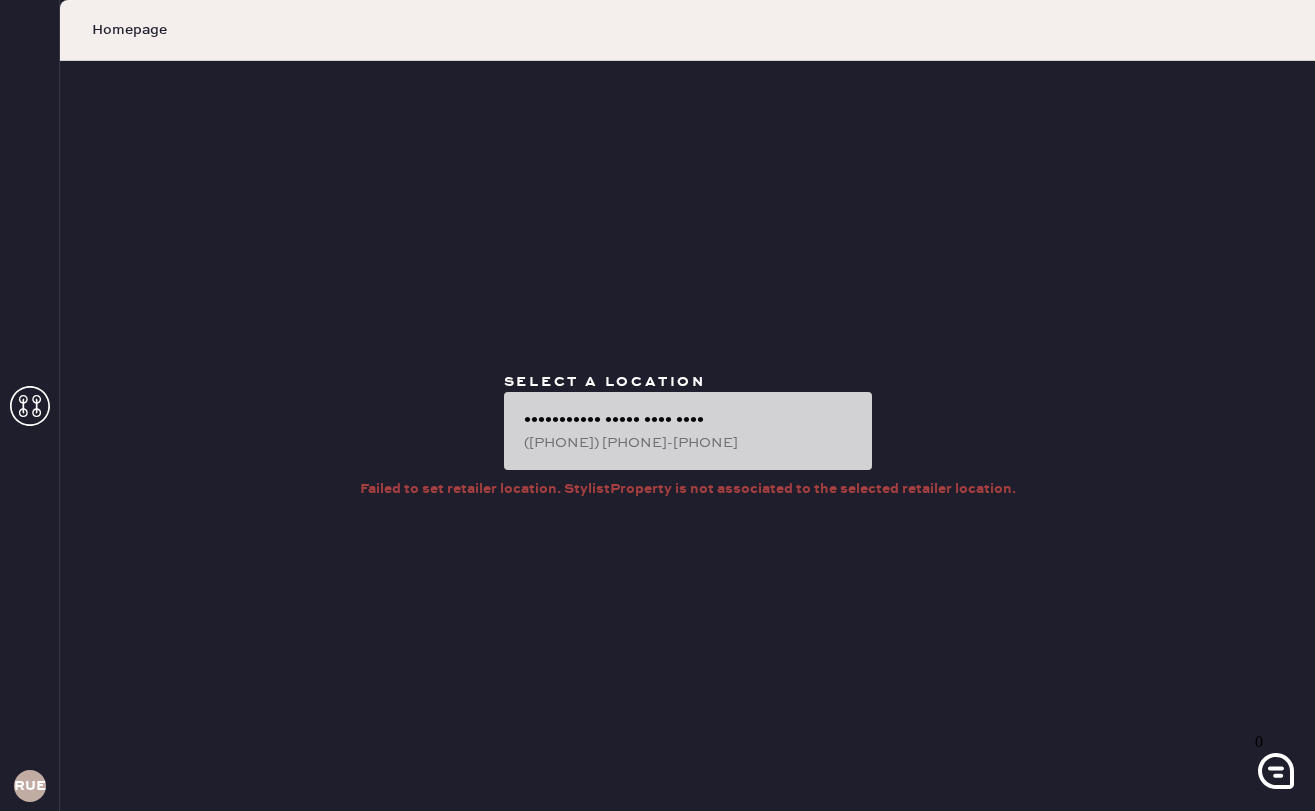 click on "([PHONE]) [PHONE]-[PHONE]" at bounding box center [690, 443] 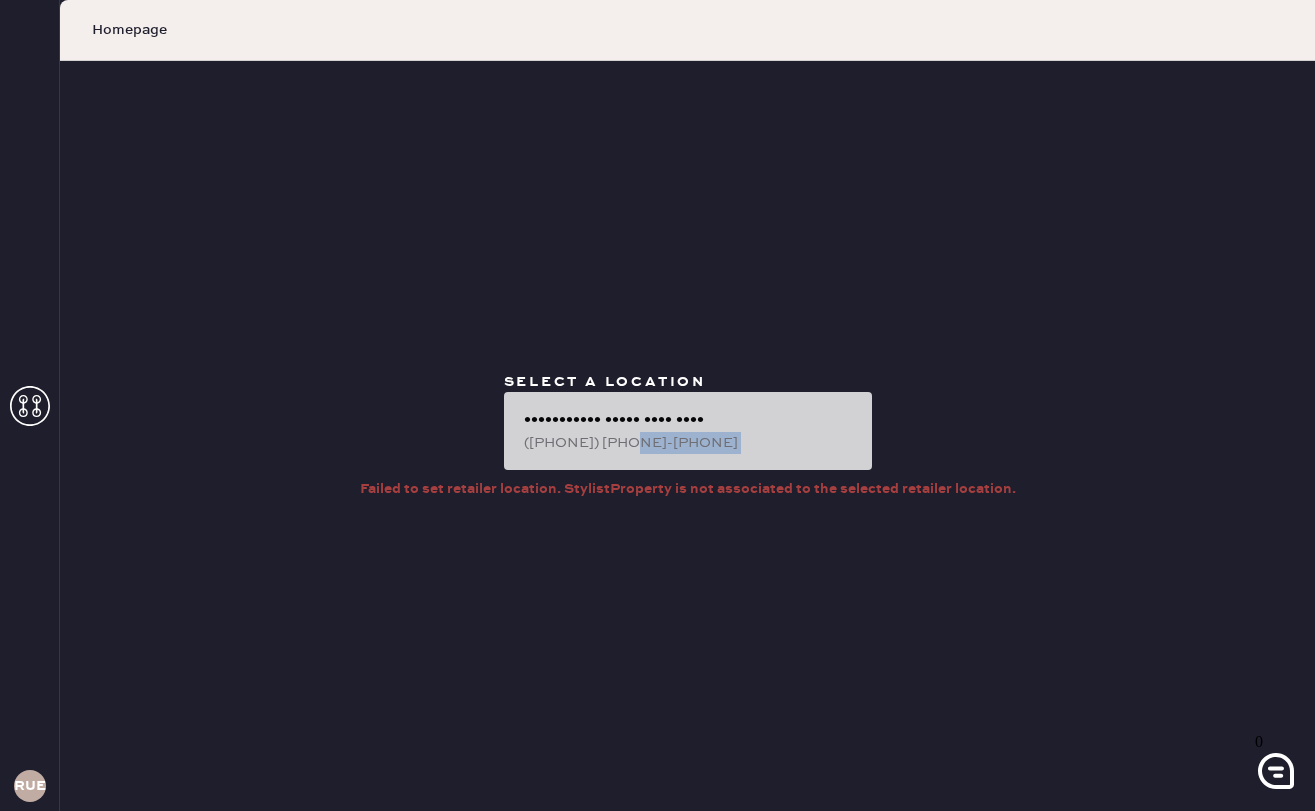 click on "([PHONE]) [PHONE]-[PHONE]" at bounding box center [690, 443] 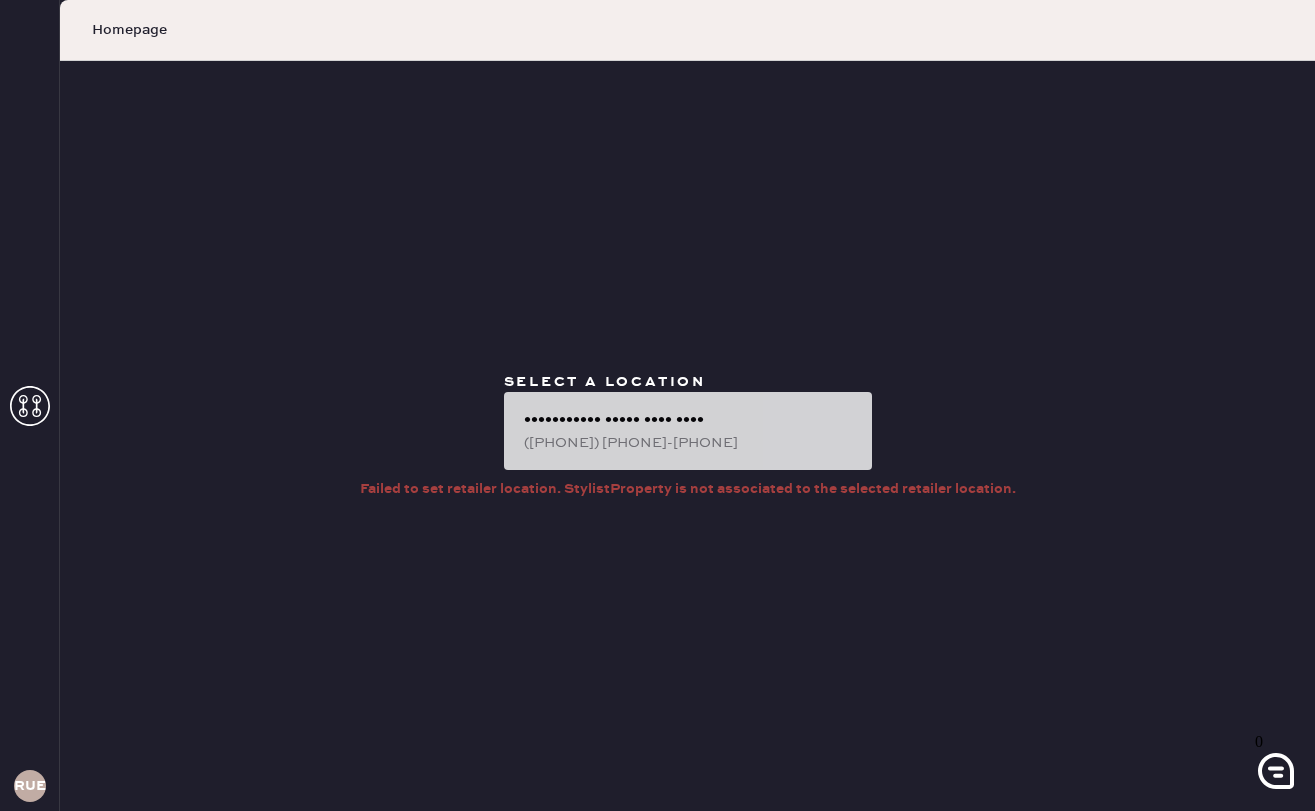 click on "••••••••••• ••••• •••• ••••" at bounding box center (690, 420) 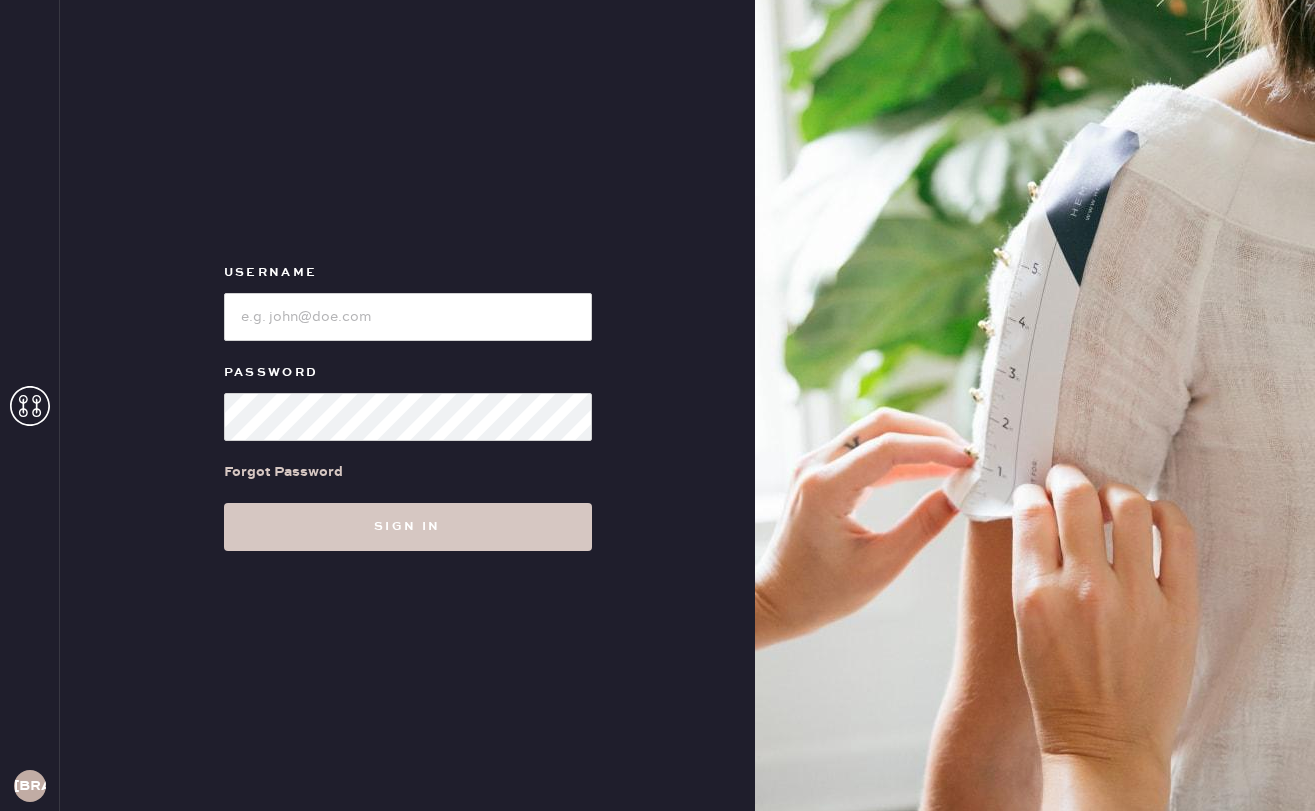 scroll, scrollTop: 0, scrollLeft: 0, axis: both 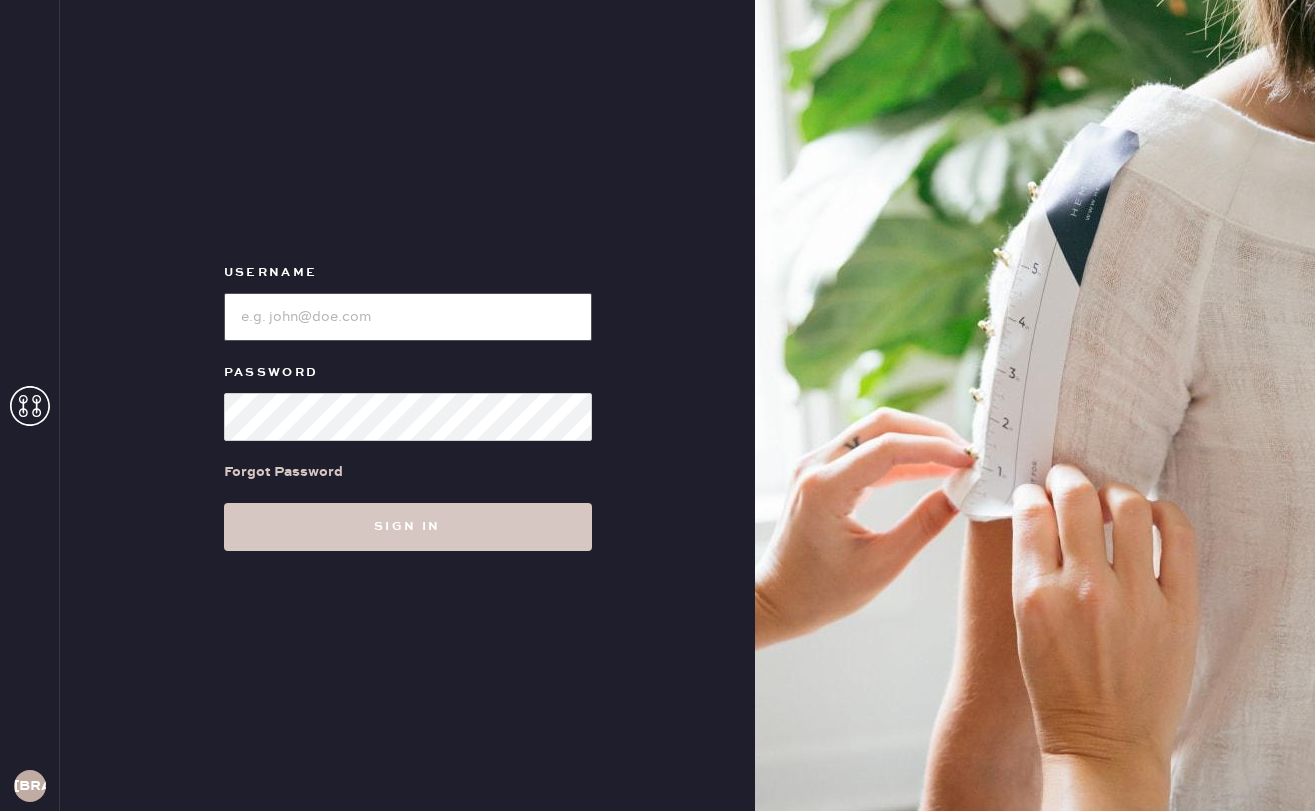 click at bounding box center [408, 317] 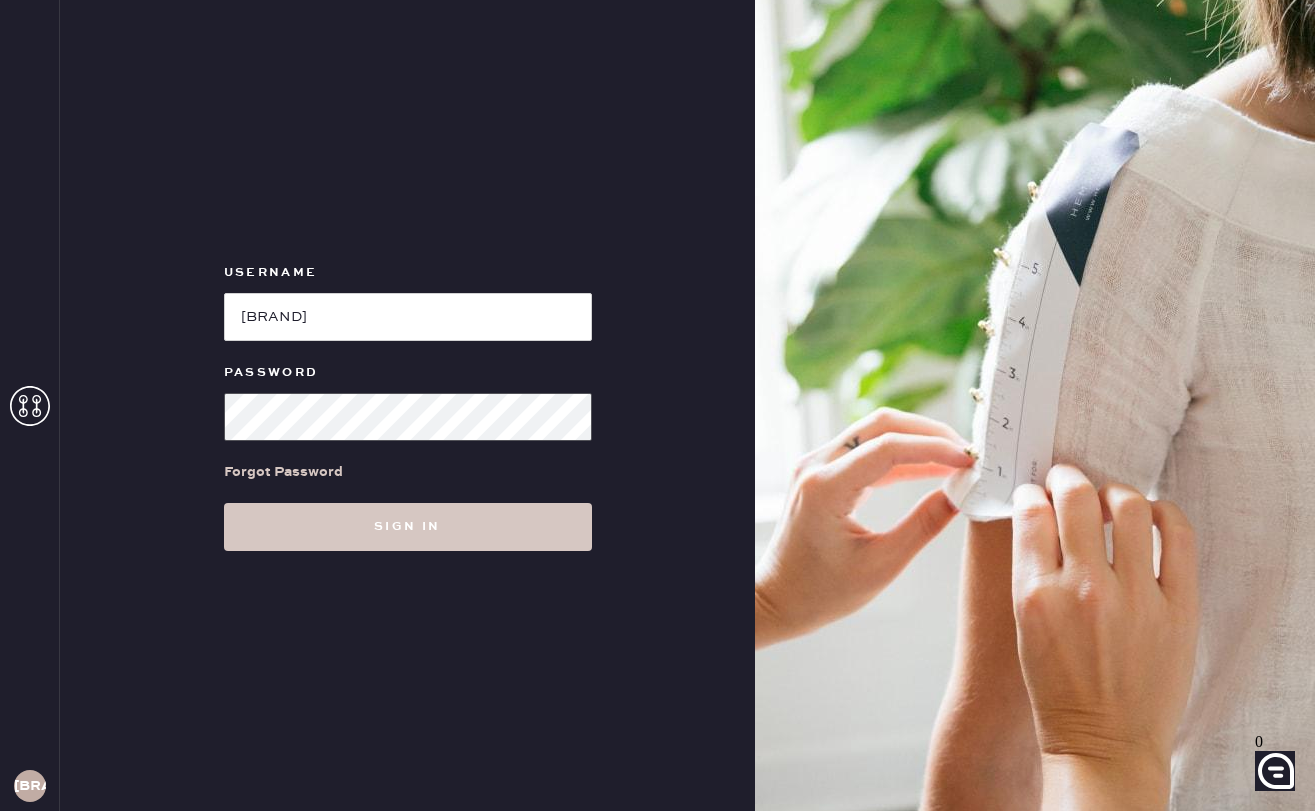 click on "Sign in" at bounding box center [408, 527] 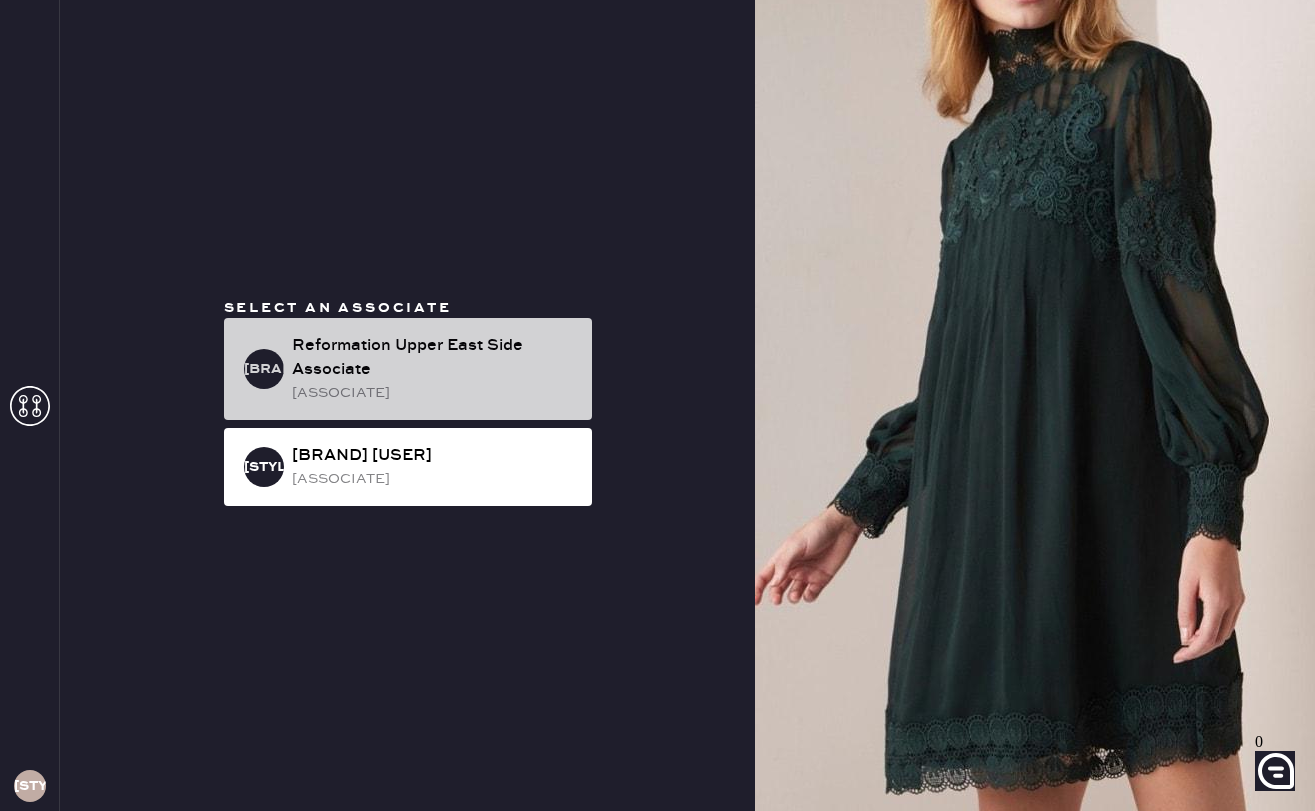 click on "[BRAND] [USER] [ASSOCIATE] [ROLE]" at bounding box center (408, 369) 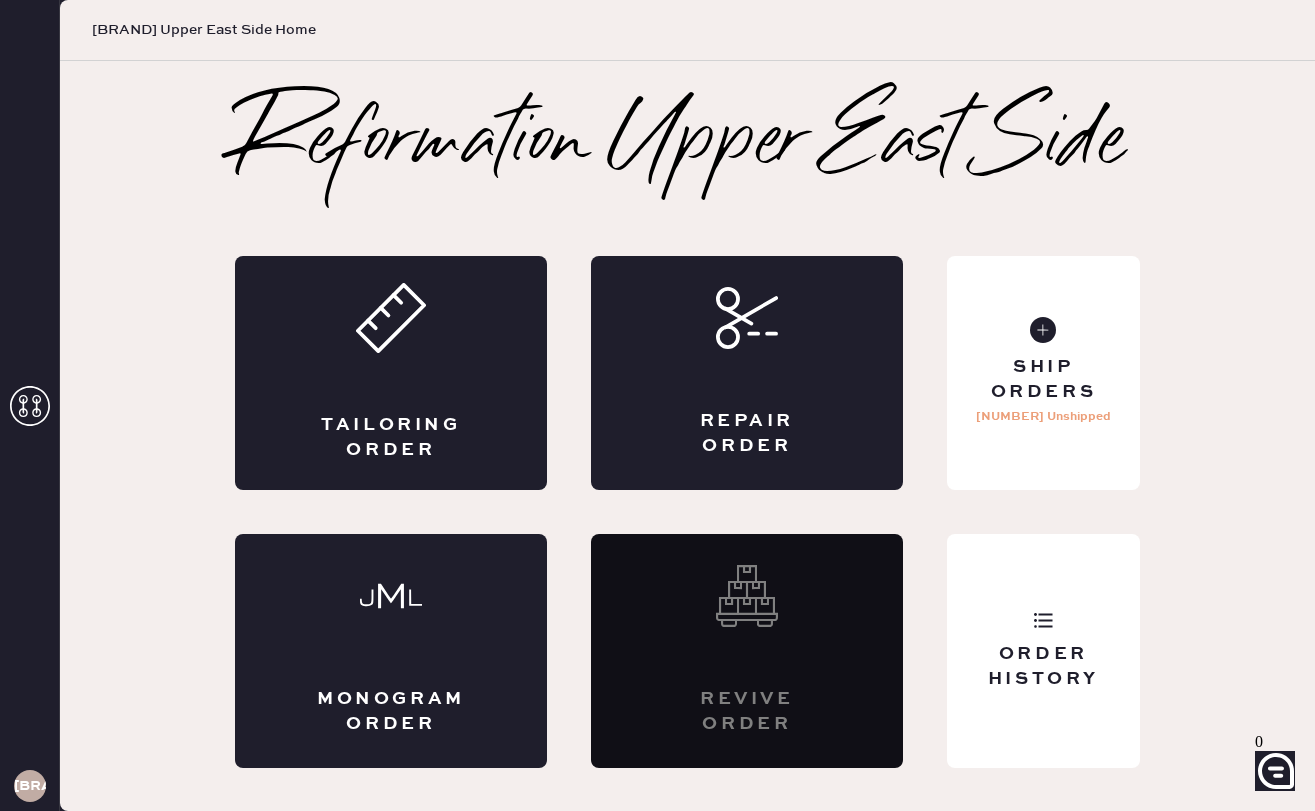 click at bounding box center [391, 318] 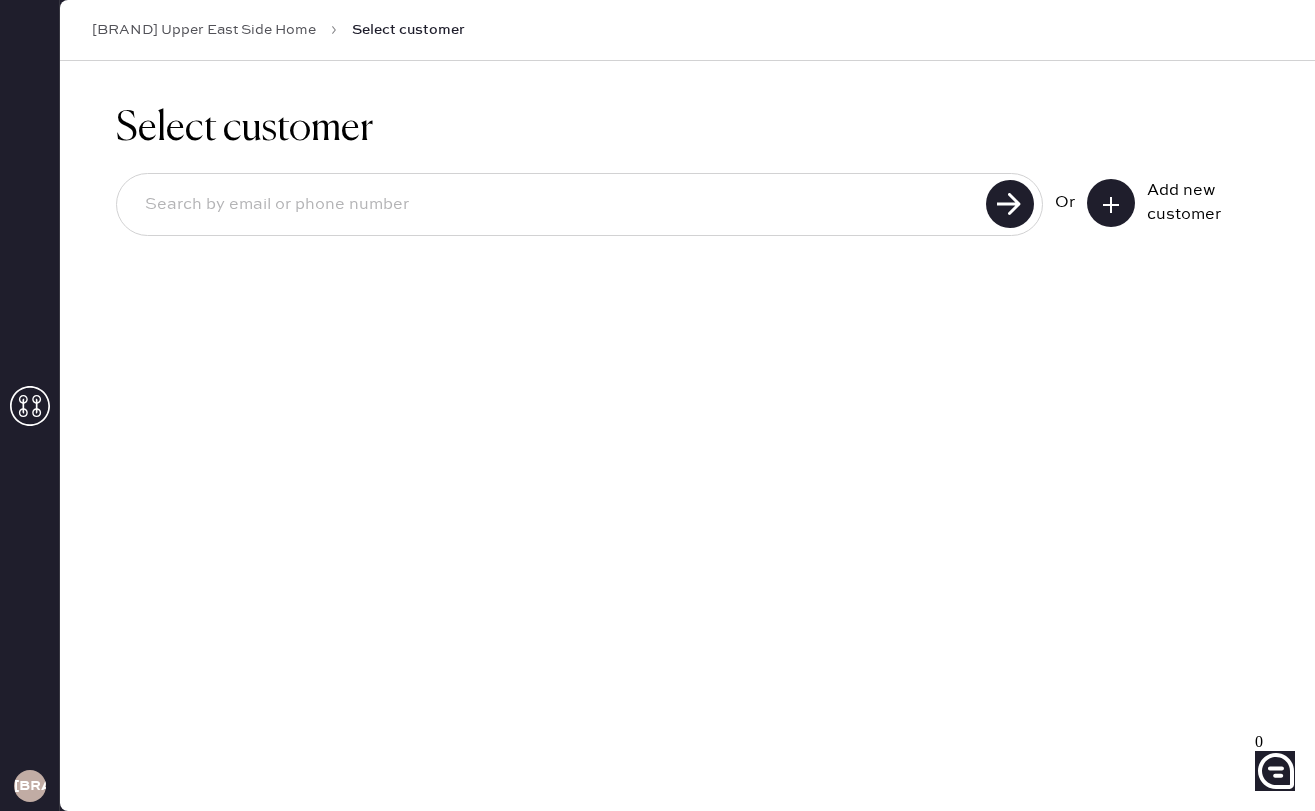 click at bounding box center [554, 205] 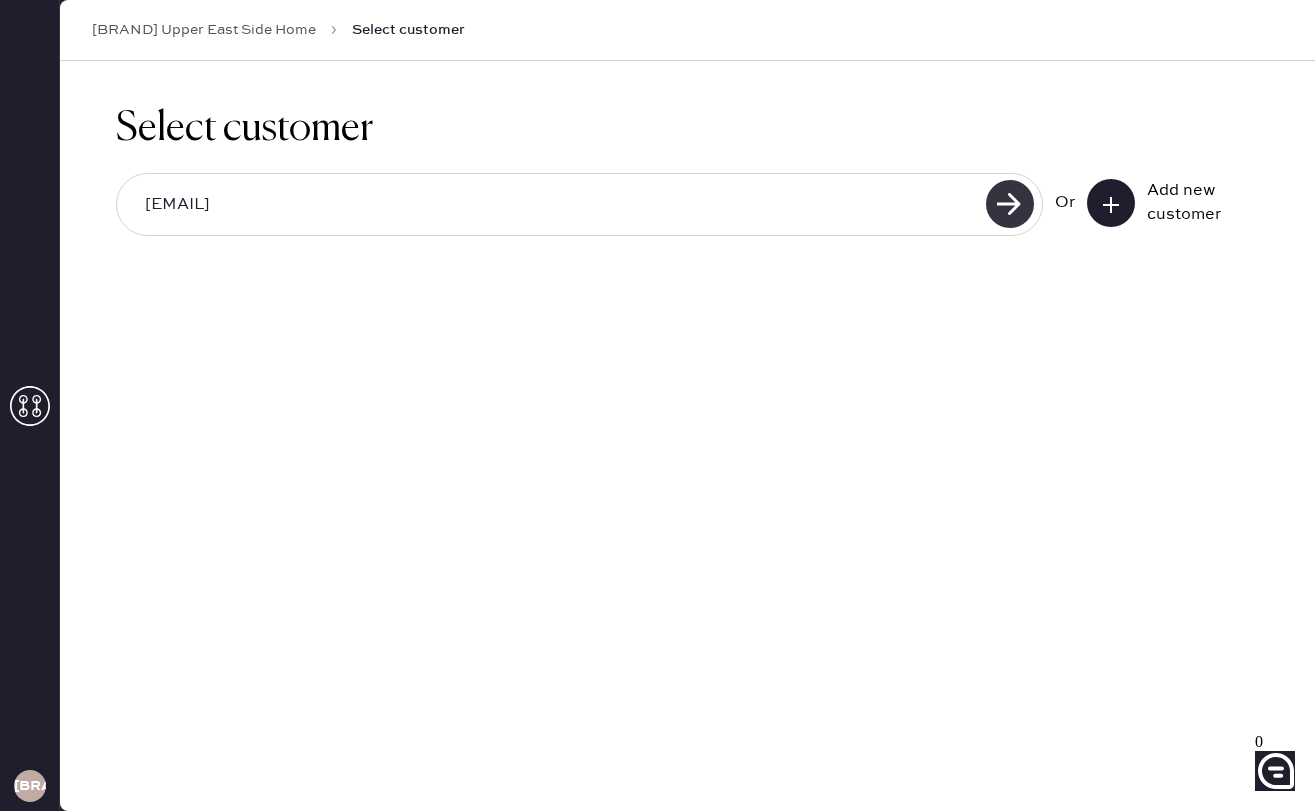type on "[EMAIL]" 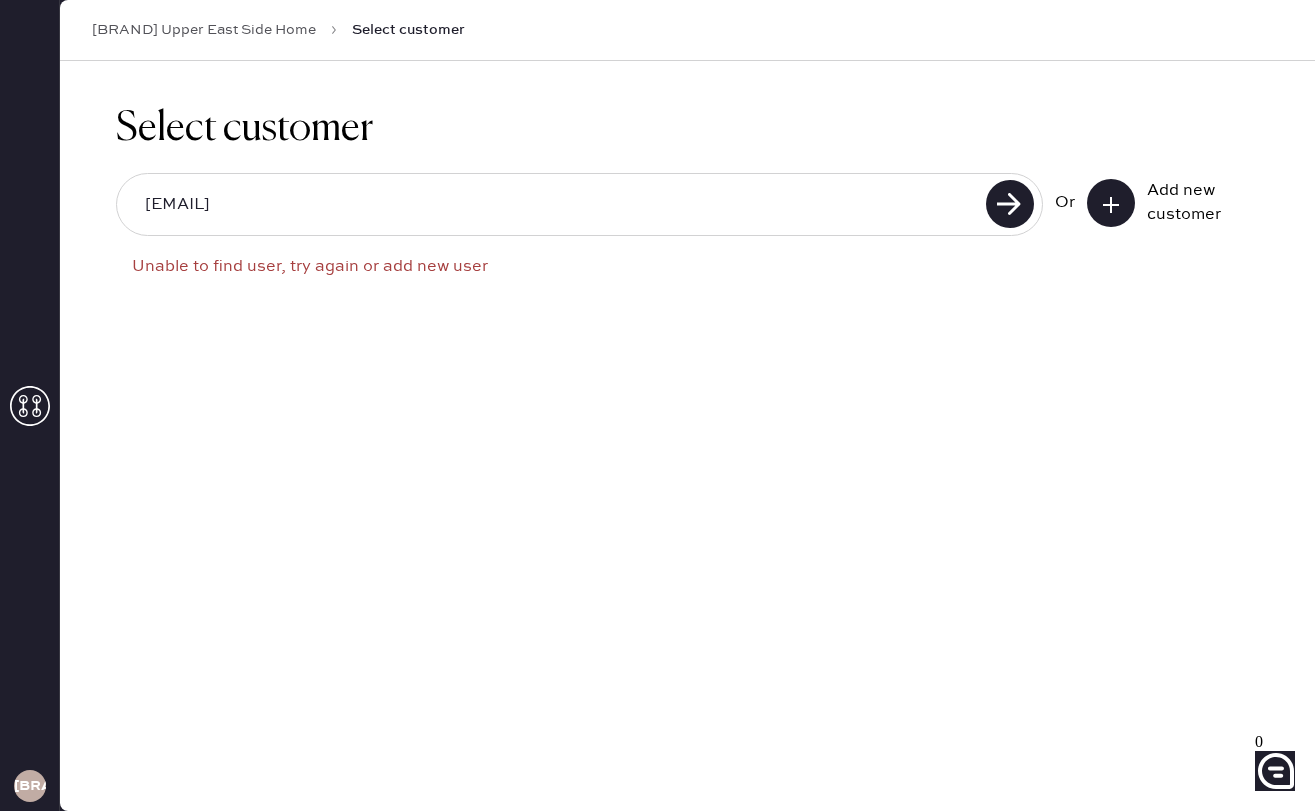 click on "[EMAIL]" at bounding box center (554, 205) 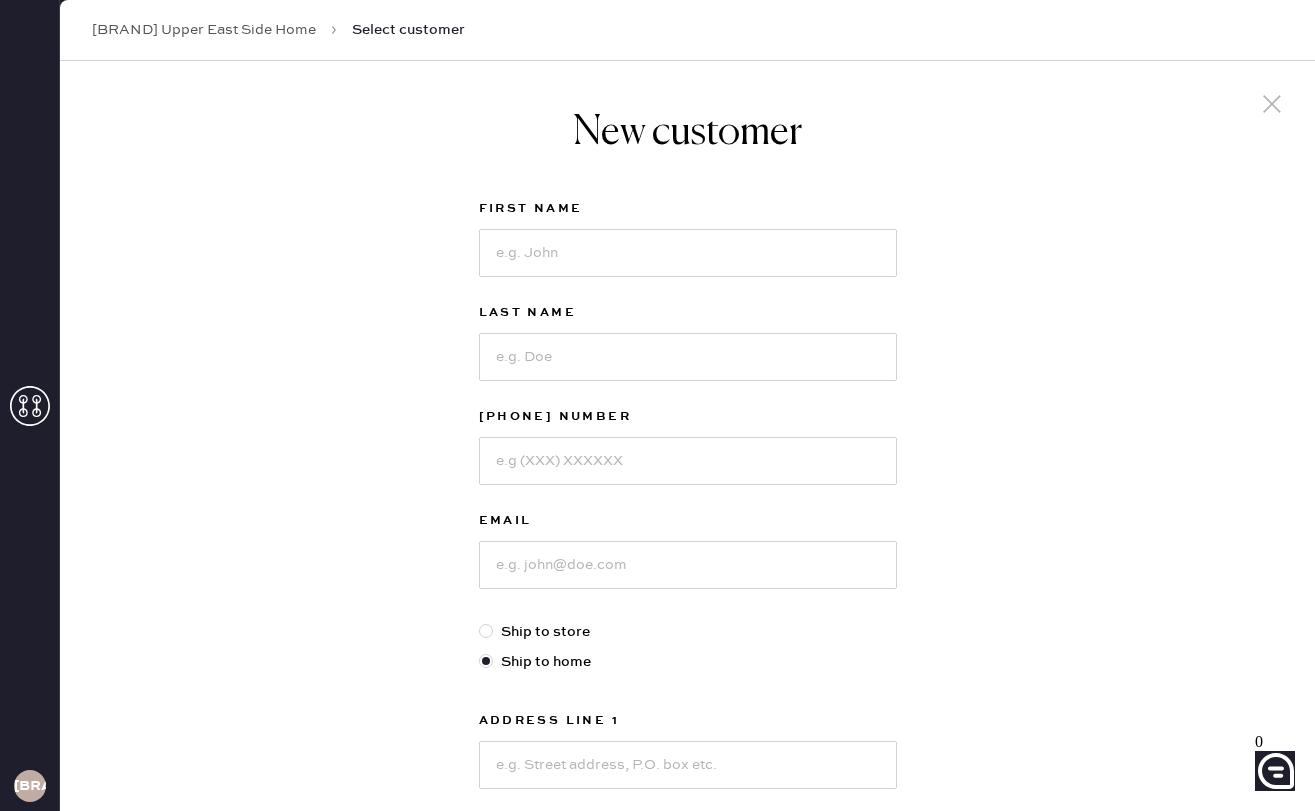 scroll, scrollTop: 53, scrollLeft: 0, axis: vertical 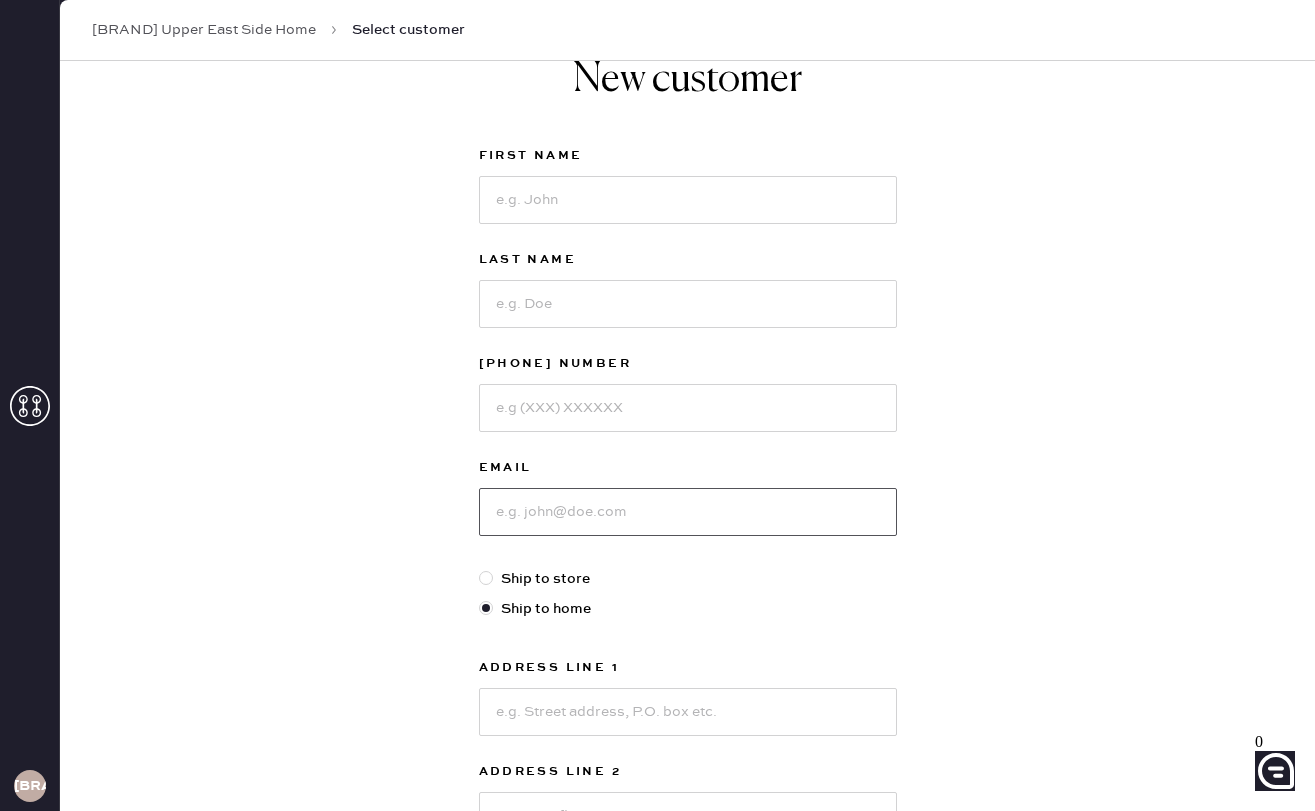 click at bounding box center (688, 512) 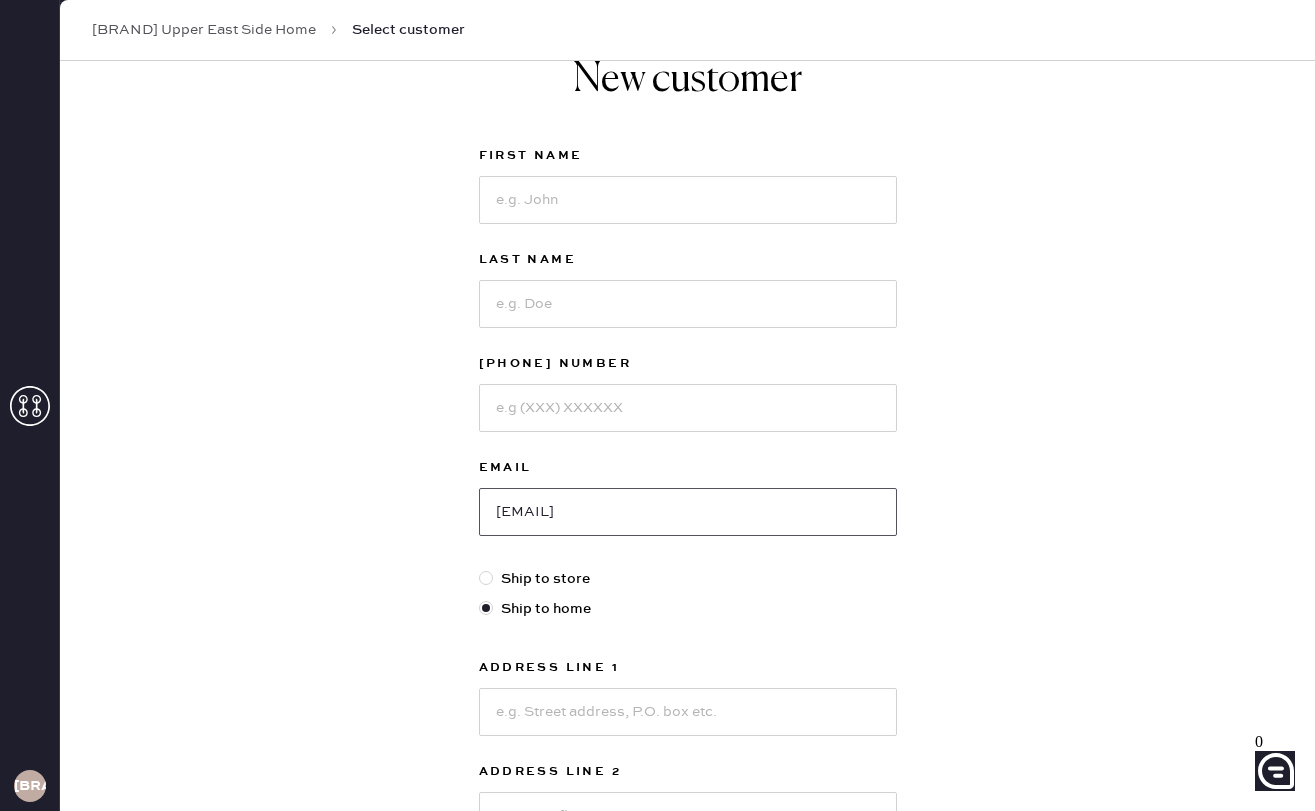 type on "[EMAIL]" 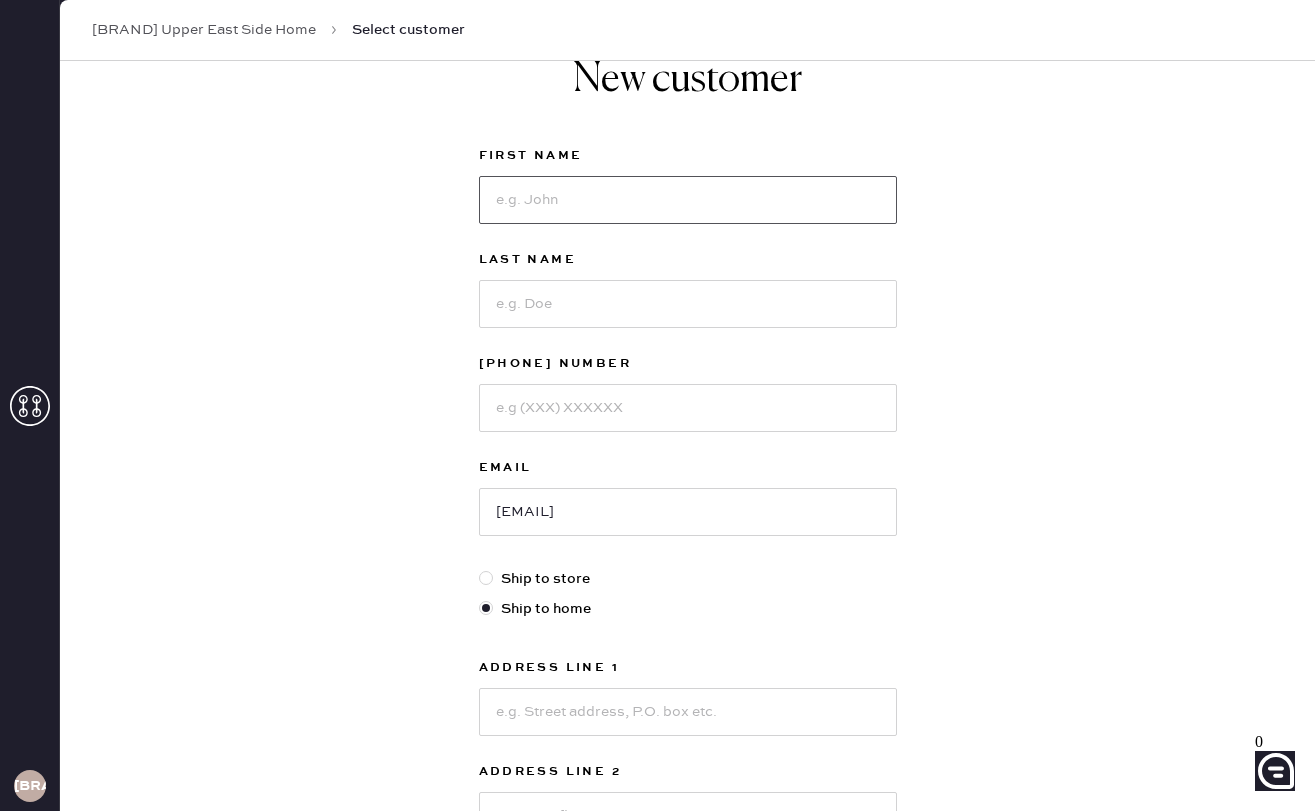 click at bounding box center [688, 200] 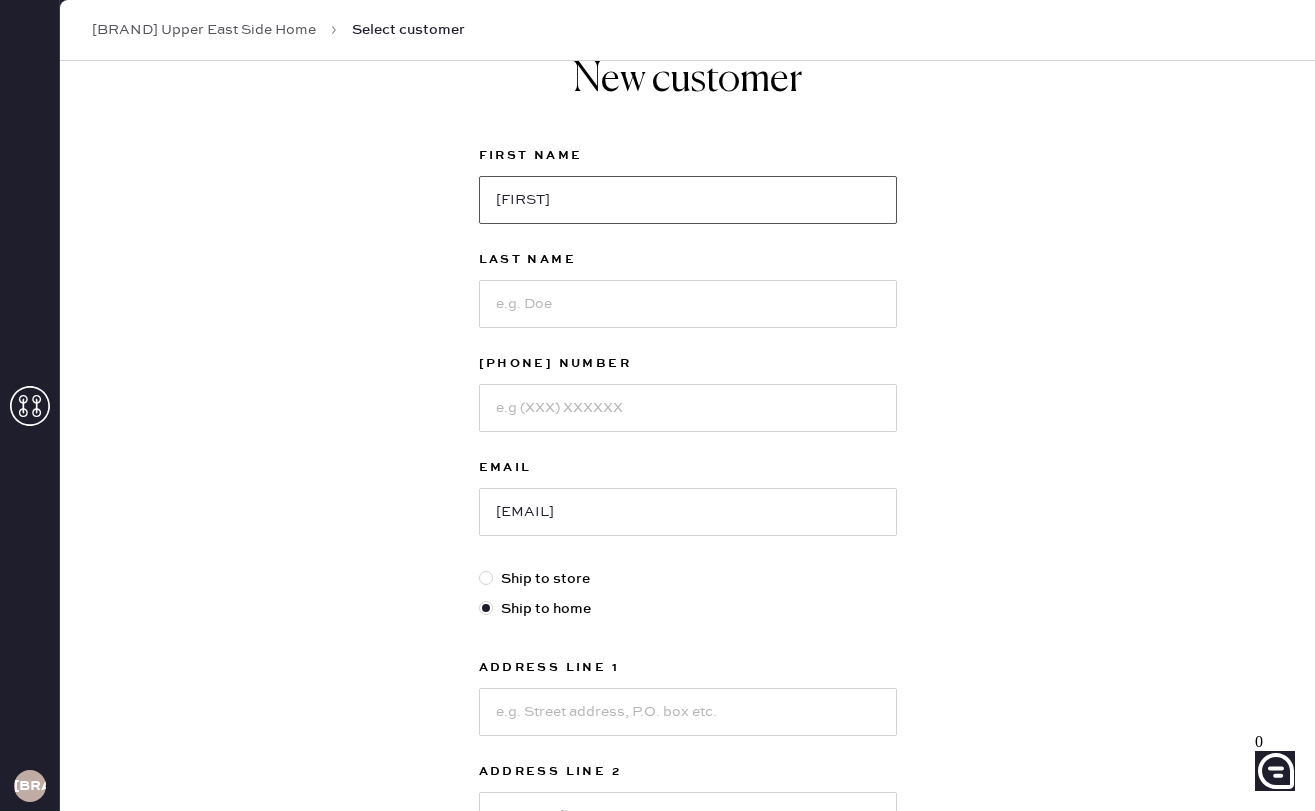 type on "Kaitlyn" 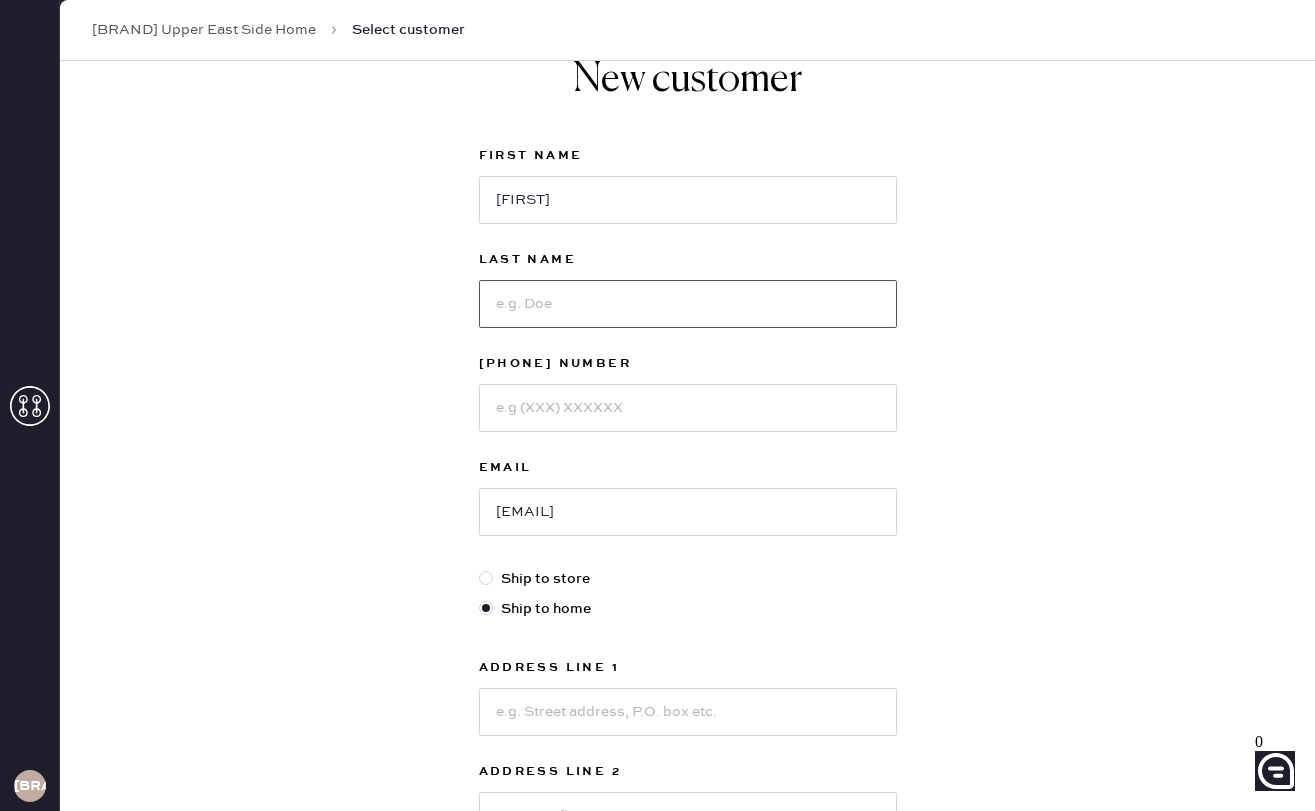 click at bounding box center (688, 304) 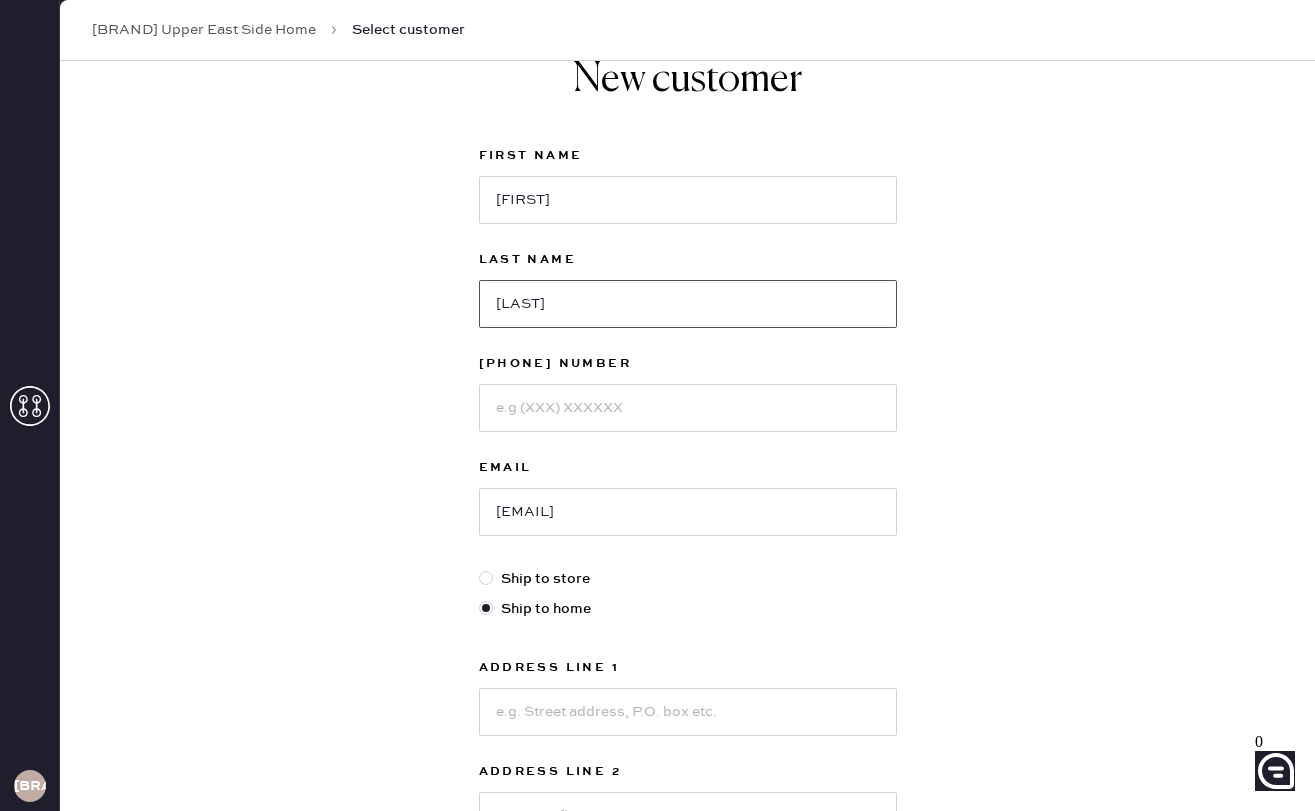 type on "Colby" 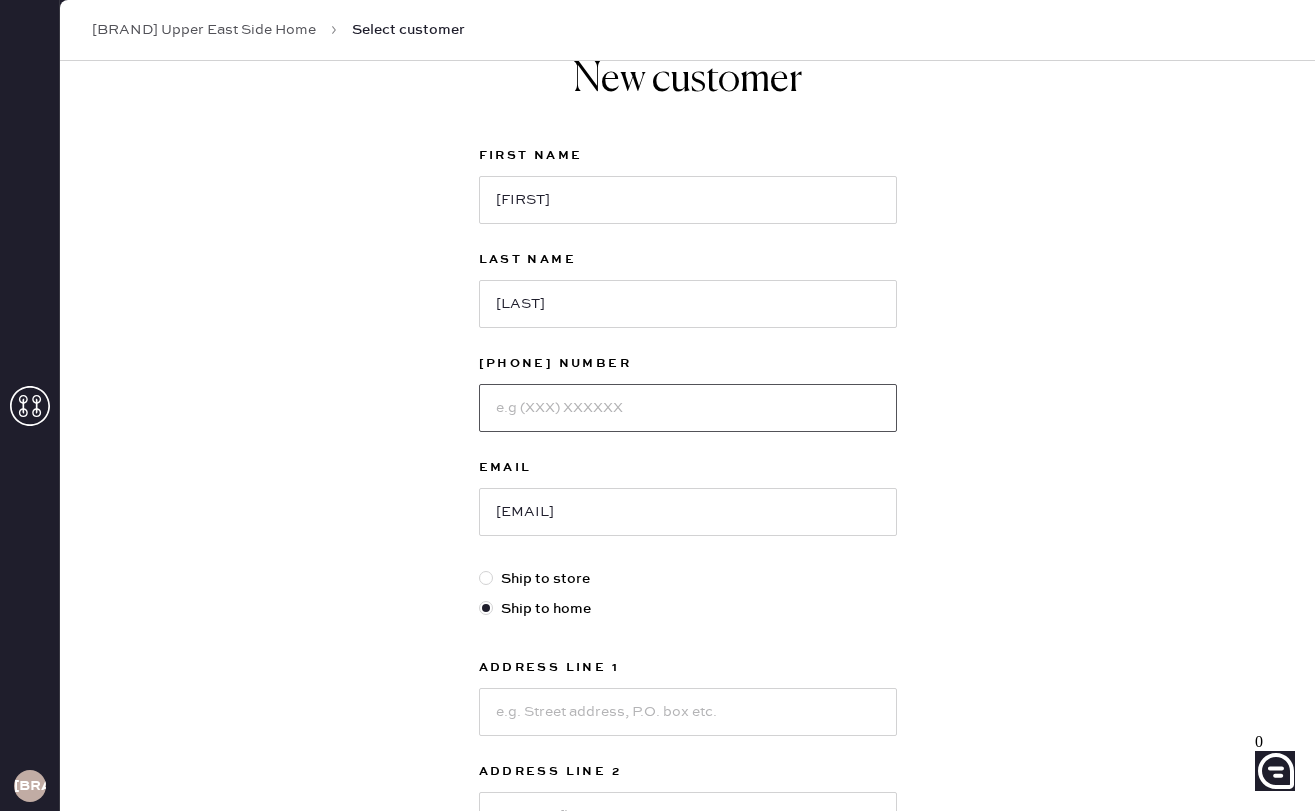 click at bounding box center (688, 408) 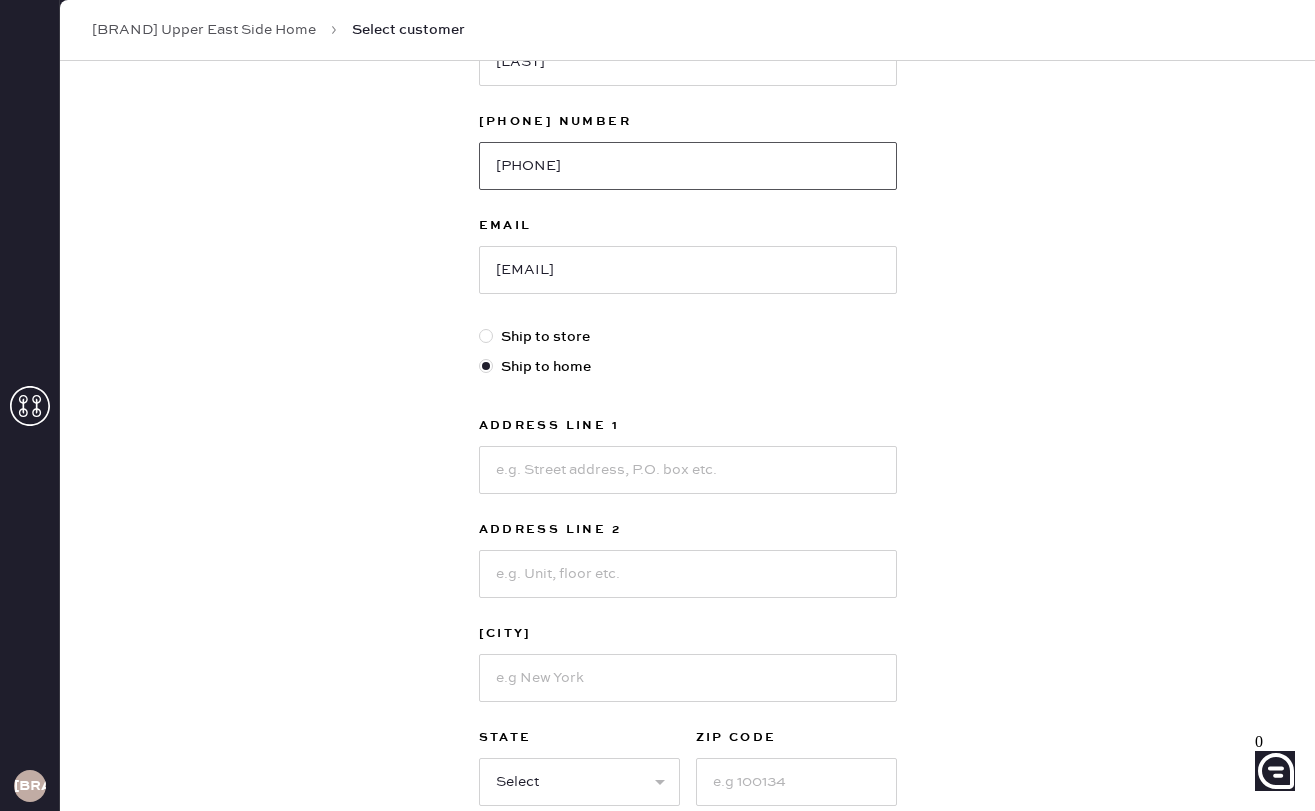 scroll, scrollTop: 292, scrollLeft: 0, axis: vertical 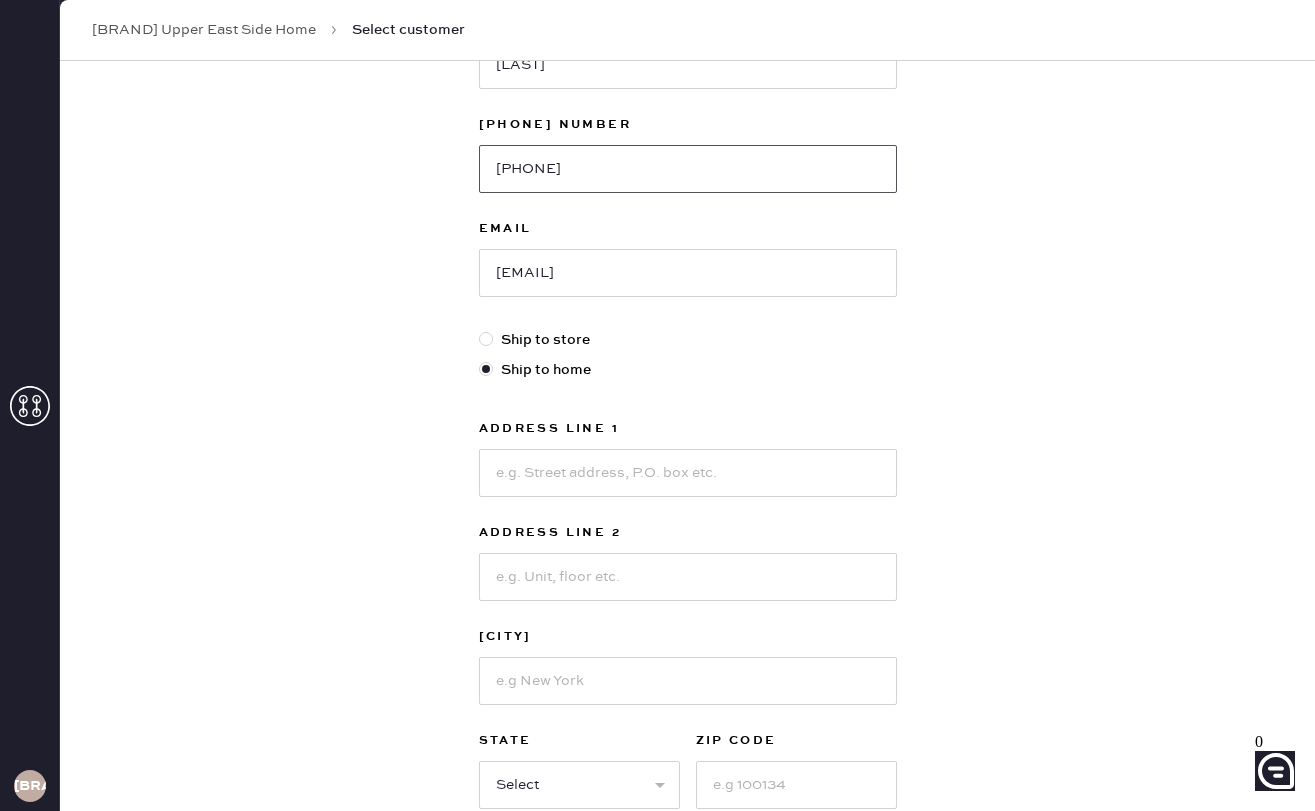 type on "9146108616" 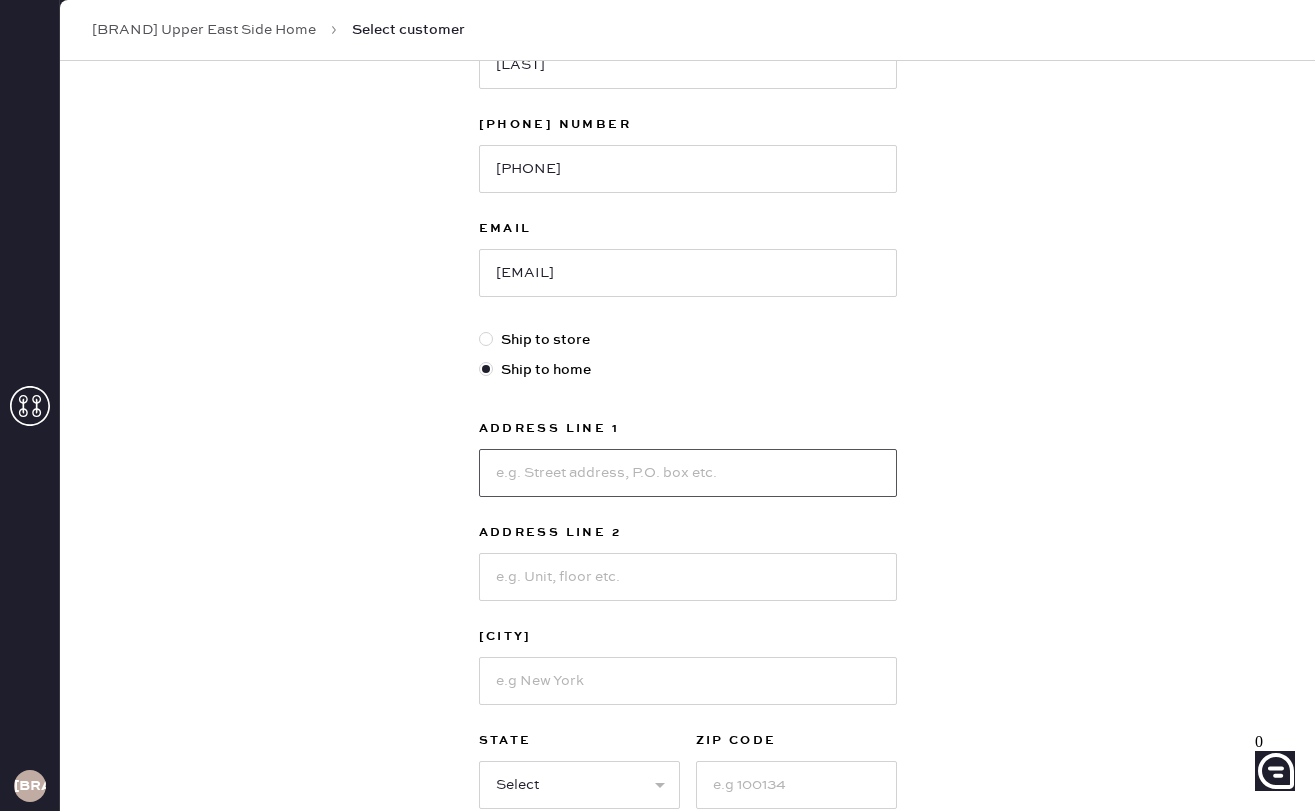 click at bounding box center (688, 473) 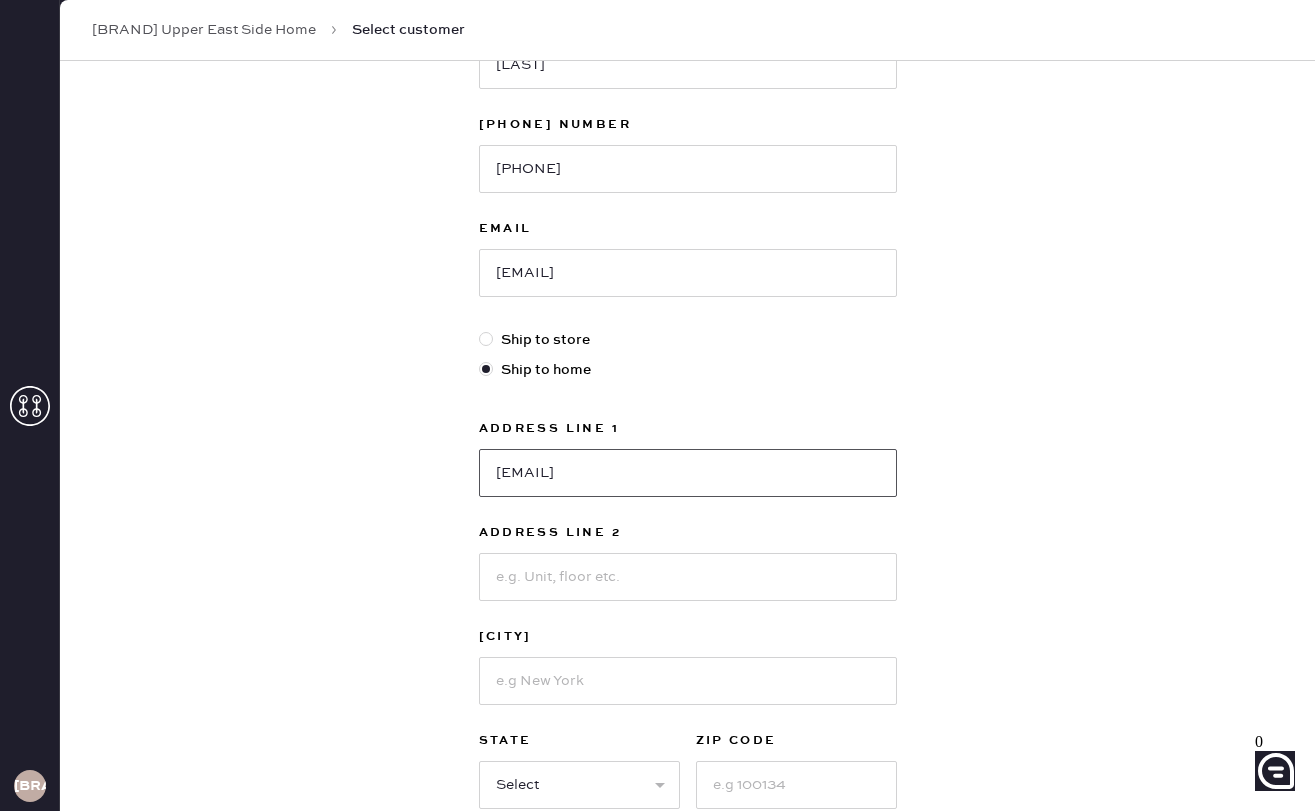 drag, startPoint x: 672, startPoint y: 480, endPoint x: 483, endPoint y: 478, distance: 189.01057 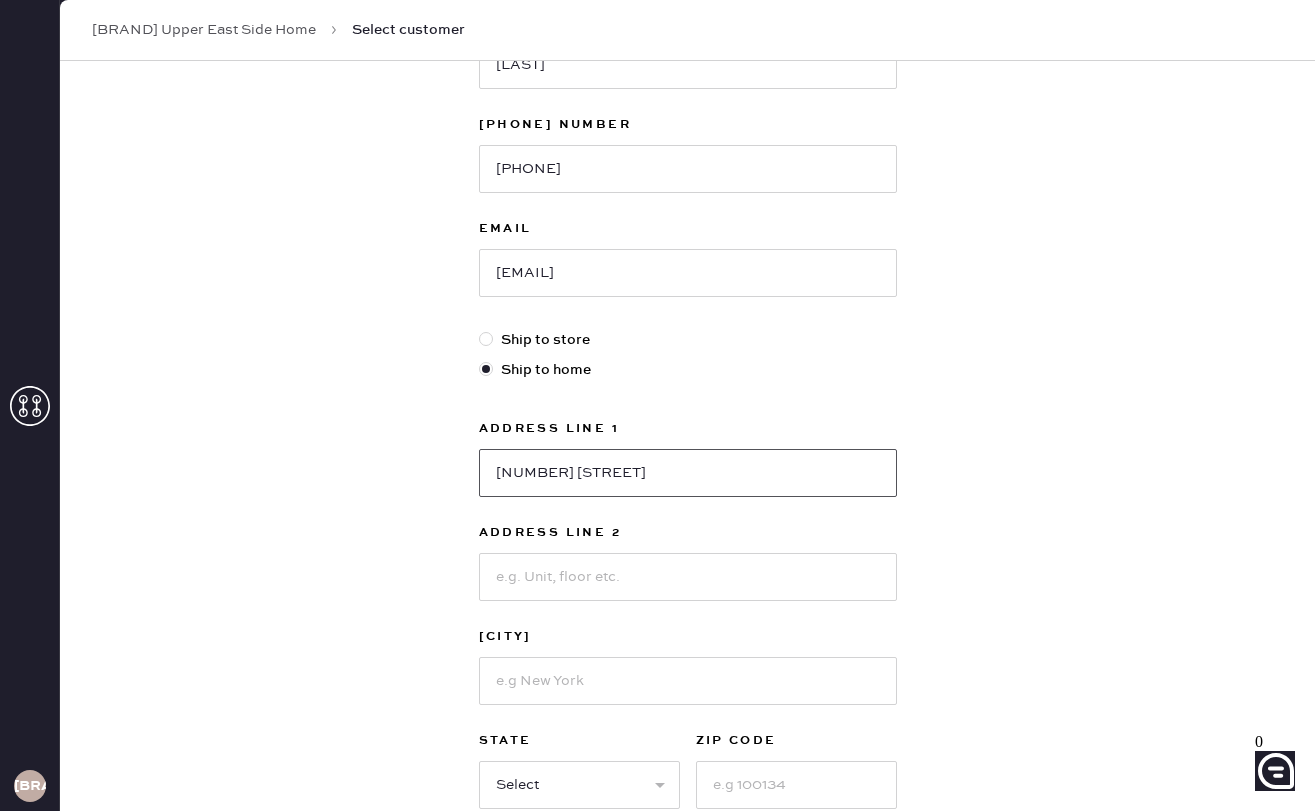 type on "160 W 73rd Street" 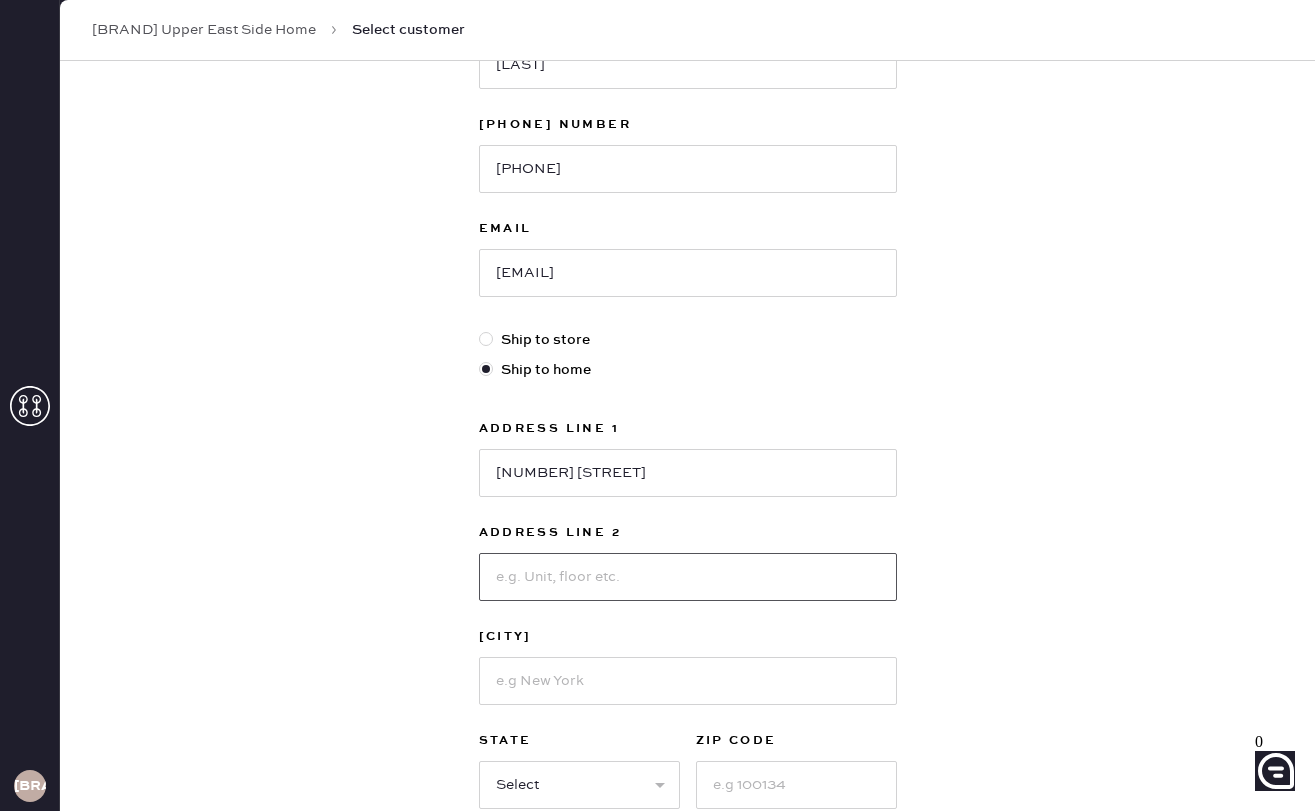 click at bounding box center [688, 577] 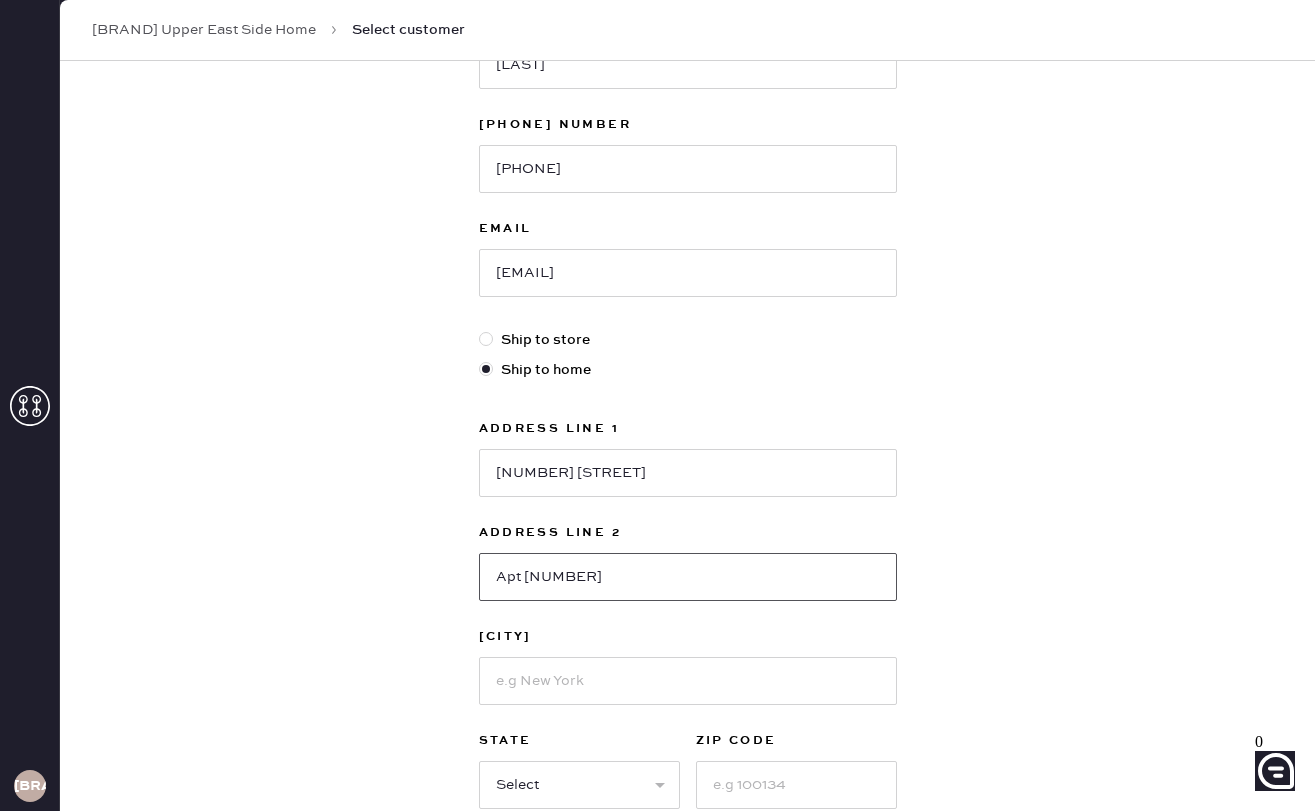 type on "Apt 5J" 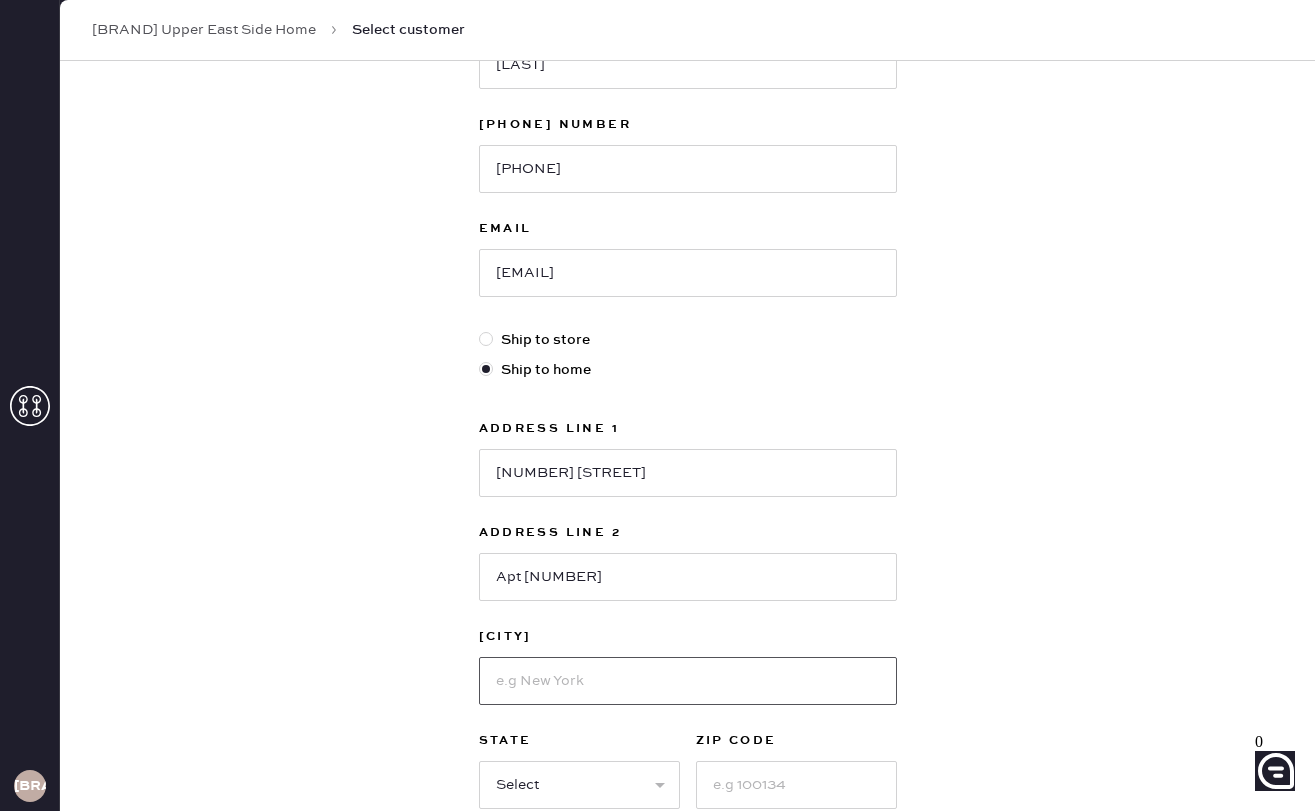 click at bounding box center [688, 681] 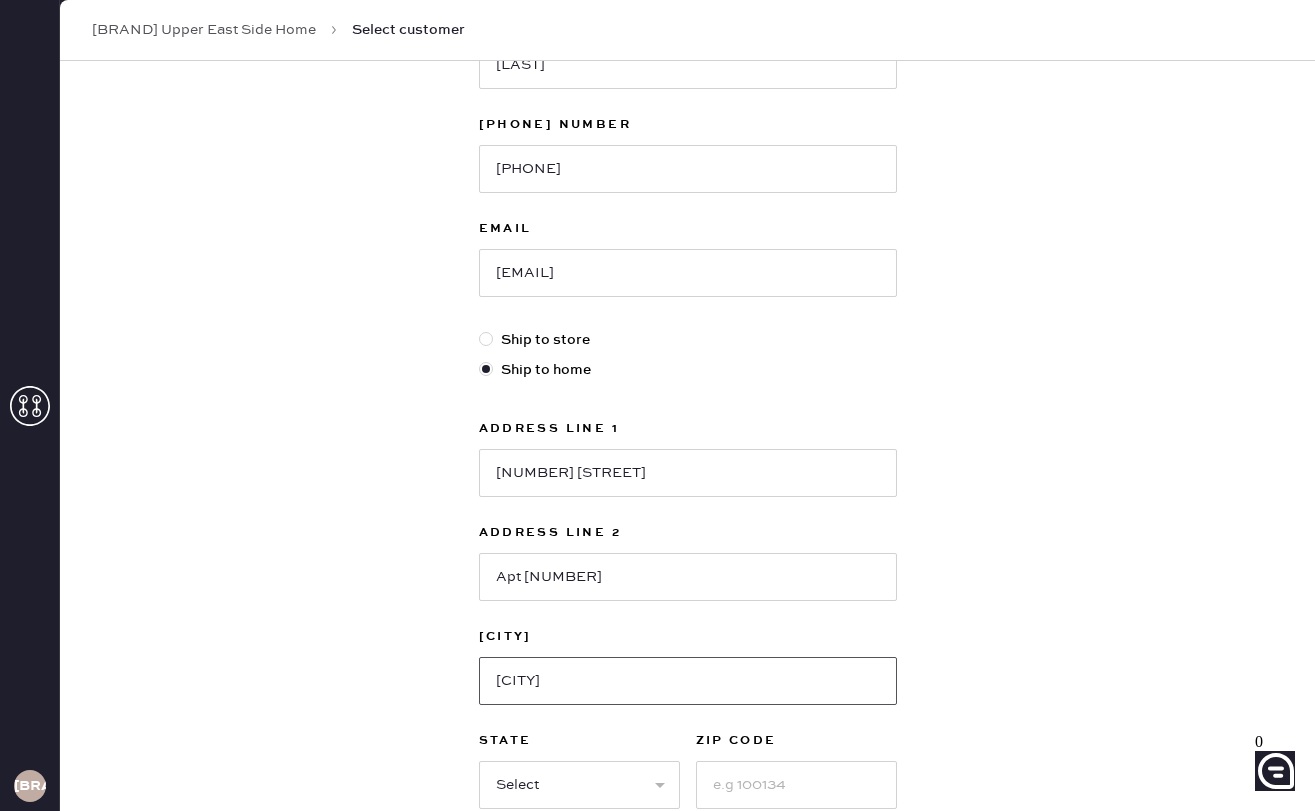 type on "[CITY]" 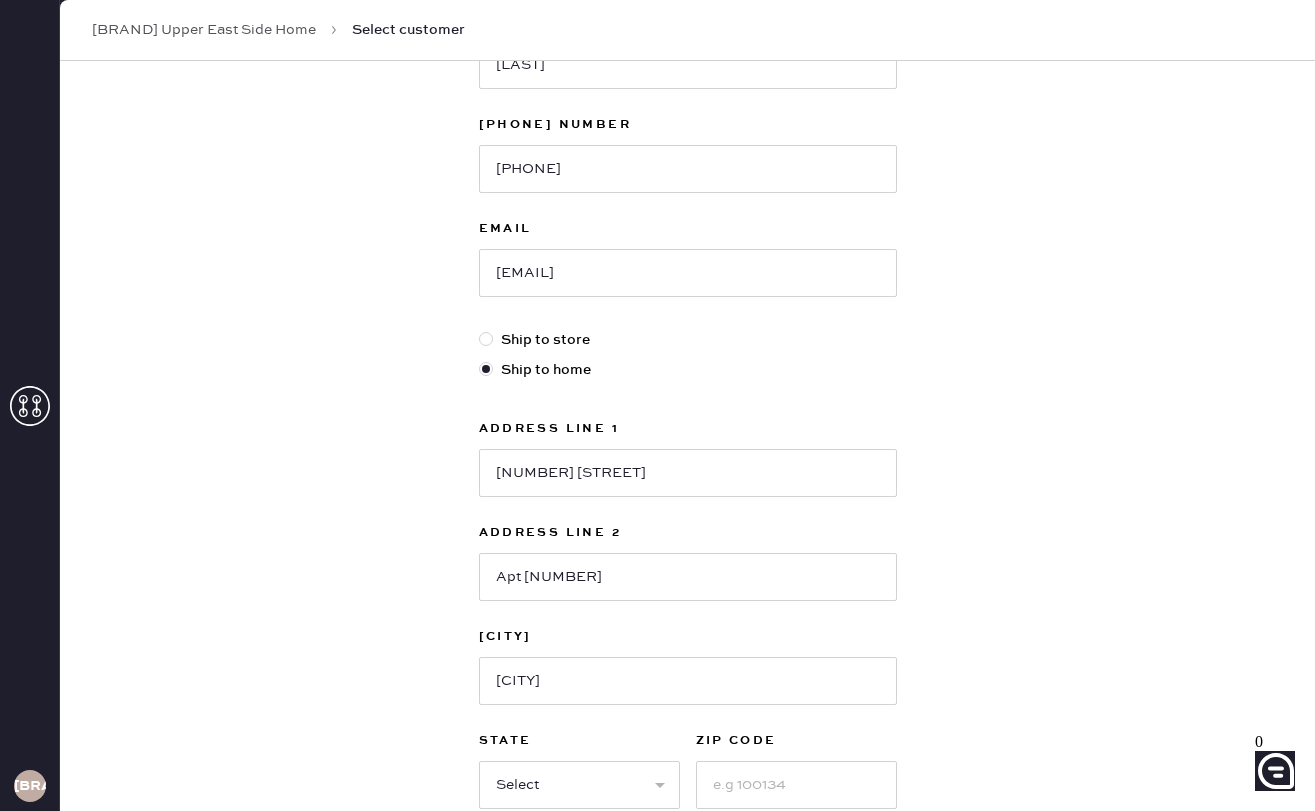 click on "New customer First Name Kaitlyn Last Name Colby Phone Number 9146108616 Email kcolbs17@gmail.com Ship to store Ship to home Address Line 1 160 W 73rd Street Address Line 2 Apt 5J City New York State Select AK AL AR AZ CA CO CT DC DE FL GA HI IA ID IL IN KS KY LA MA MD ME MI MN MO MS MT NC ND NE NH NJ NM NV NY OH OK OR PA RI SC SD TN TX UT VA VT WA WI WV WY ZIP Code Next" at bounding box center [688, 349] 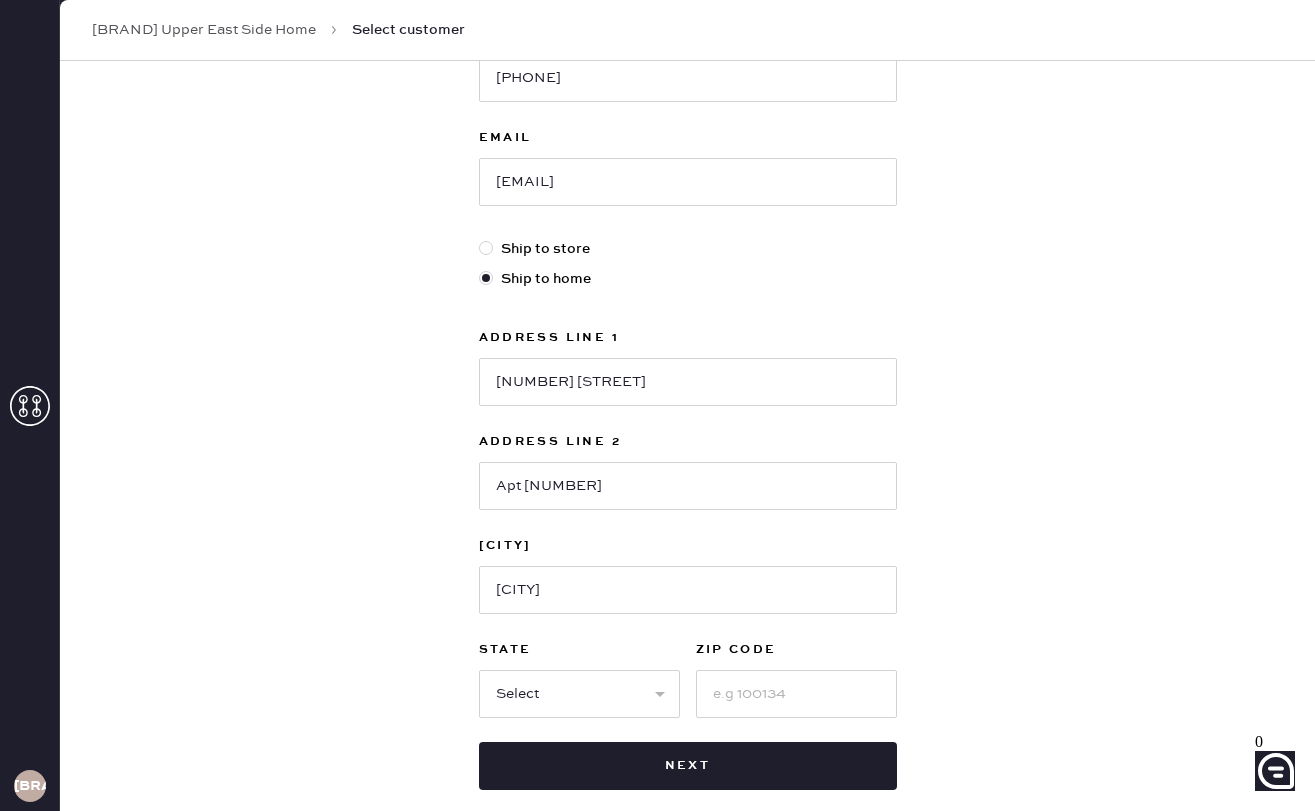 scroll, scrollTop: 402, scrollLeft: 0, axis: vertical 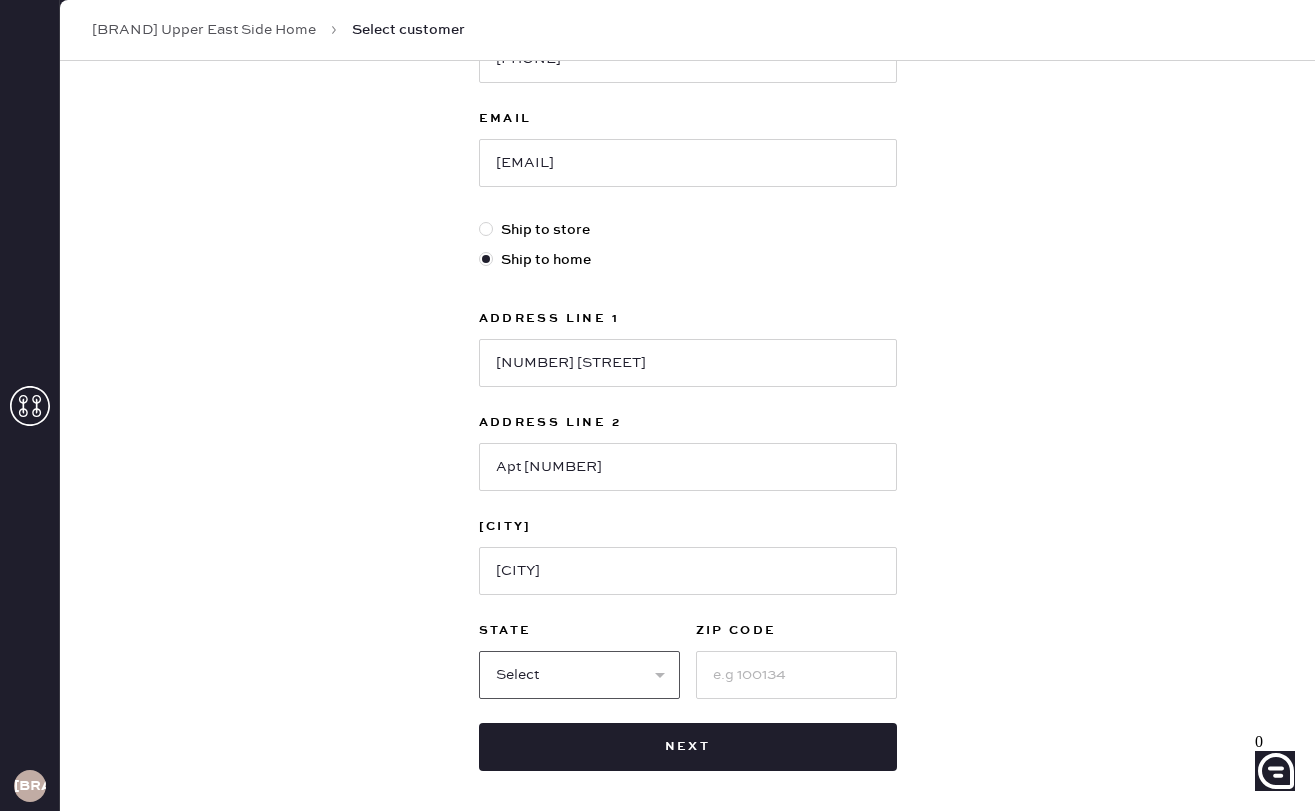 click on "•••••• •• •• •• •• •• •• •• •• •• •• •• •• •• •• •• •• •• •• •• •• •• •• •• •• •• •• •• •• •• •• •• •• •• •• •• •• •• •• •• •• •• •• •• •• •• •• •• •• •• •• ••" at bounding box center (579, 675) 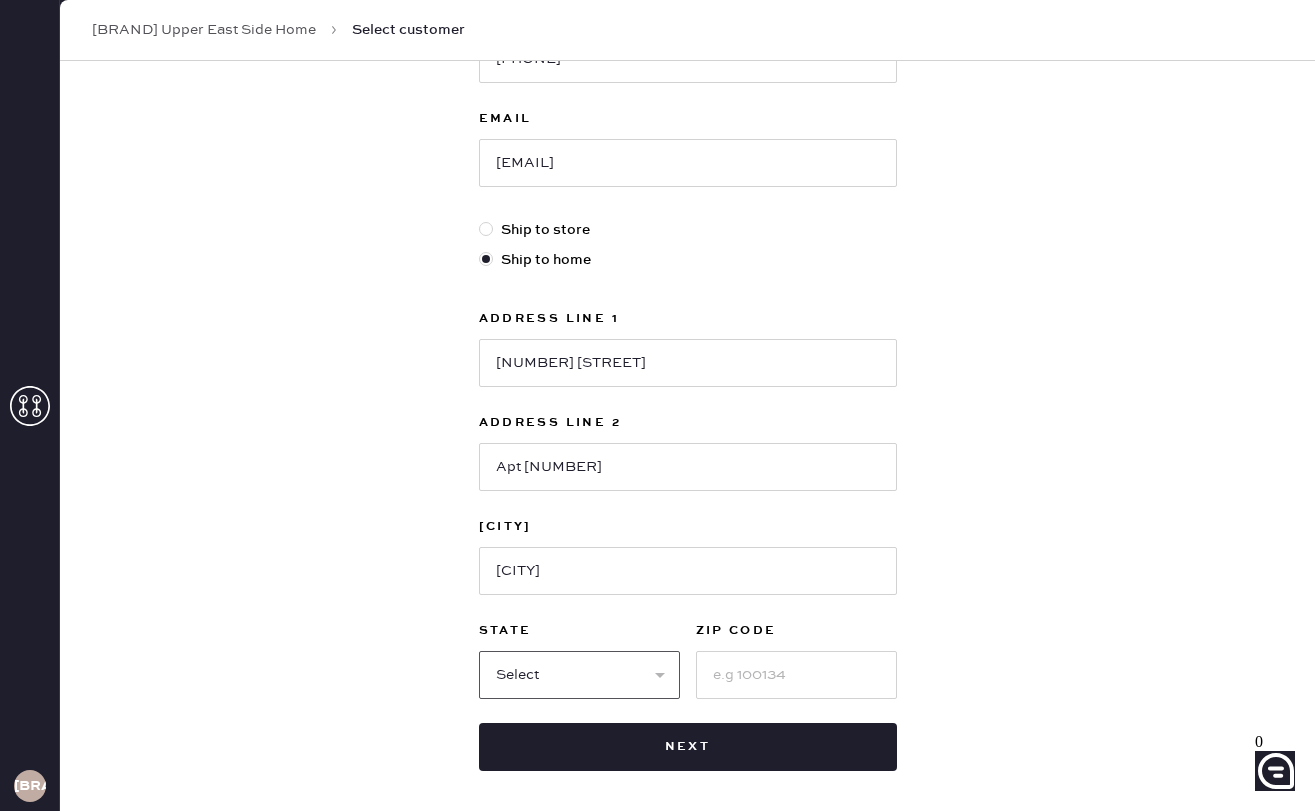 select on "••" 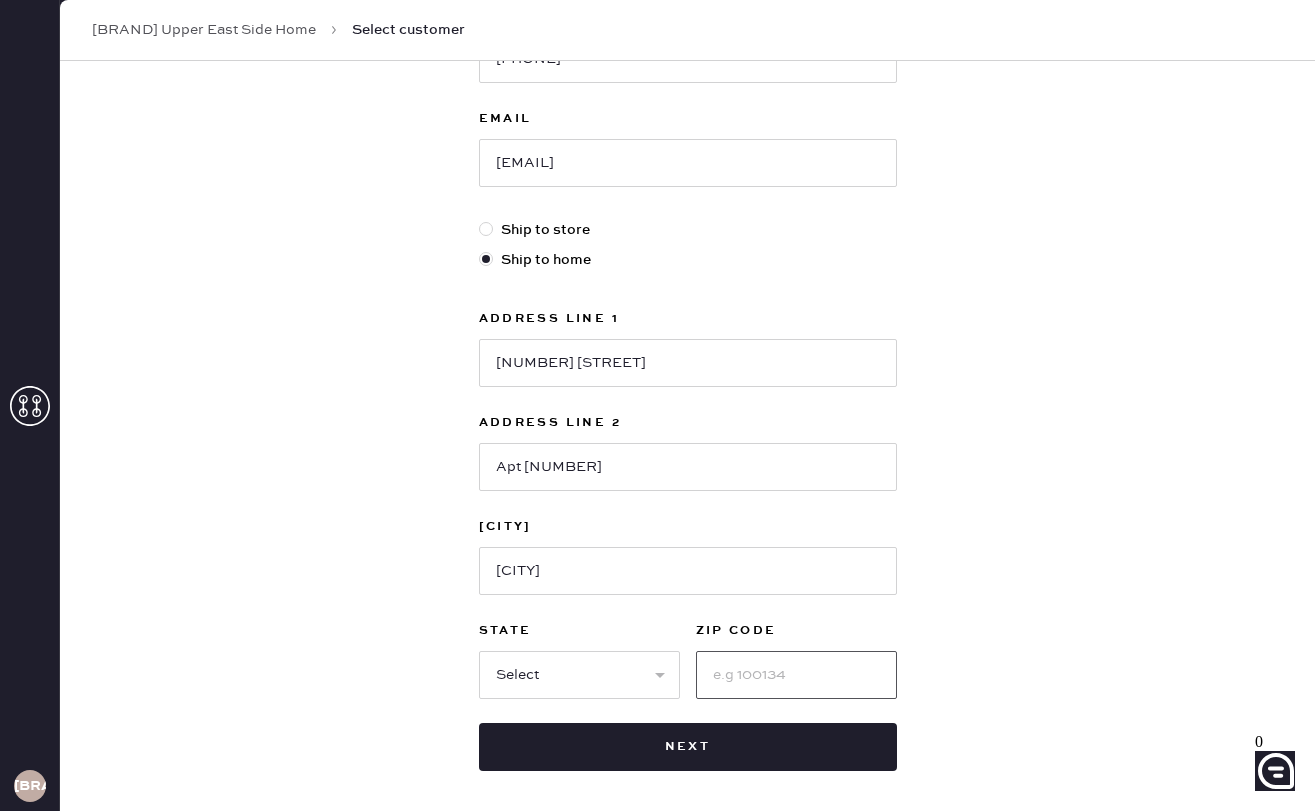 click at bounding box center [796, 675] 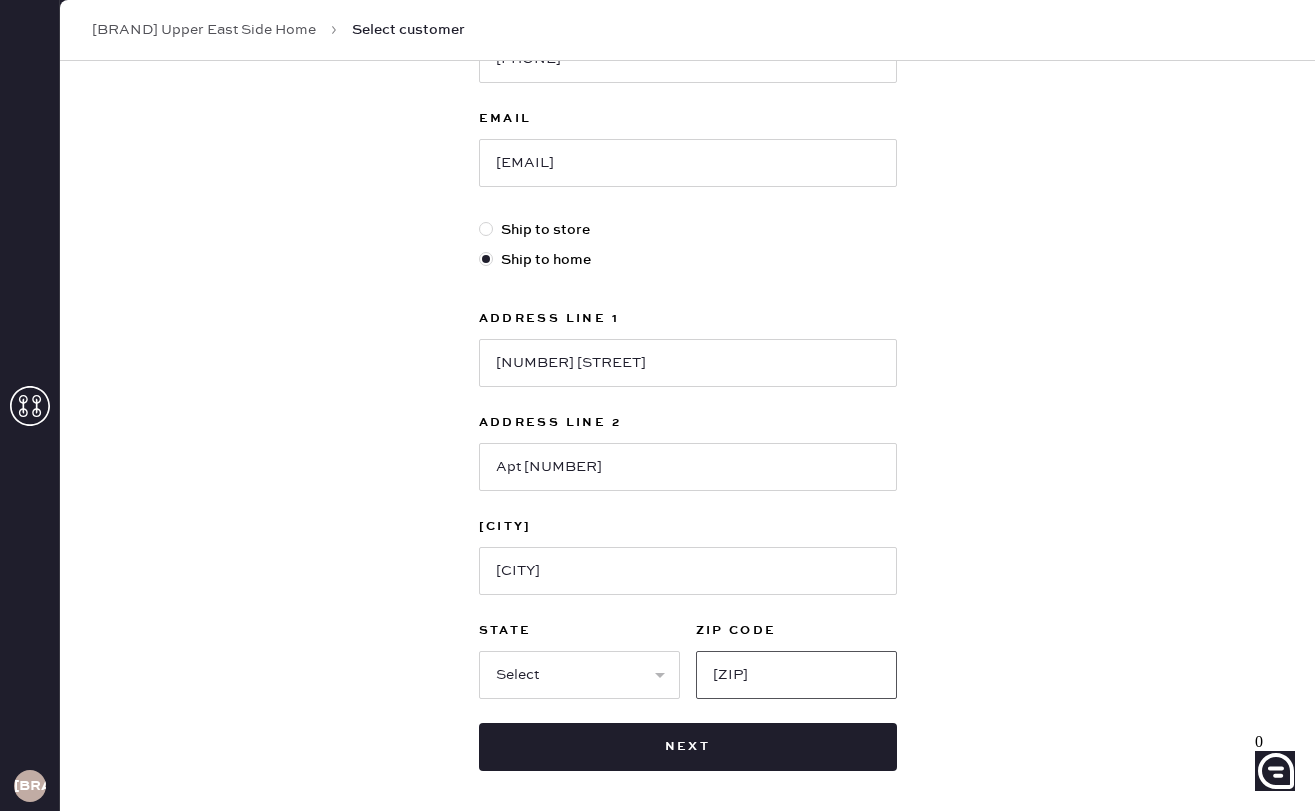 type on "10023" 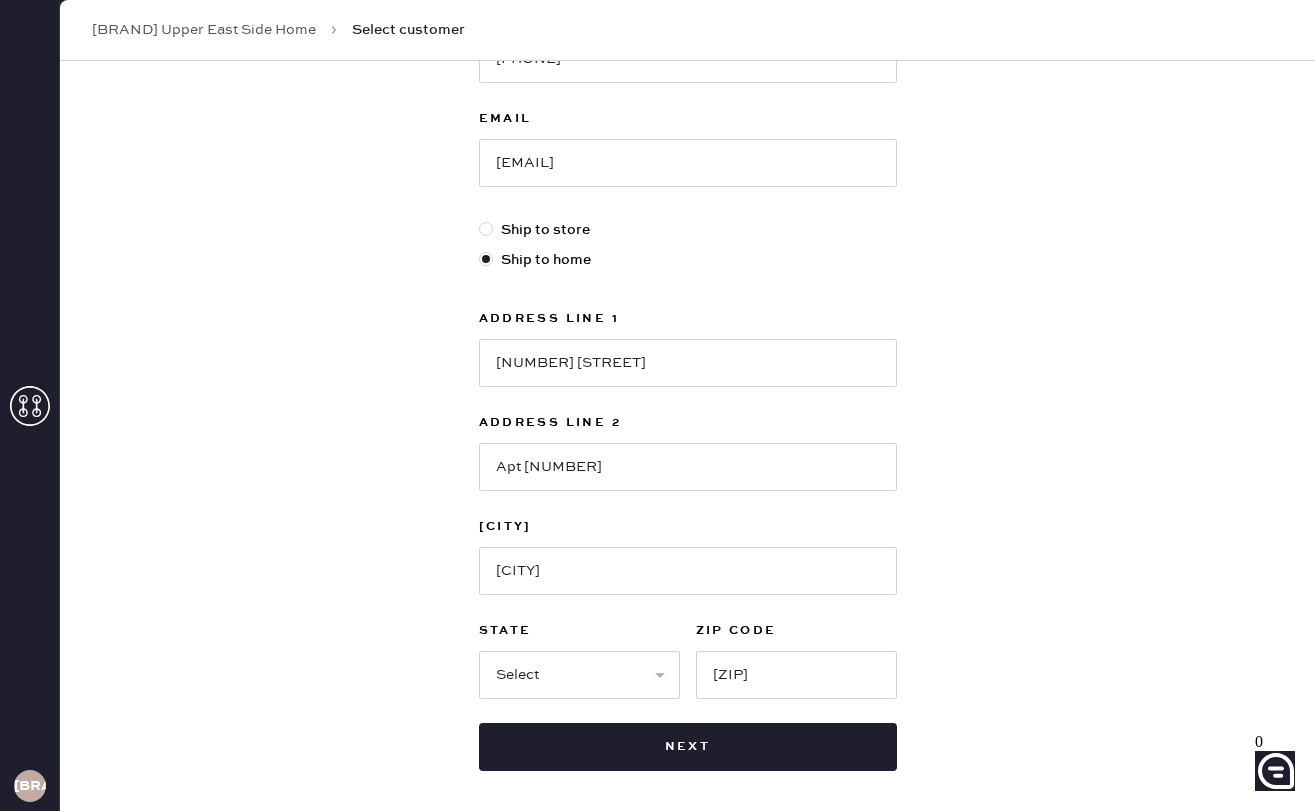 click on "New customer First Name Kaitlyn Last Name Colby Phone Number 9146108616 Email kcolbs17@gmail.com Ship to store Ship to home Address Line 1 160 W 73rd Street Address Line 2 Apt 5J City New York State Select AK AL AR AZ CA CO CT DC DE FL GA HI IA ID IL IN KS KY LA MA MD ME MI MN MO MS MT NC ND NE NH NJ NM NV NY OH OK OR PA RI SC SD TN TX UT VA VT WA WI WV WY ZIP Code 10023 Next" at bounding box center [687, 279] 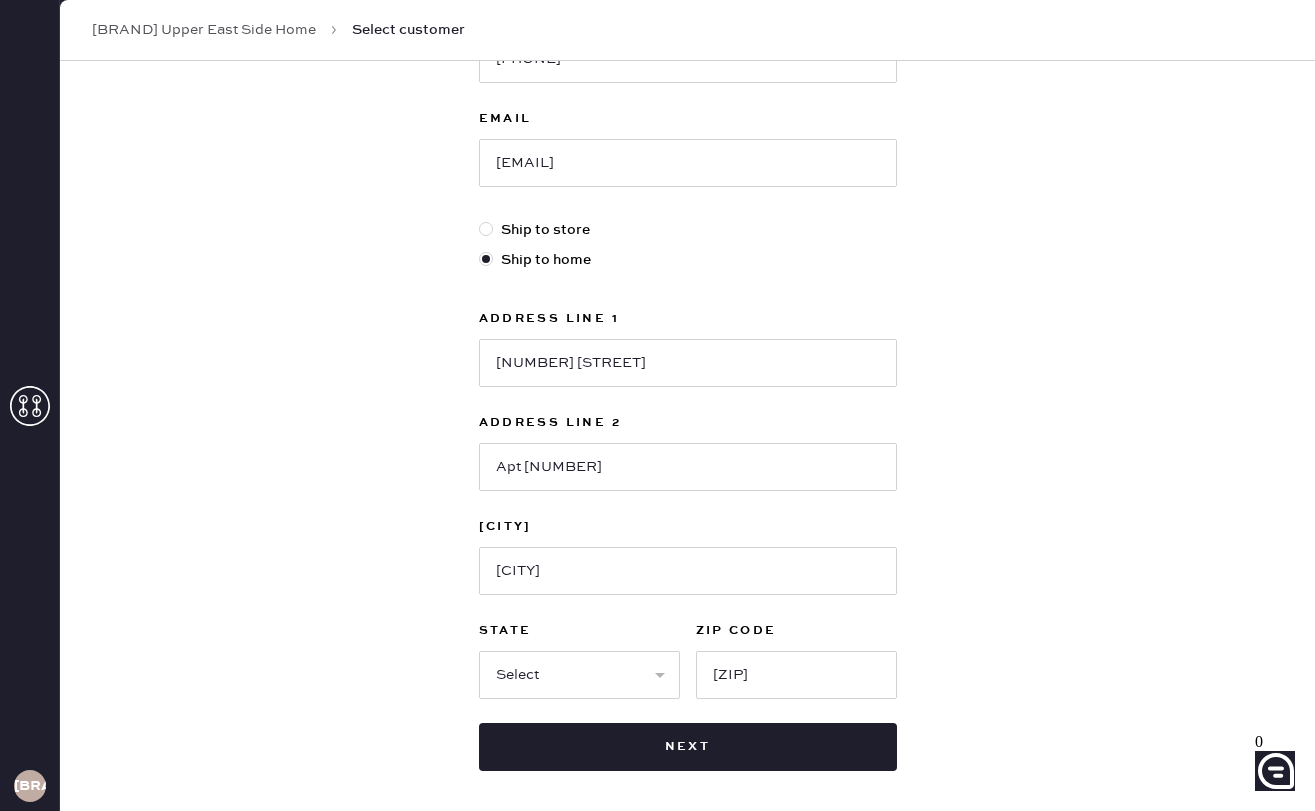 scroll, scrollTop: 490, scrollLeft: 0, axis: vertical 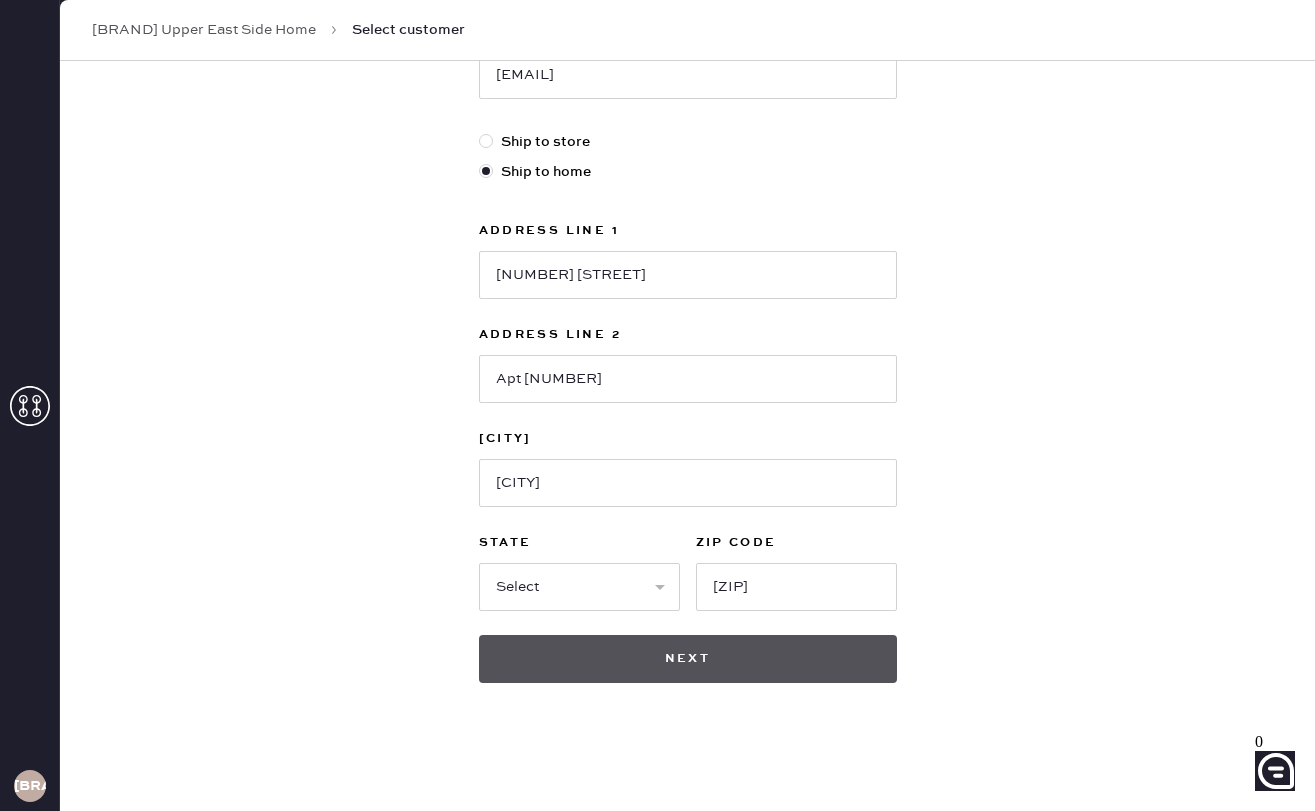 click on "Next" at bounding box center [688, 659] 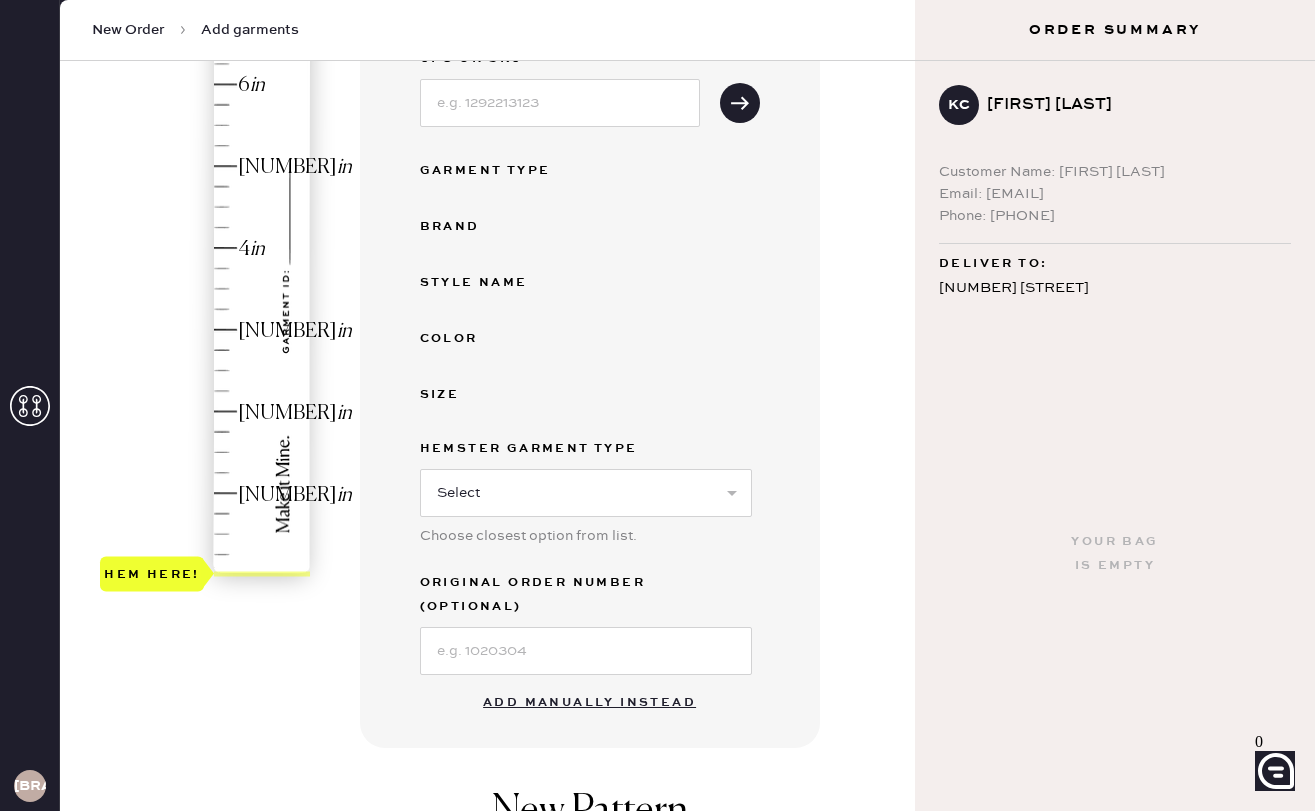 scroll, scrollTop: 230, scrollLeft: 0, axis: vertical 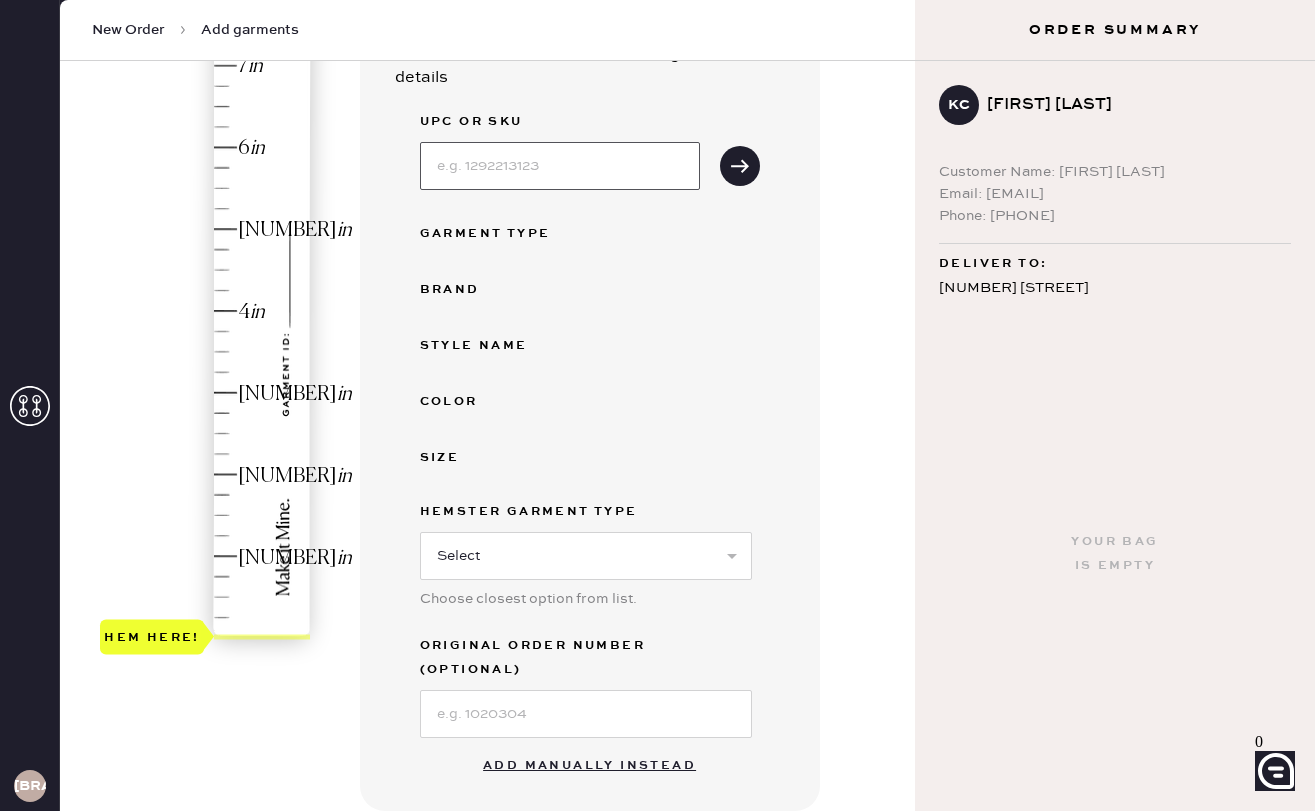 click at bounding box center (560, 166) 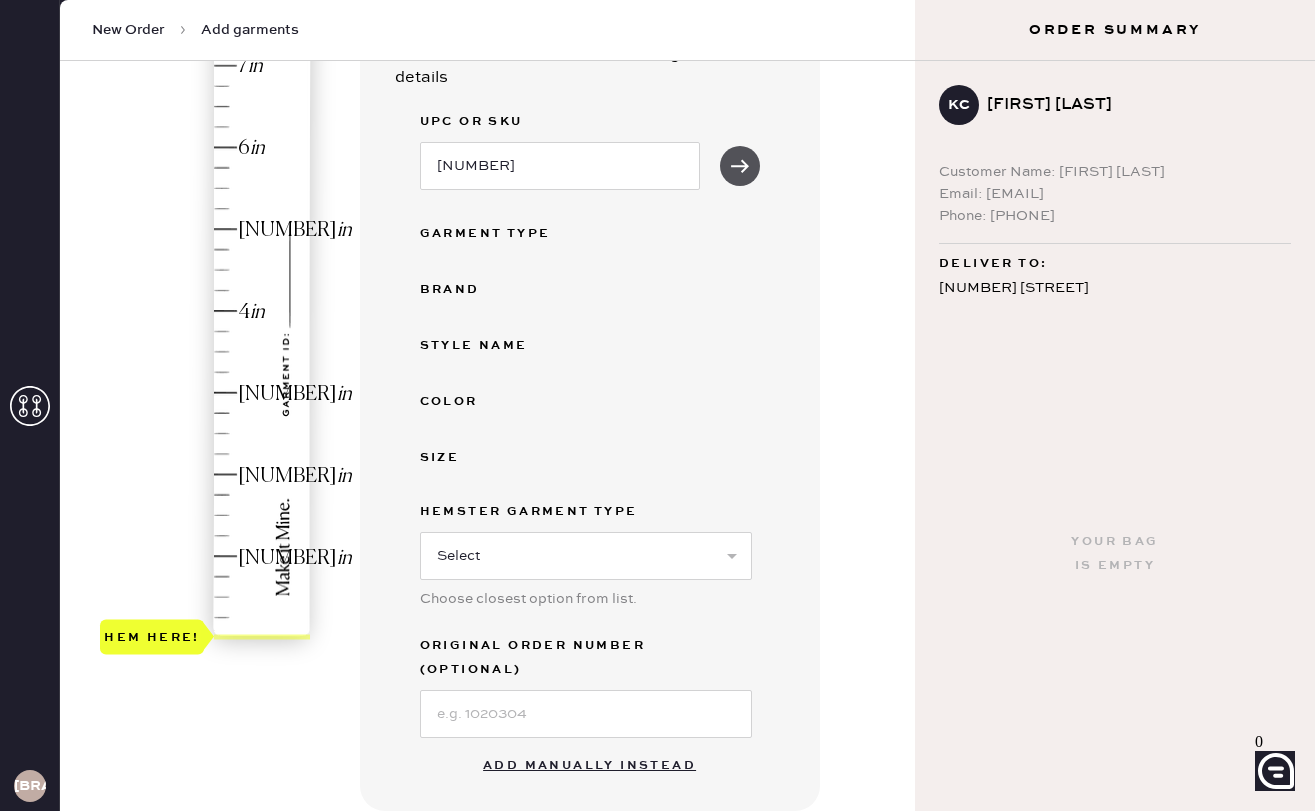 click at bounding box center [740, 166] 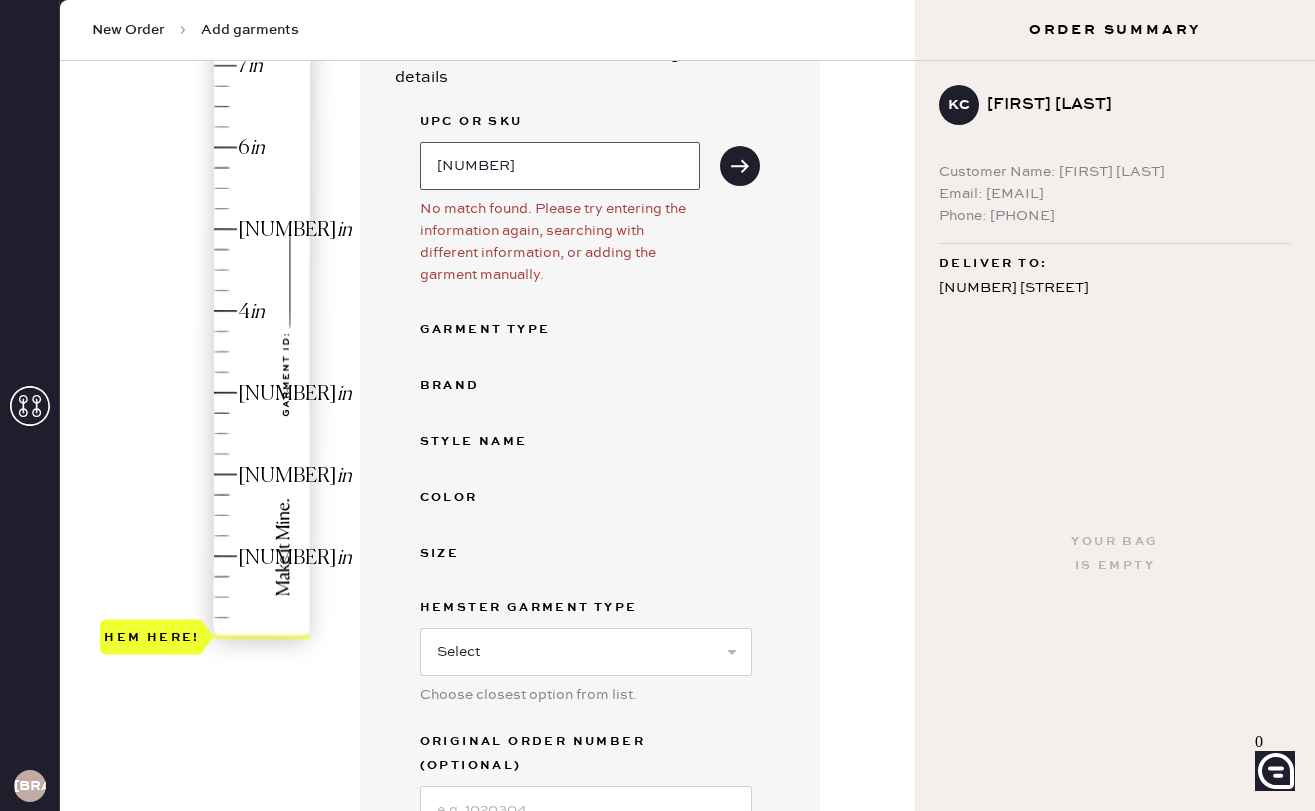click on "1313451OPW025" at bounding box center [560, 166] 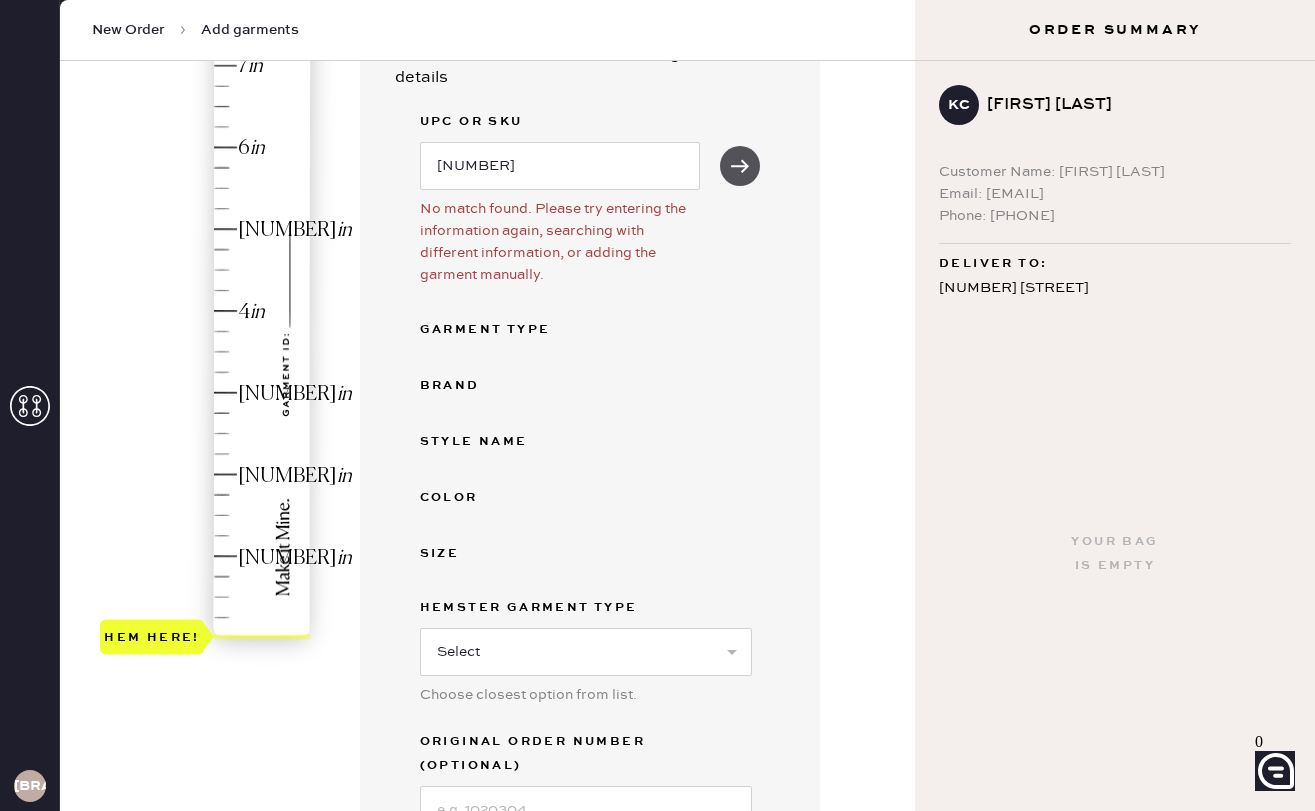 click at bounding box center [740, 165] 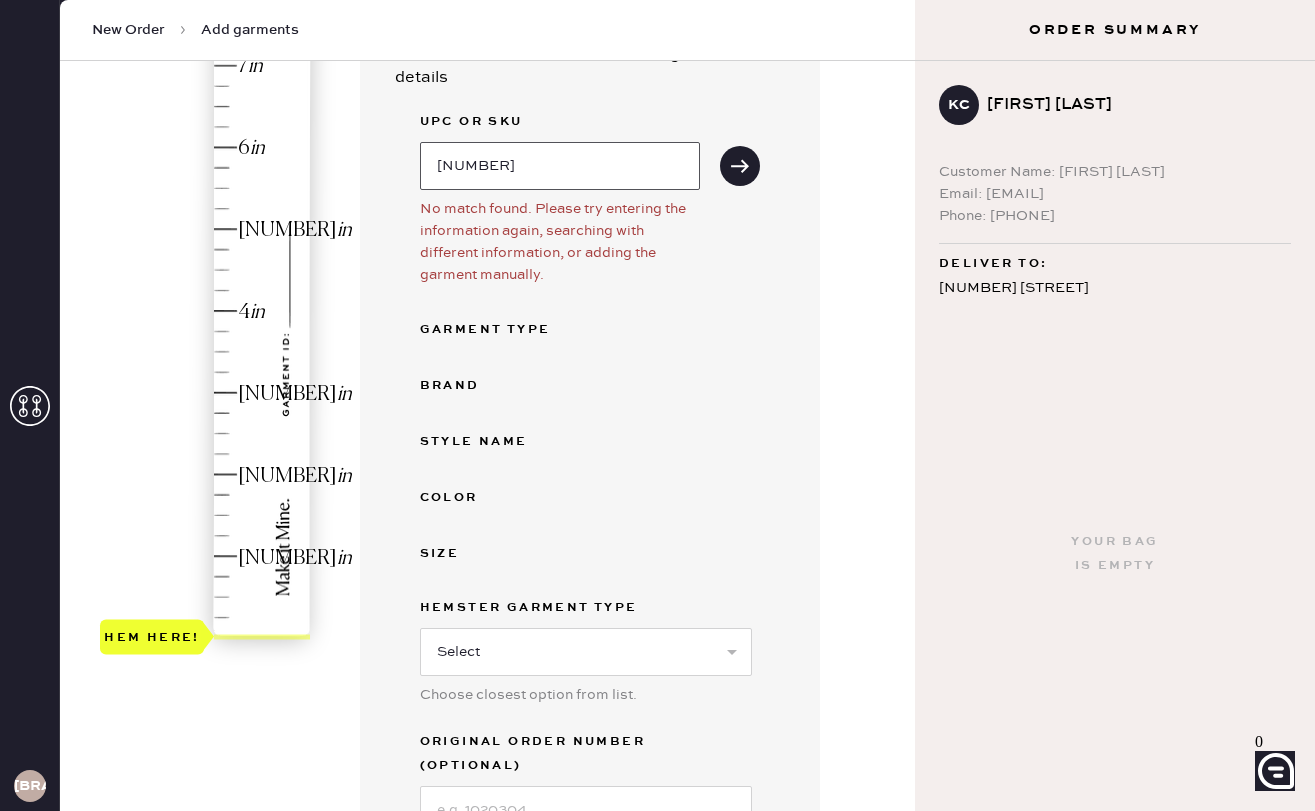 click on "1313451OPW025" at bounding box center (560, 166) 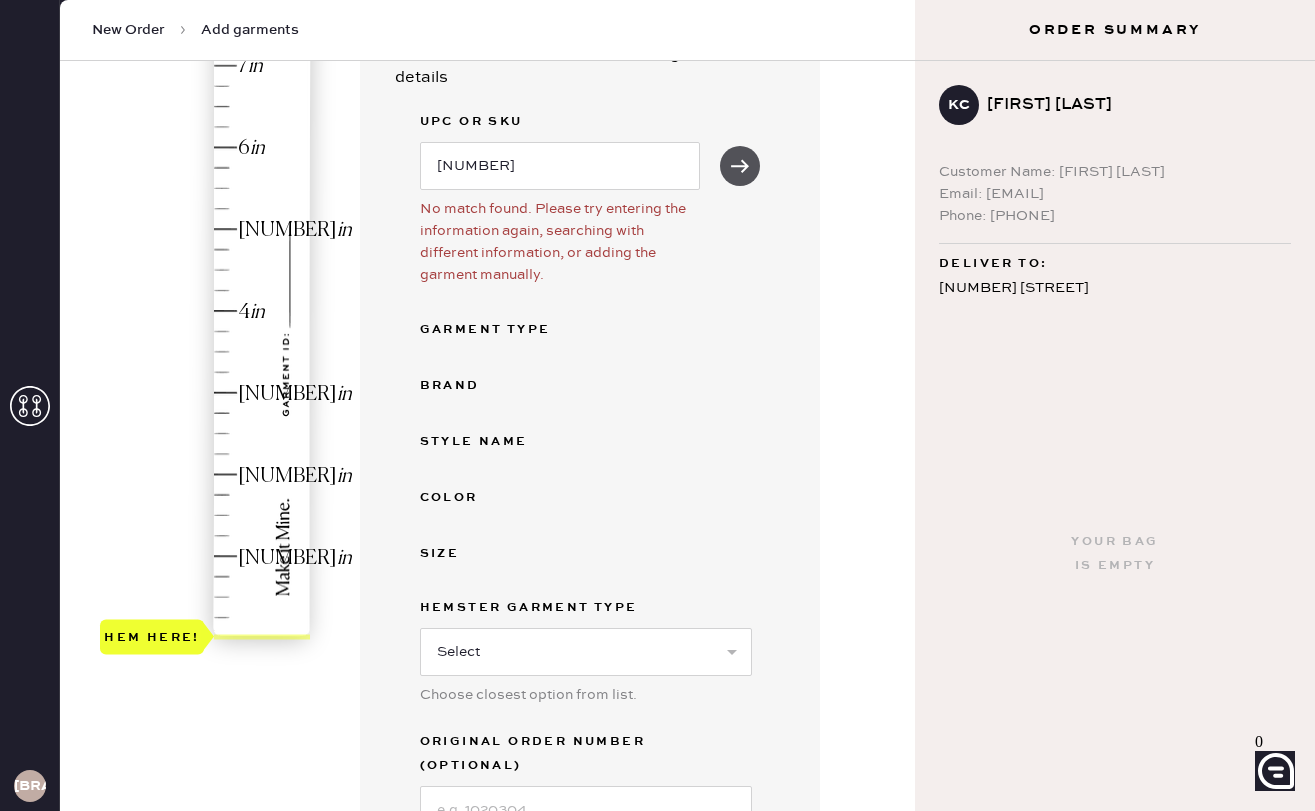 click at bounding box center (740, 166) 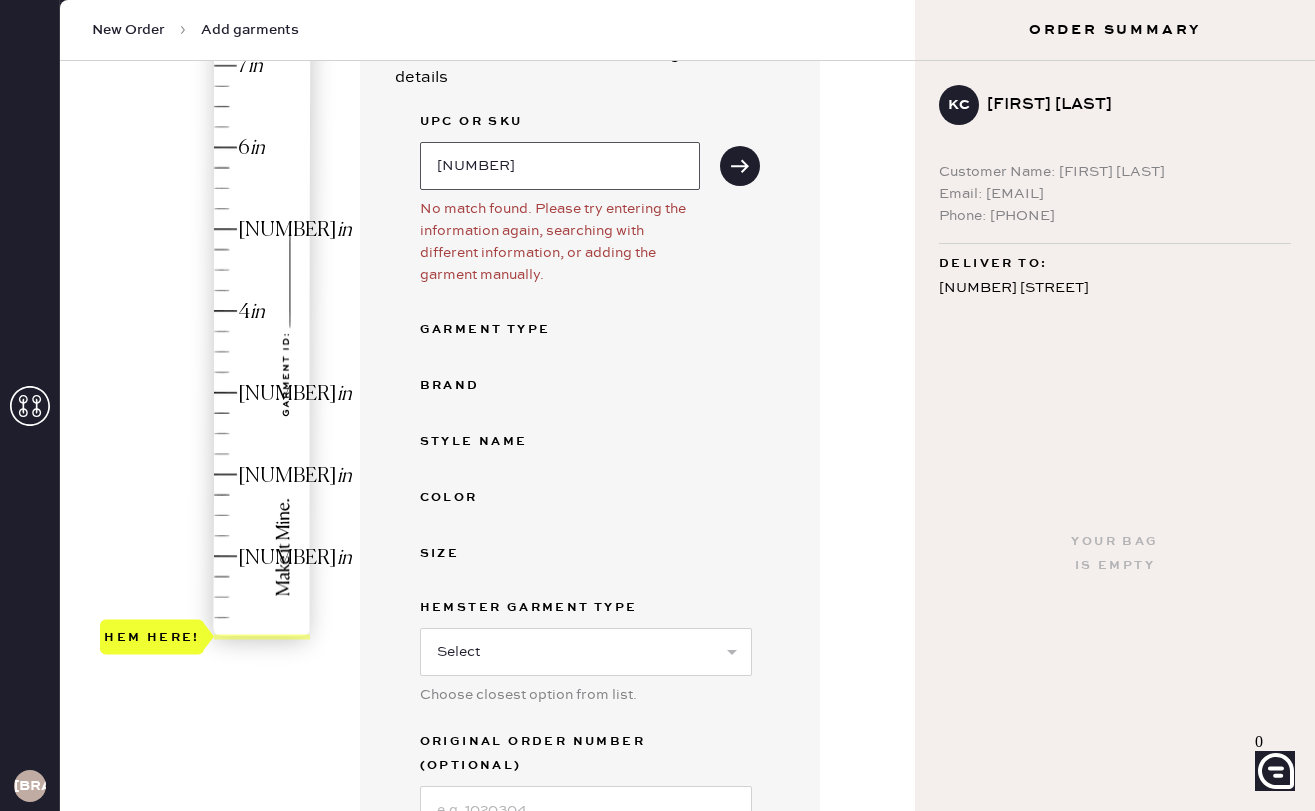 drag, startPoint x: 599, startPoint y: 159, endPoint x: 325, endPoint y: 160, distance: 274.00183 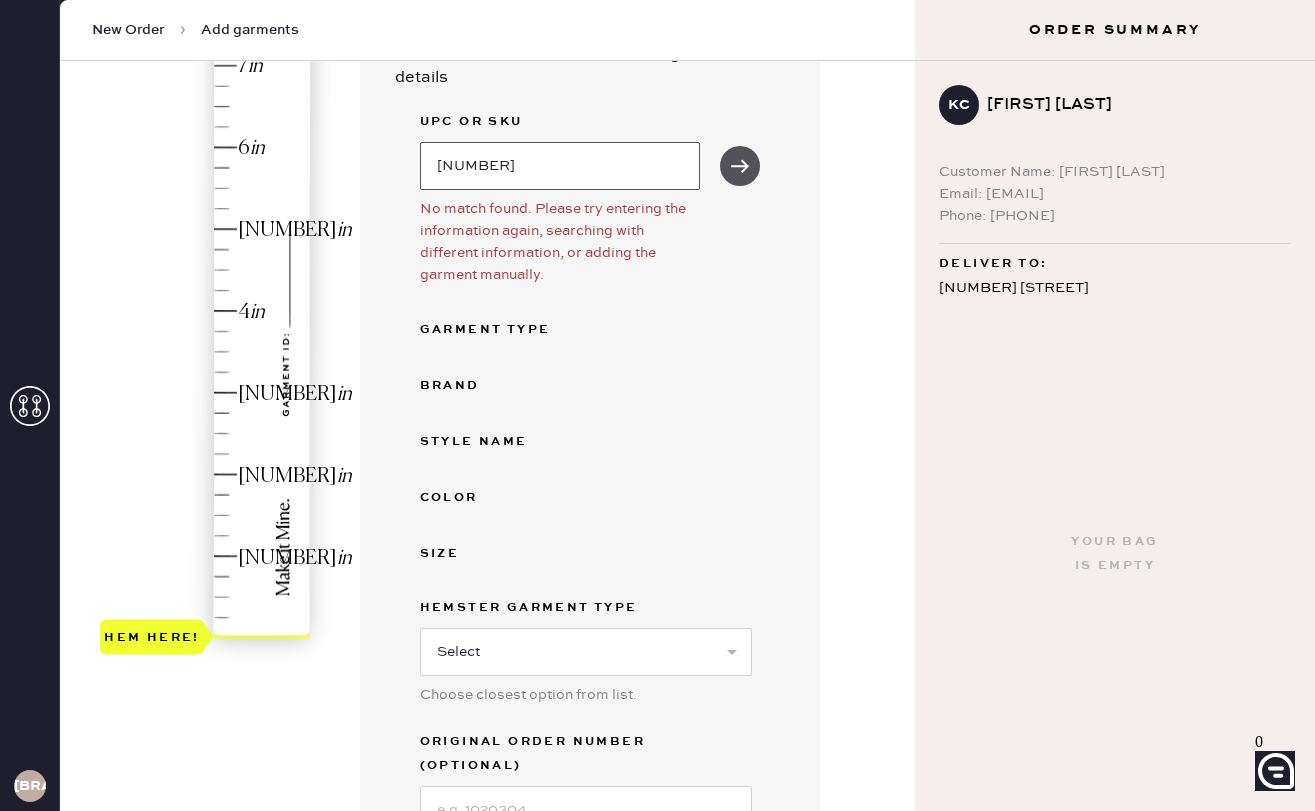 type on "1313451OPW025" 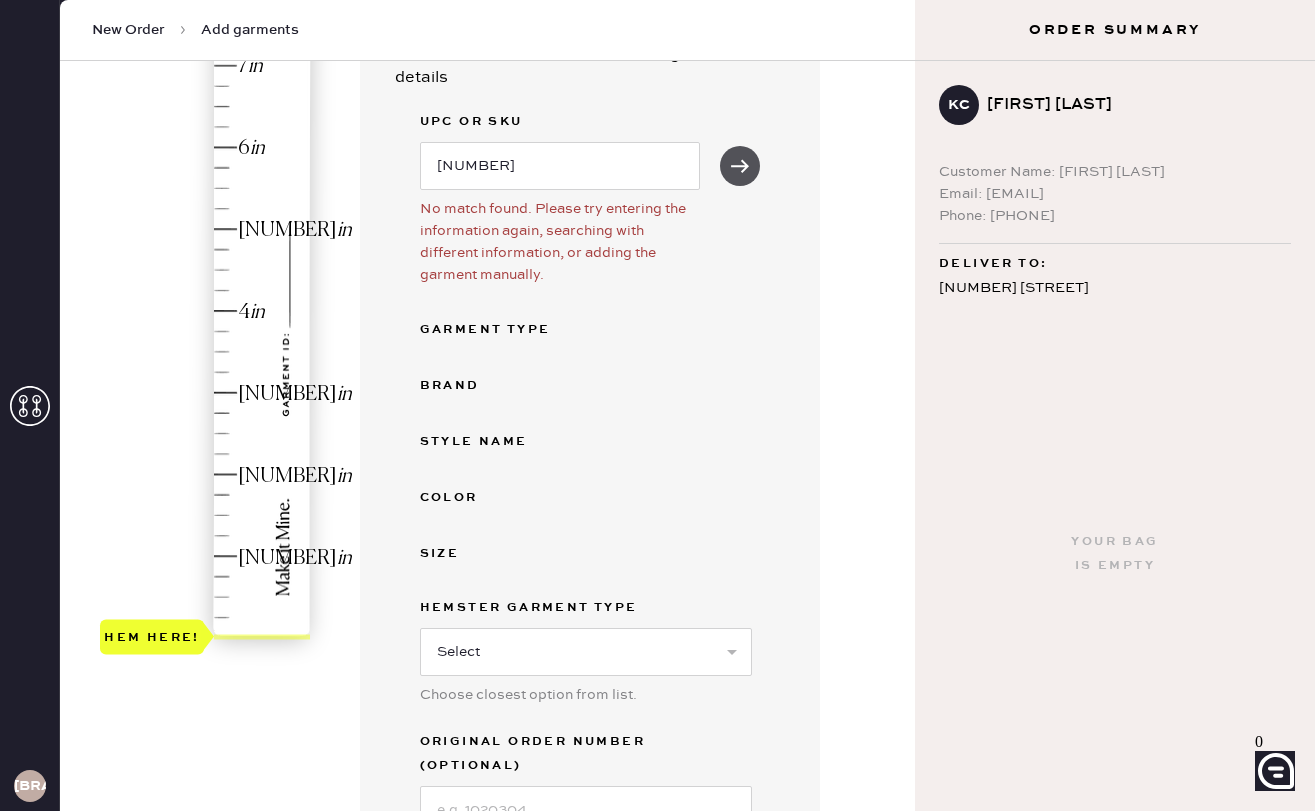 click at bounding box center [740, 166] 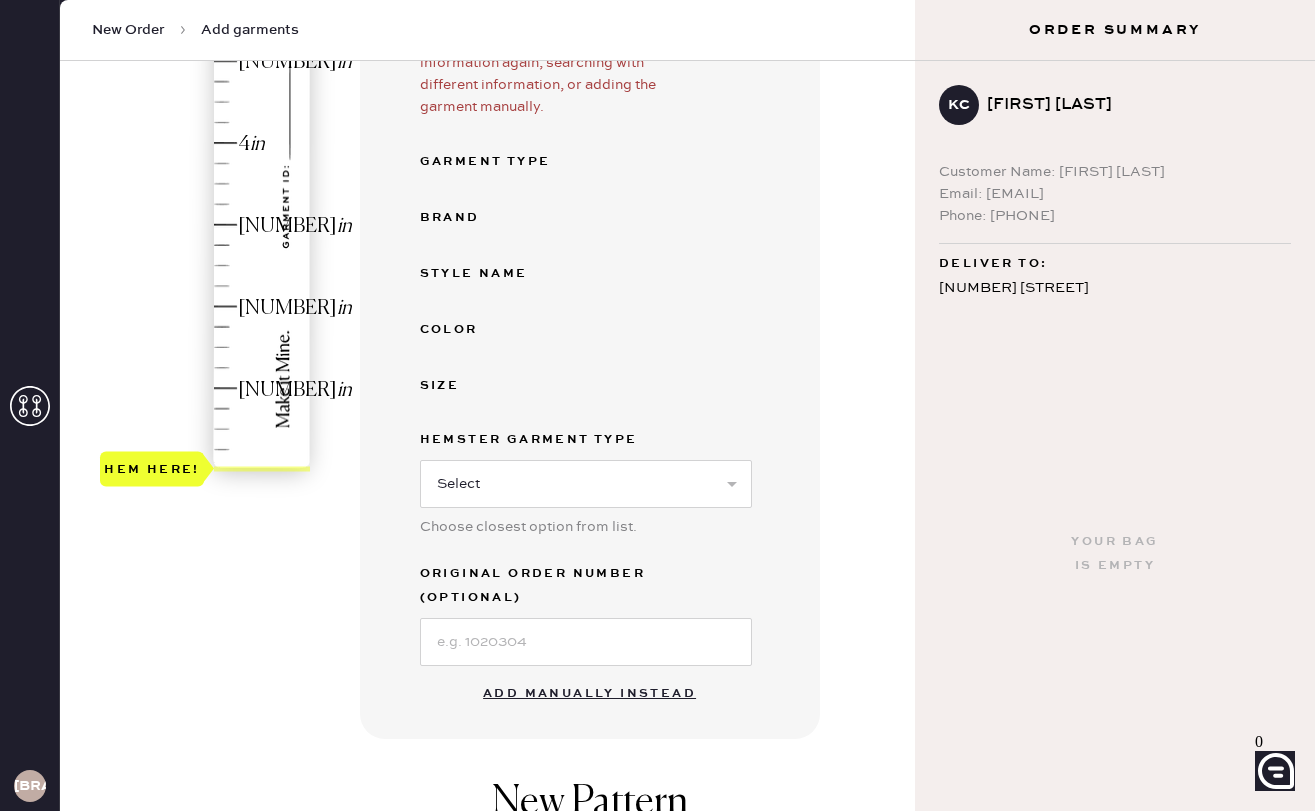 scroll, scrollTop: 435, scrollLeft: 0, axis: vertical 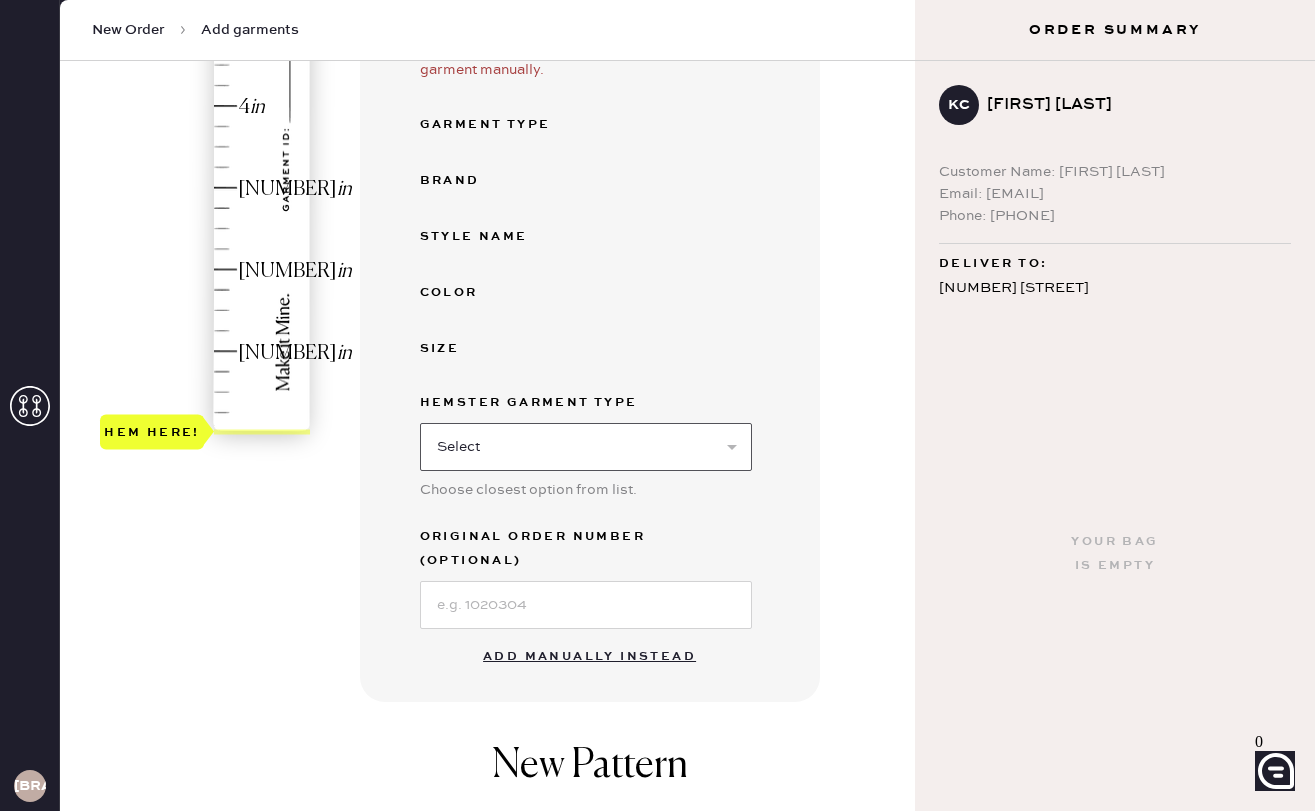 click on "Select Basic Skirt Jeans Leggings Pants Shorts Basic Sleeved Dress Basic Sleeveless Dress Basic Strap Dress Strap Jumpsuit Button Down Top Sleeved Top Sleeveless Top" at bounding box center [586, 447] 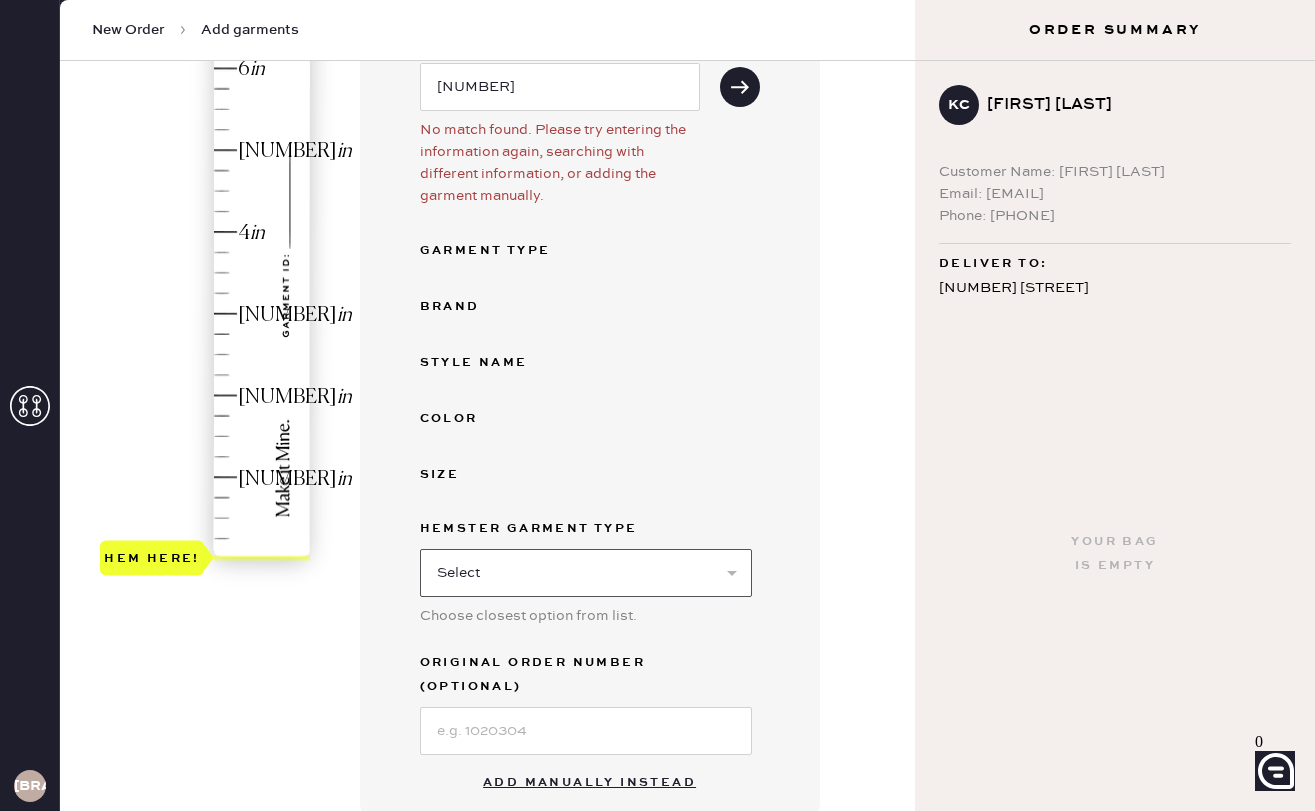 scroll, scrollTop: 298, scrollLeft: 0, axis: vertical 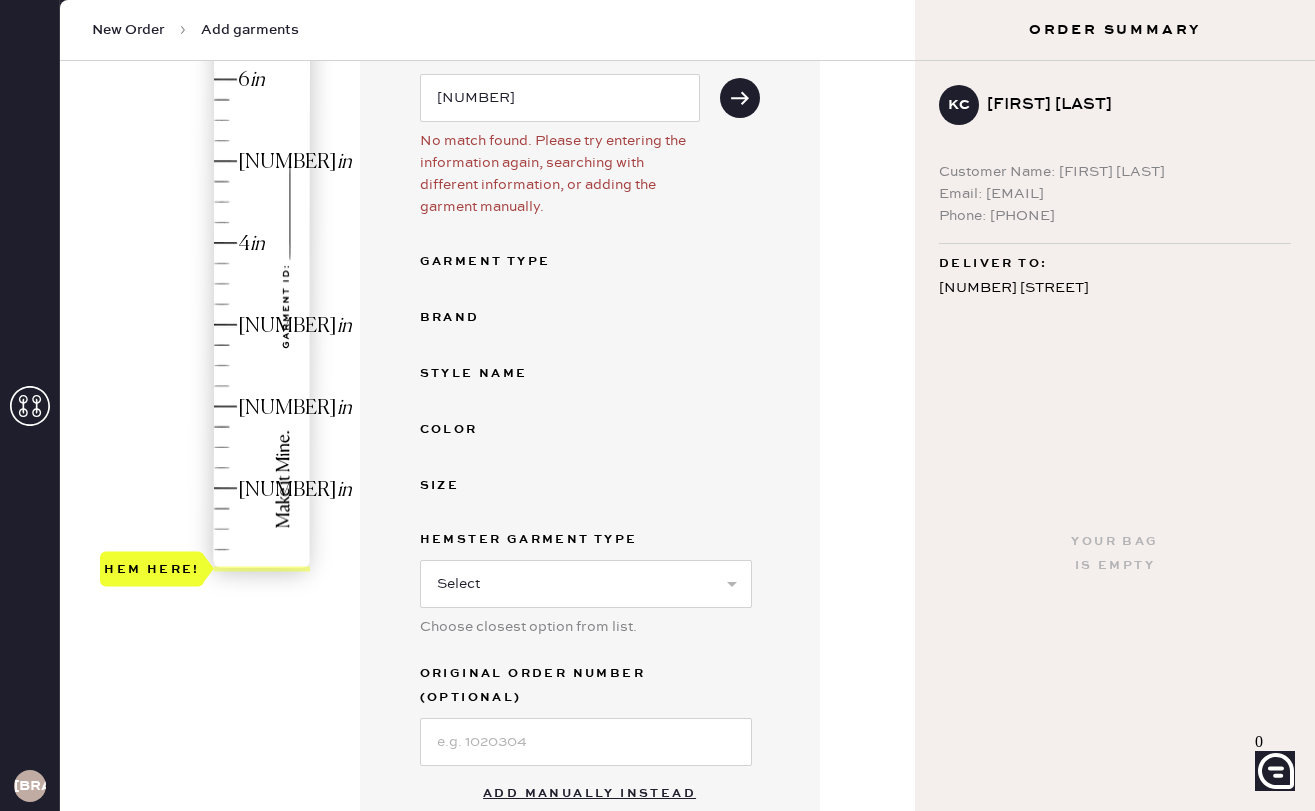 click on "Style name" at bounding box center (500, 262) 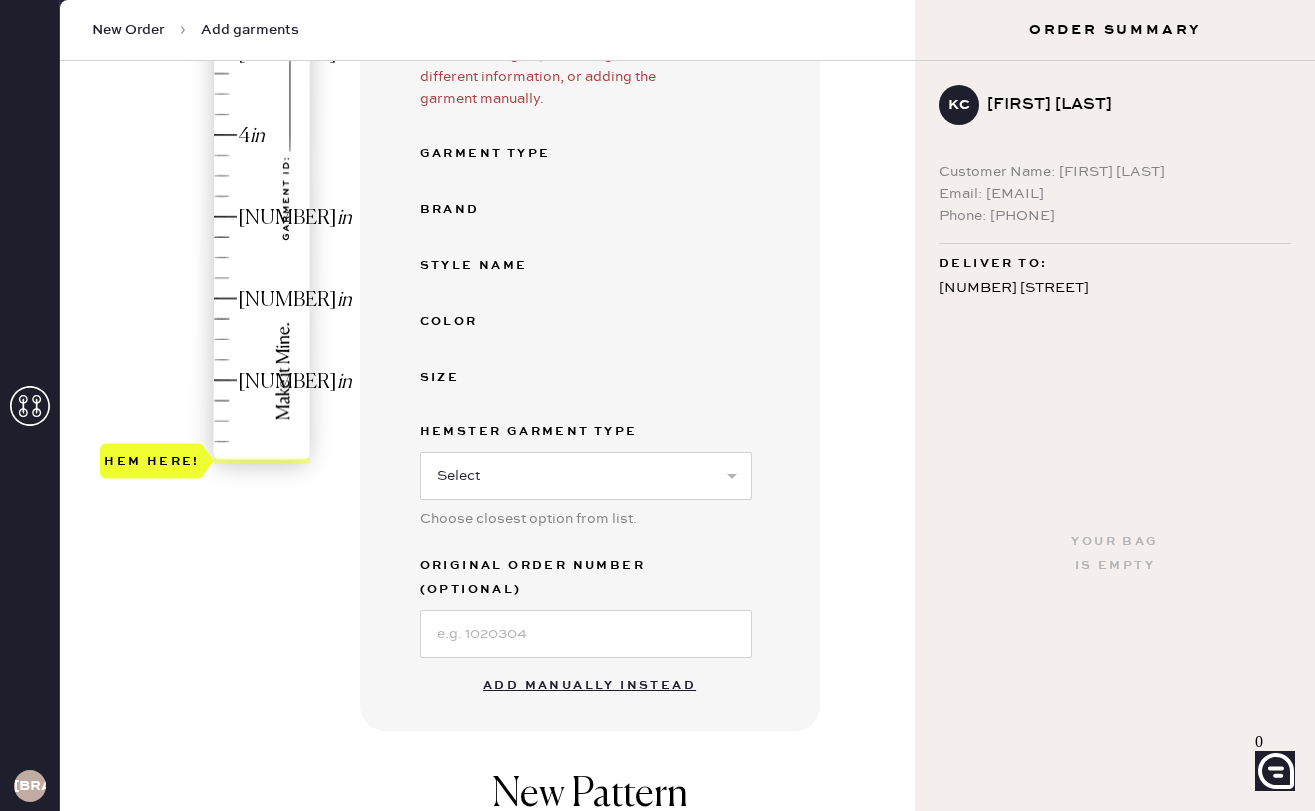 scroll, scrollTop: 421, scrollLeft: 0, axis: vertical 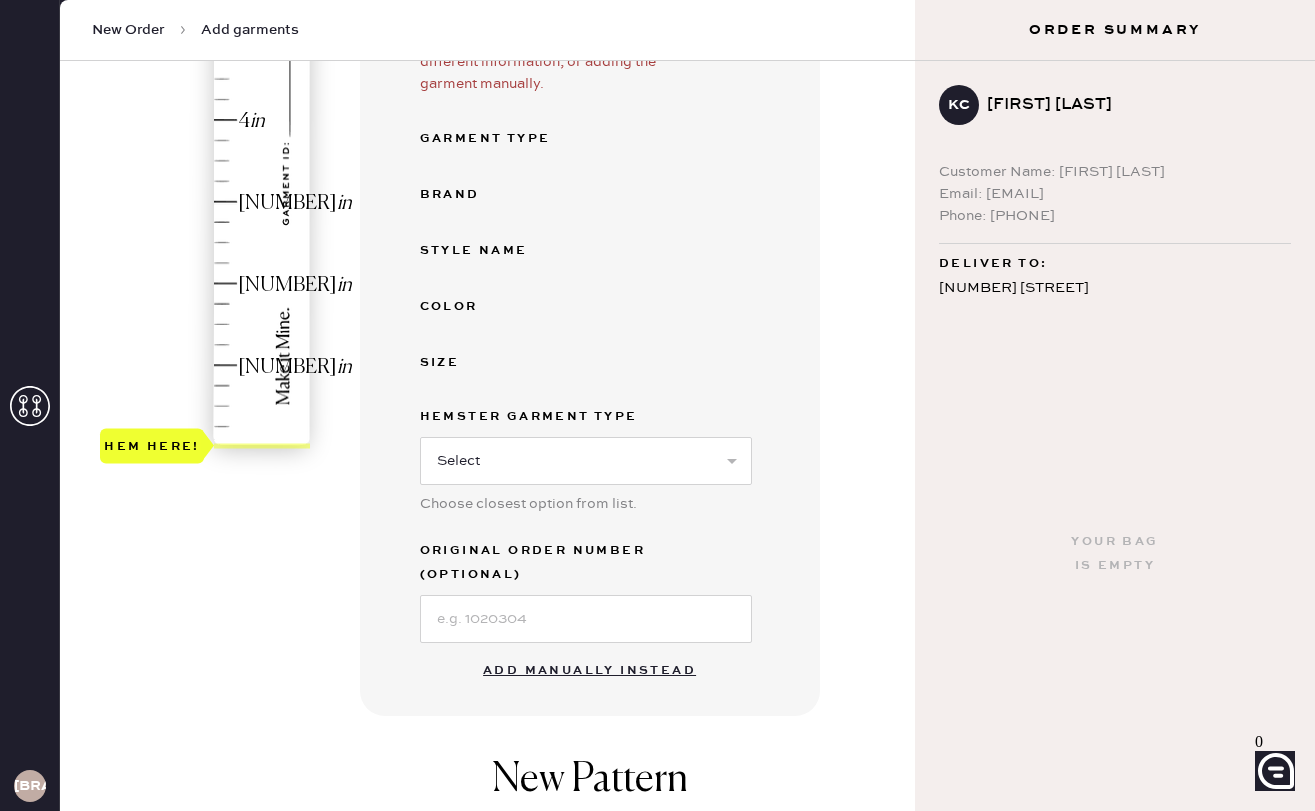 click on "••• •••••••• •••••••" at bounding box center (589, 671) 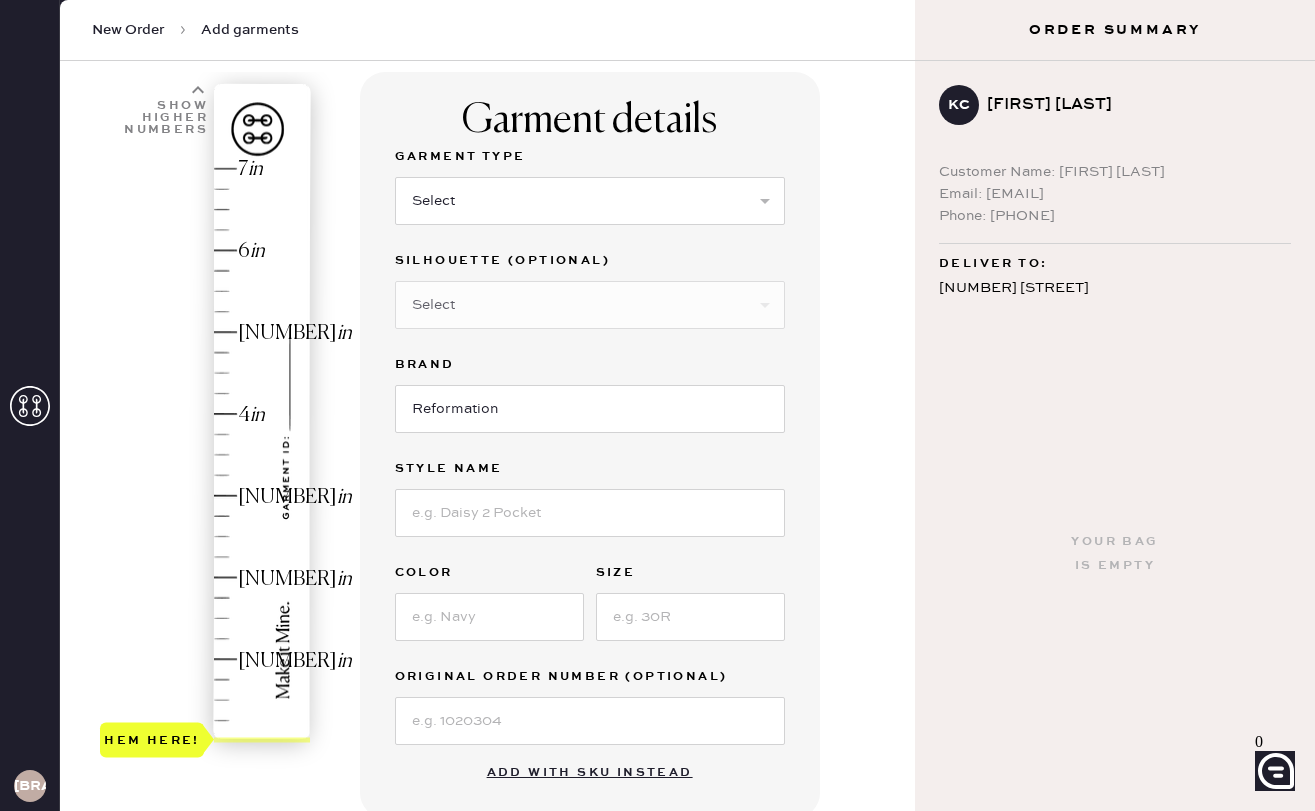 scroll, scrollTop: 106, scrollLeft: 0, axis: vertical 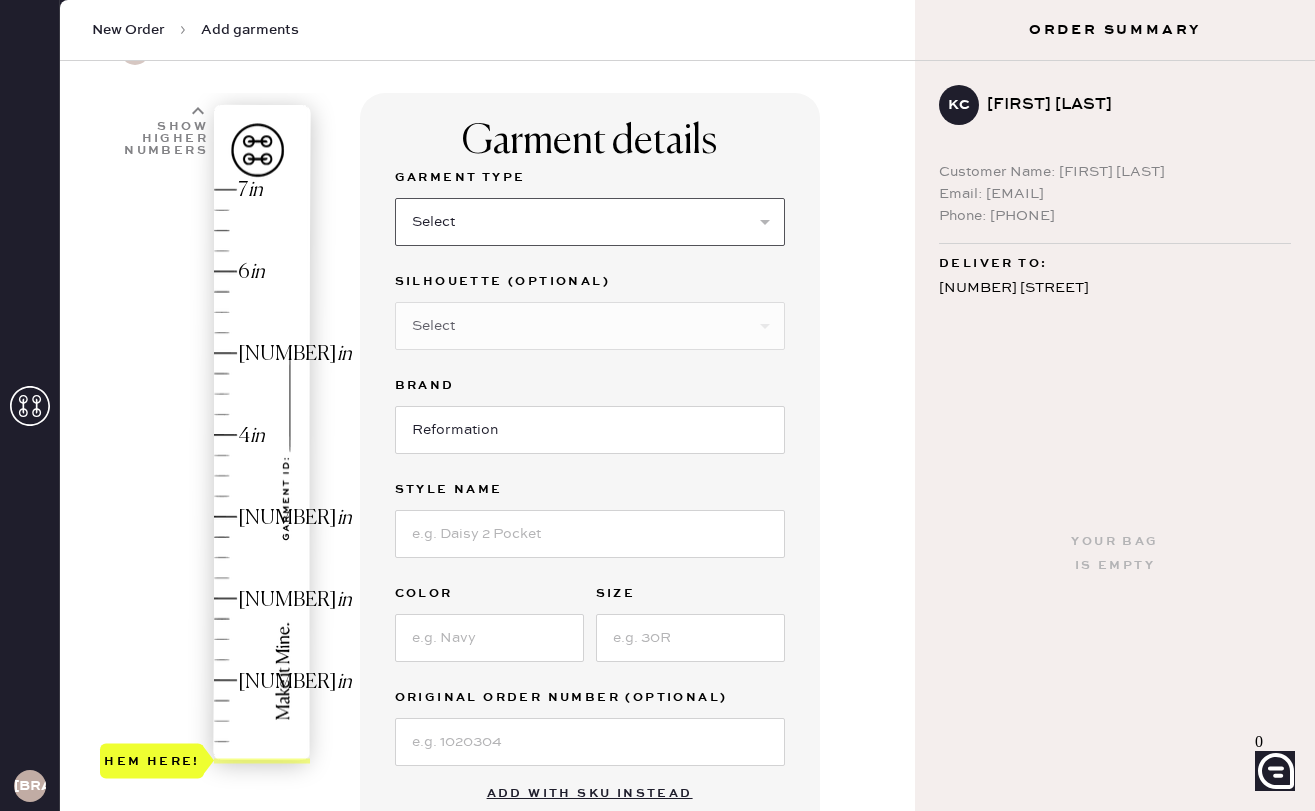 click on "Select Basic Skirt Jeans Leggings Pants Shorts Basic Sleeved Dress Basic Sleeveless Dress Basic Strap Dress Strap Jumpsuit Button Down Top Sleeved Top Sleeveless Top" at bounding box center [590, 222] 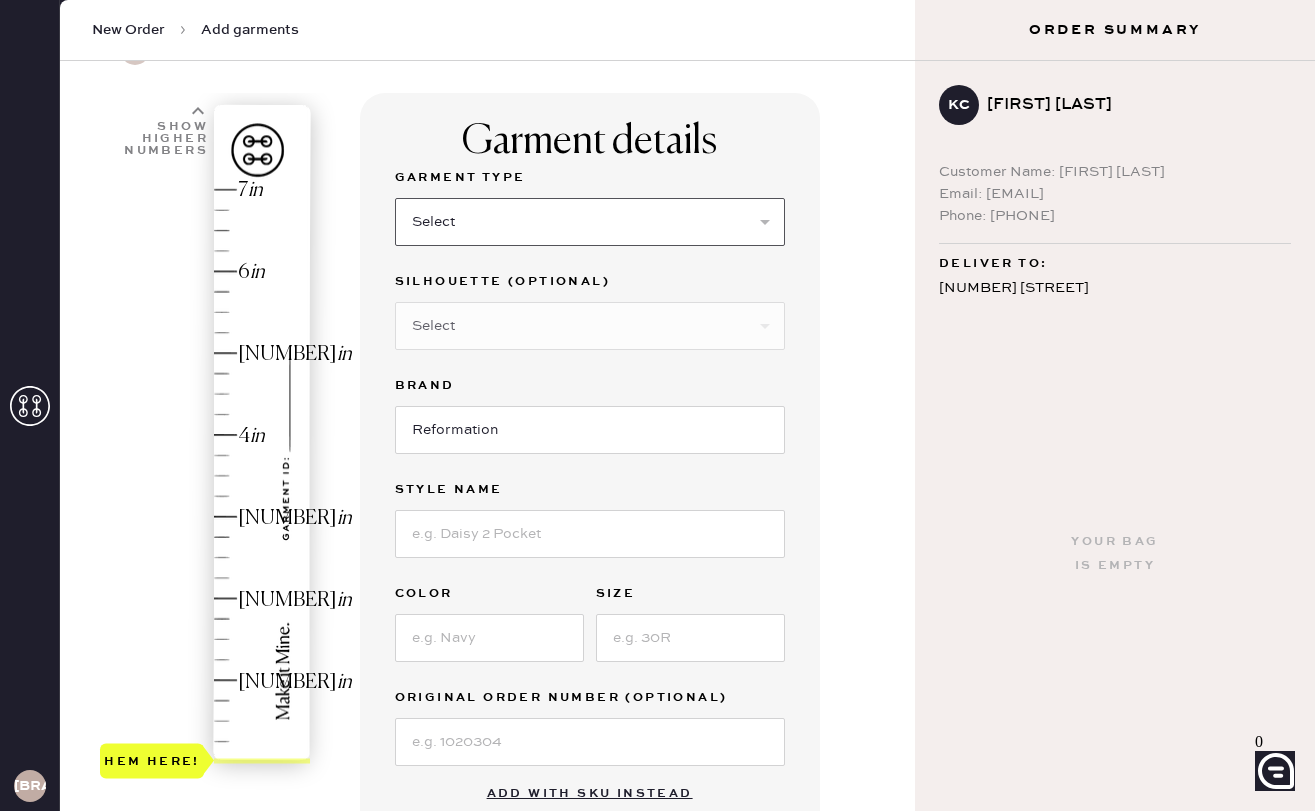select on "•" 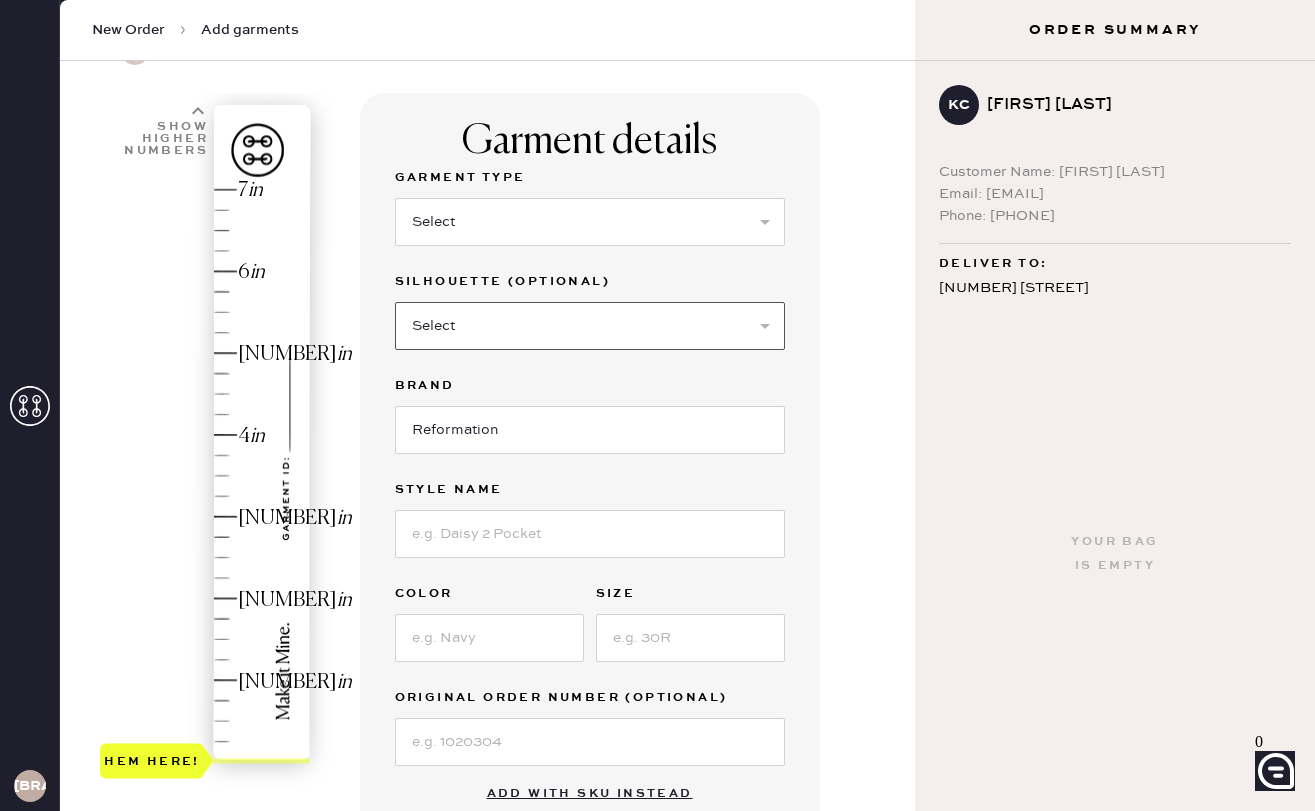 click on "Select Shorts Cropped Flare Boot Cut Straight Skinny Other" at bounding box center (590, 326) 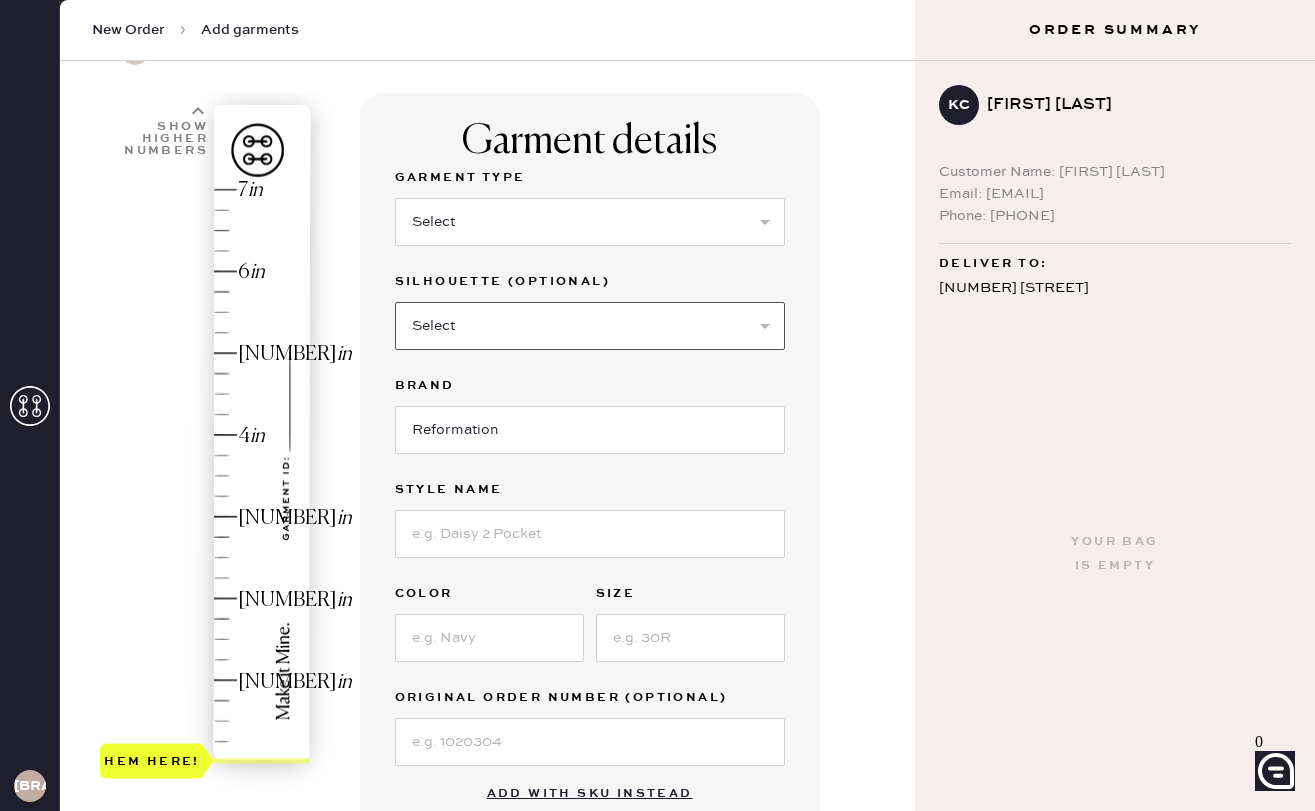 select on "other" 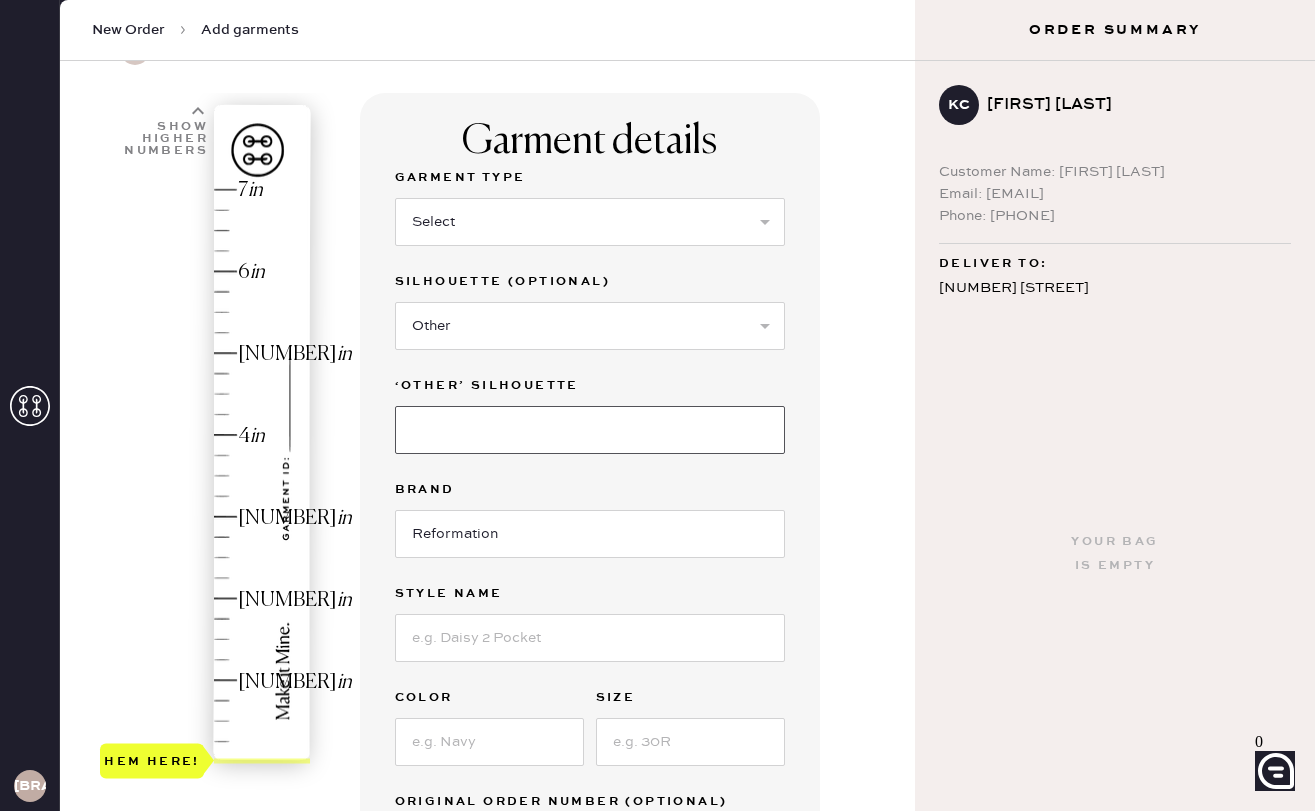 click at bounding box center (590, 430) 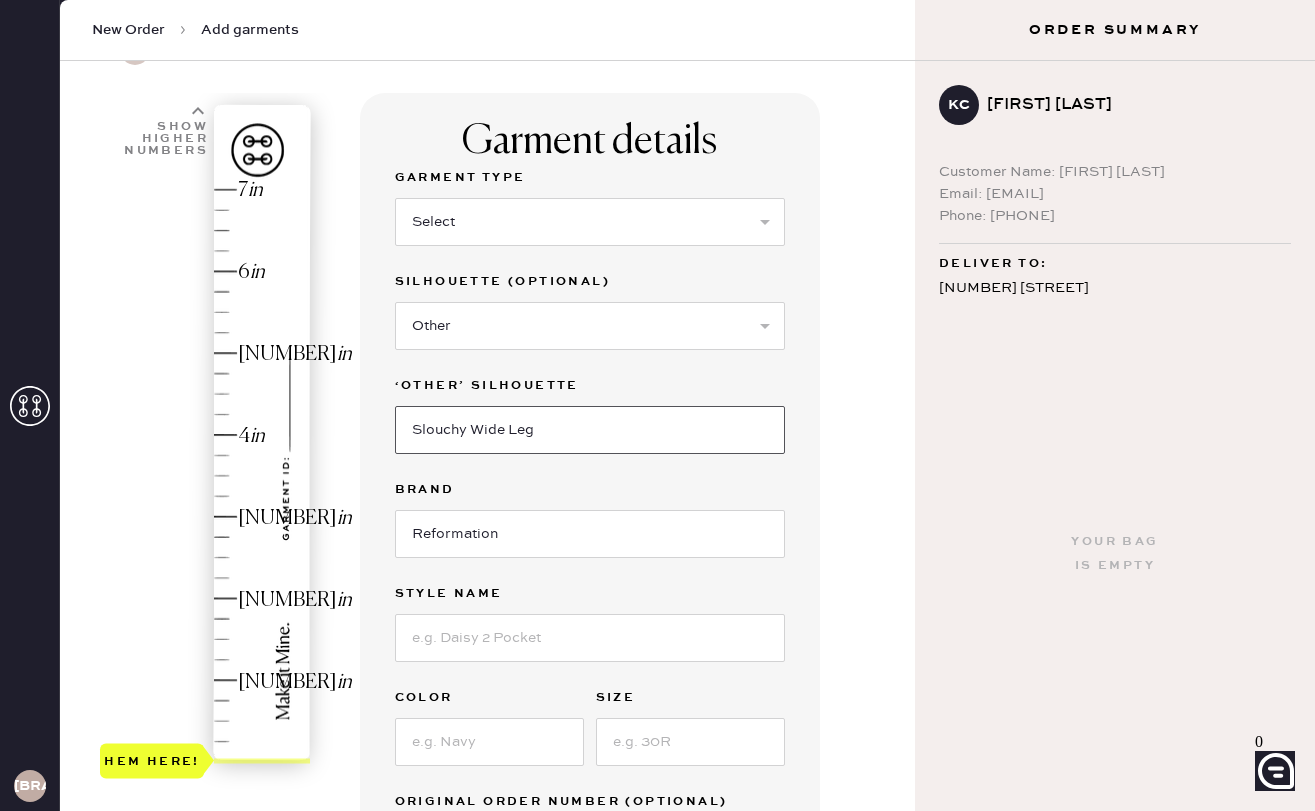 type on "Slouchy Wide Leg" 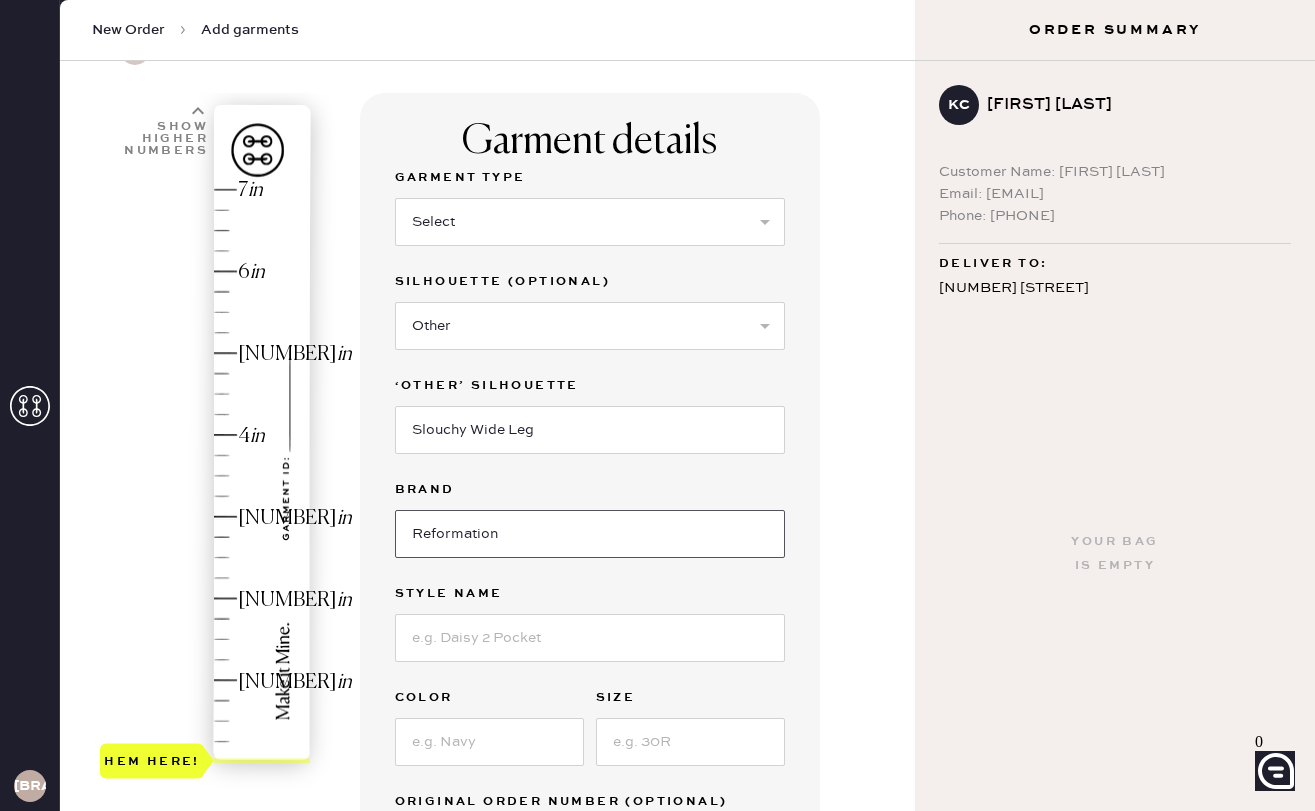 click on "•••••••••••" at bounding box center [590, 534] 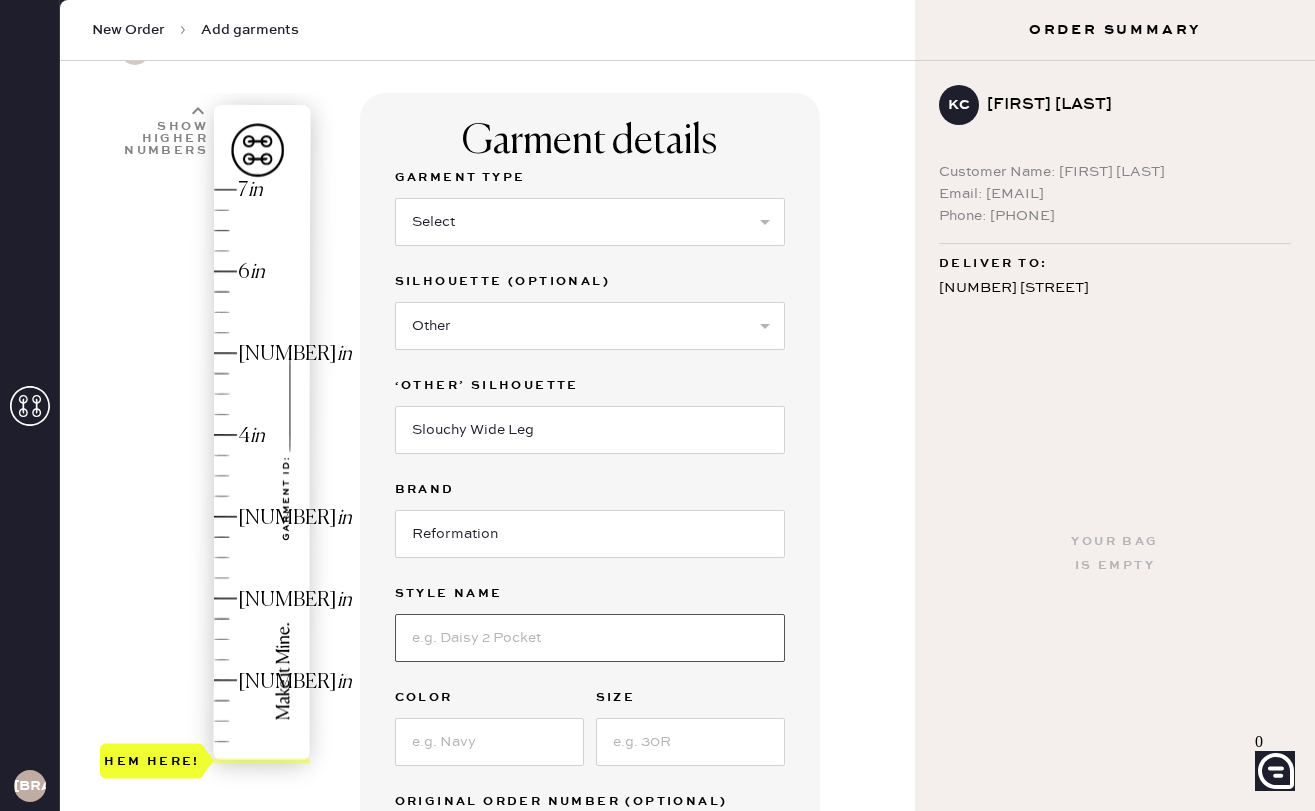 click at bounding box center [590, 638] 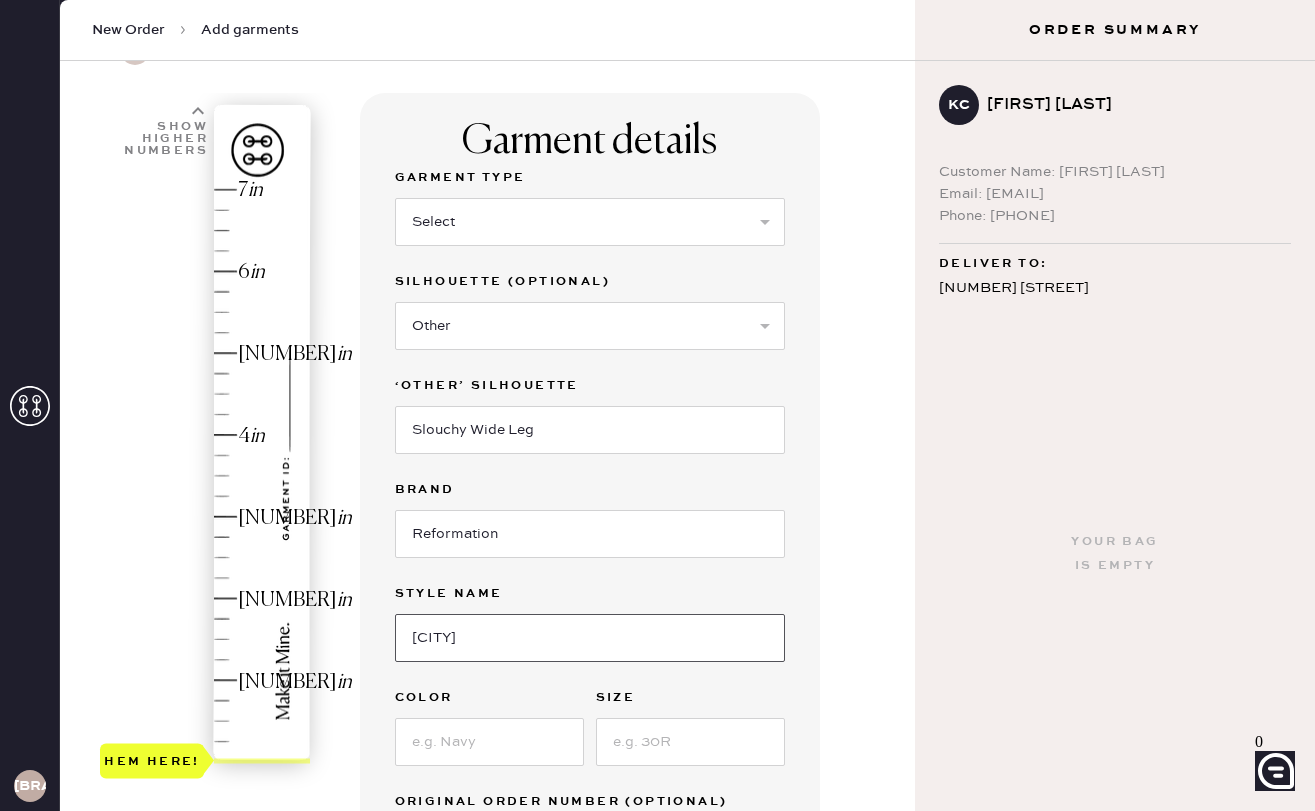 type on "Cary Low RIse Slouchy Wide Leg Jeans" 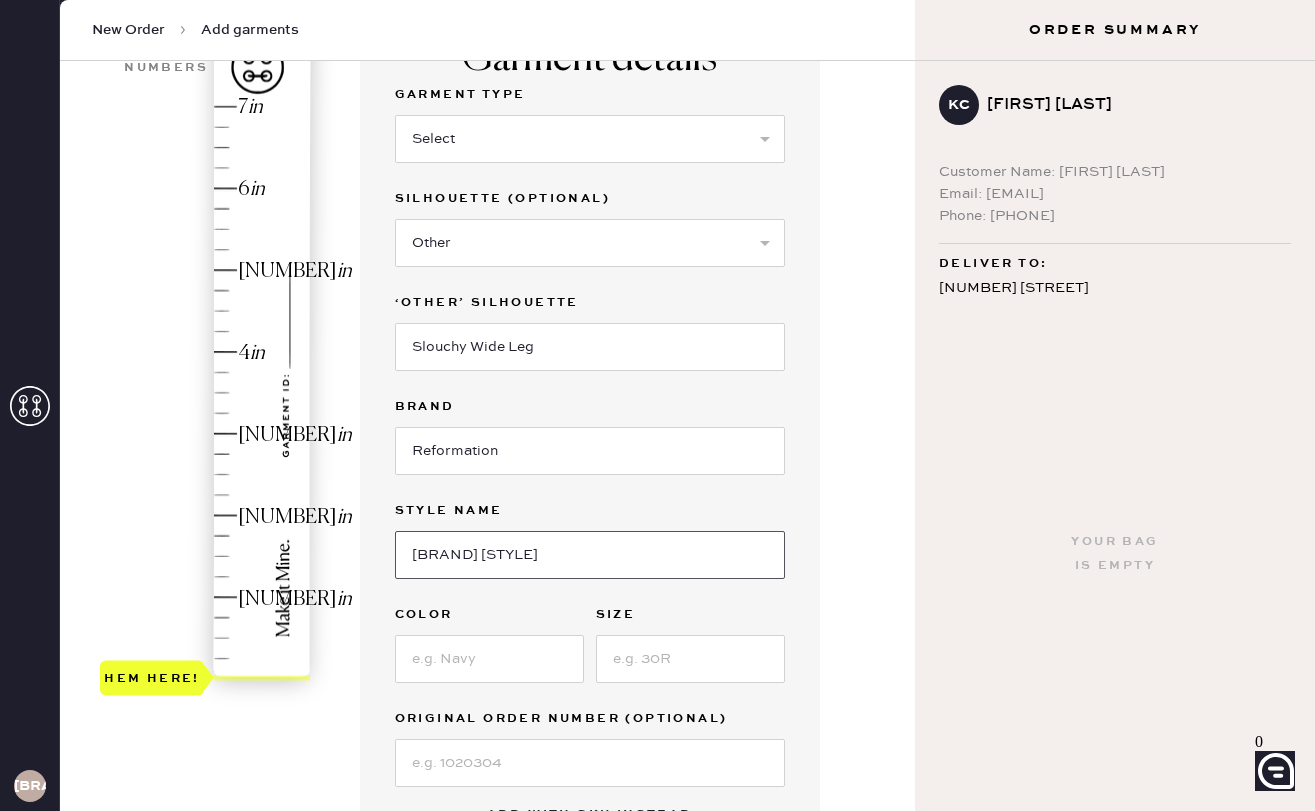 scroll, scrollTop: 191, scrollLeft: 0, axis: vertical 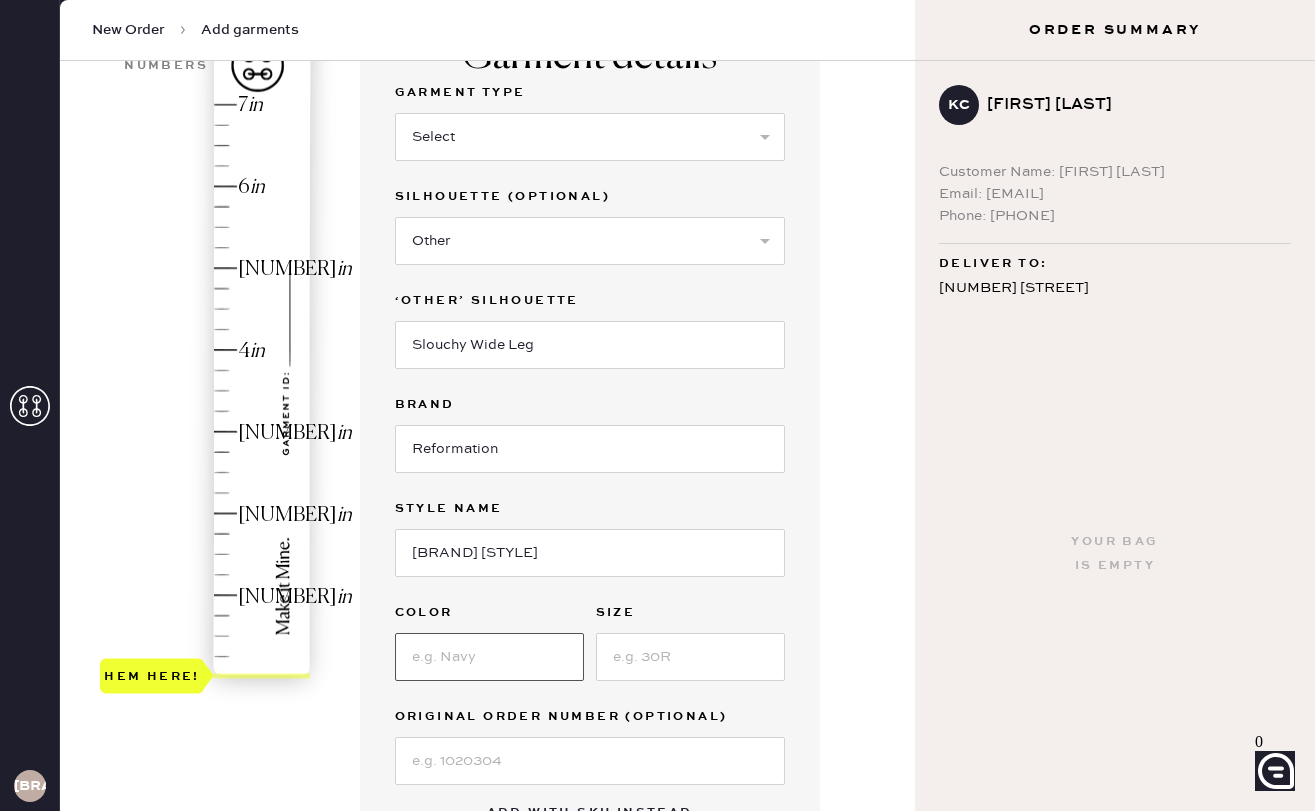 click at bounding box center [489, 657] 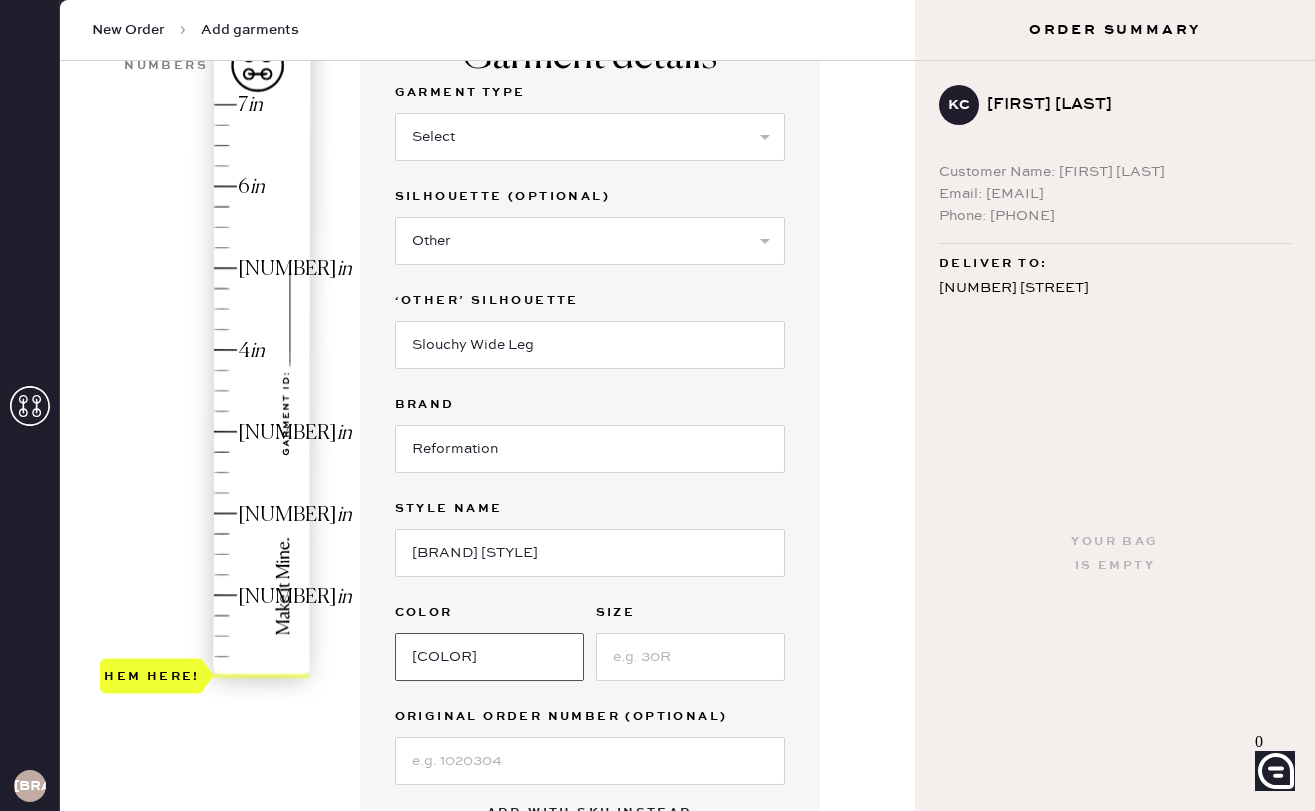 type on "Optic White" 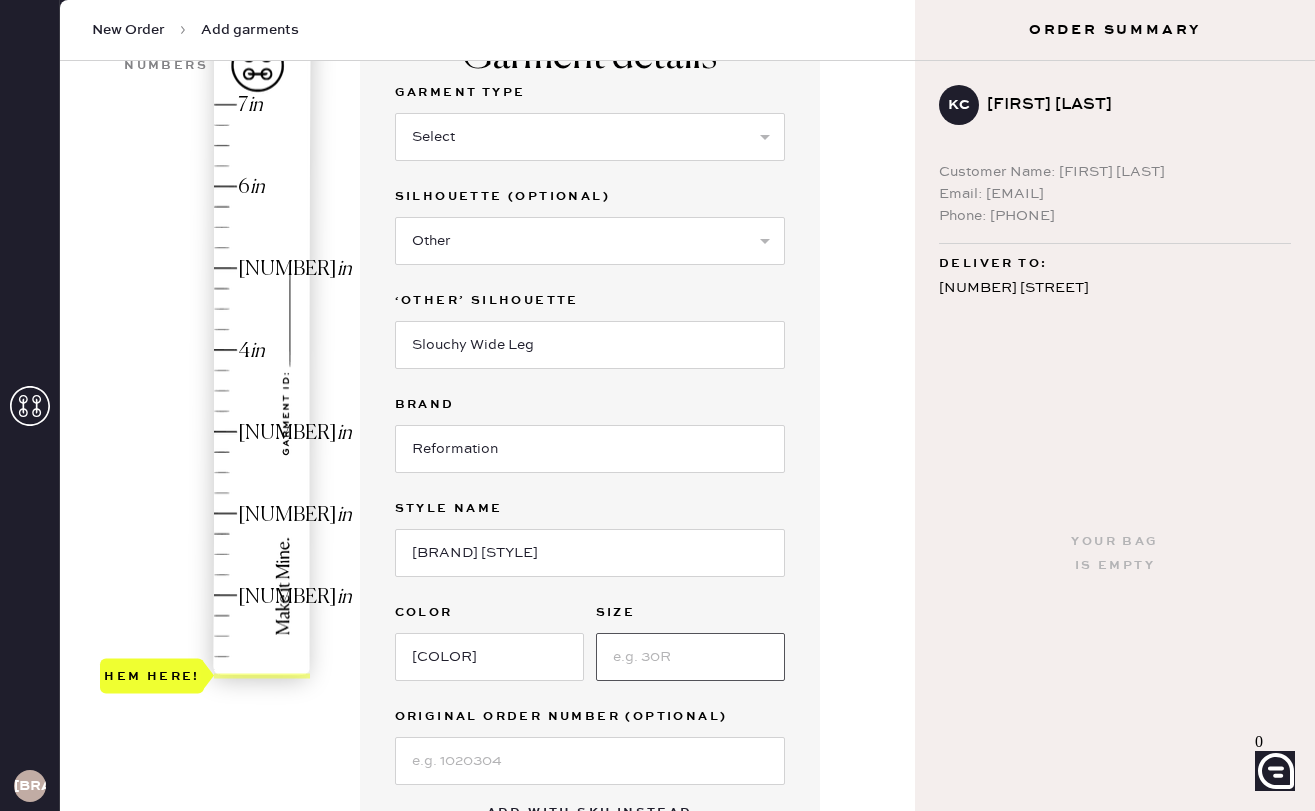 click at bounding box center [690, 657] 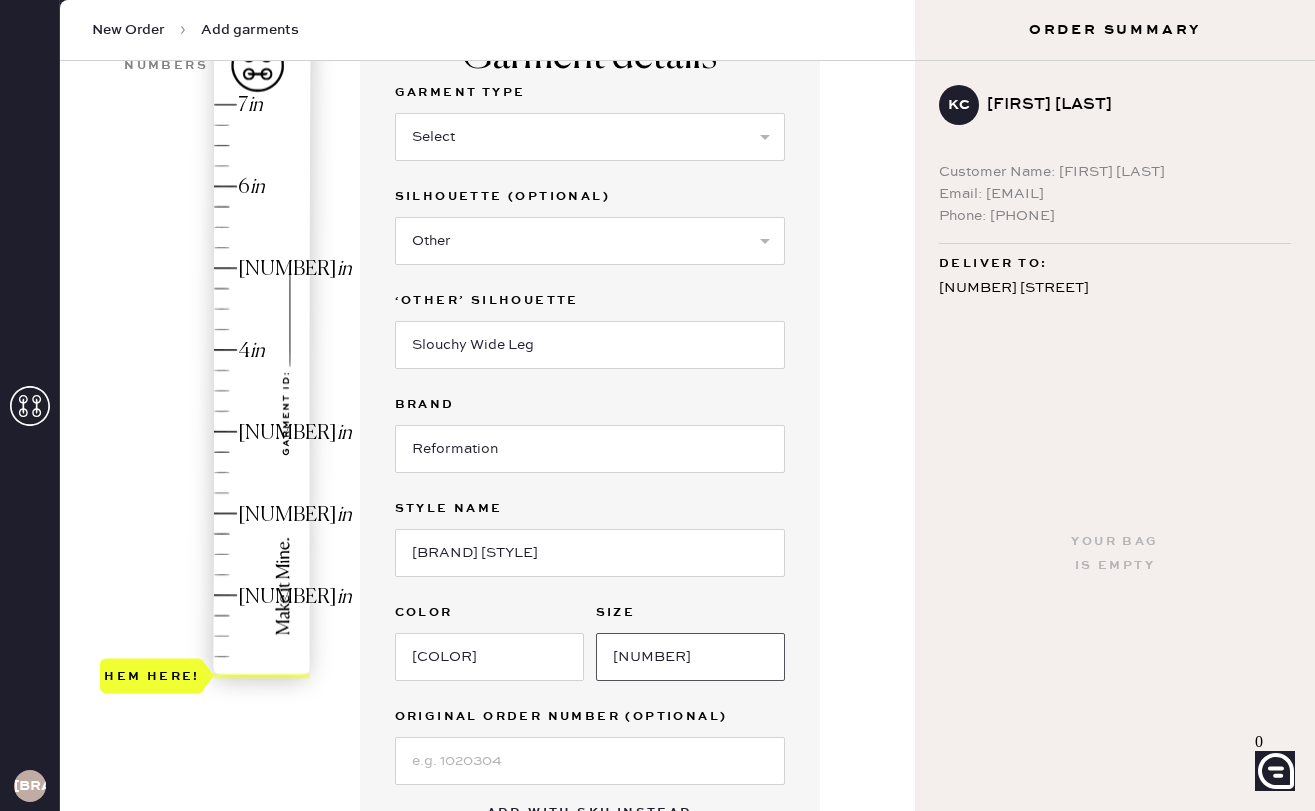 scroll, scrollTop: 338, scrollLeft: 0, axis: vertical 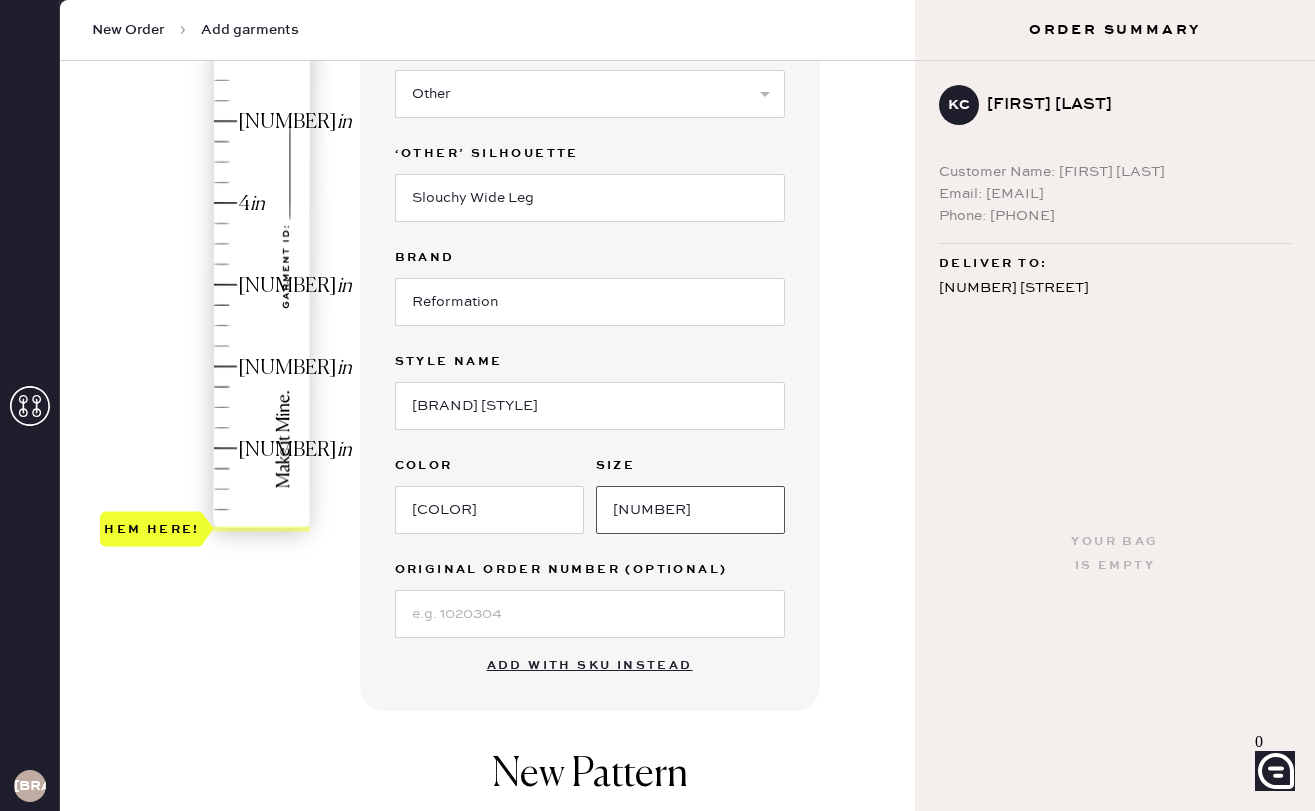 type on "25" 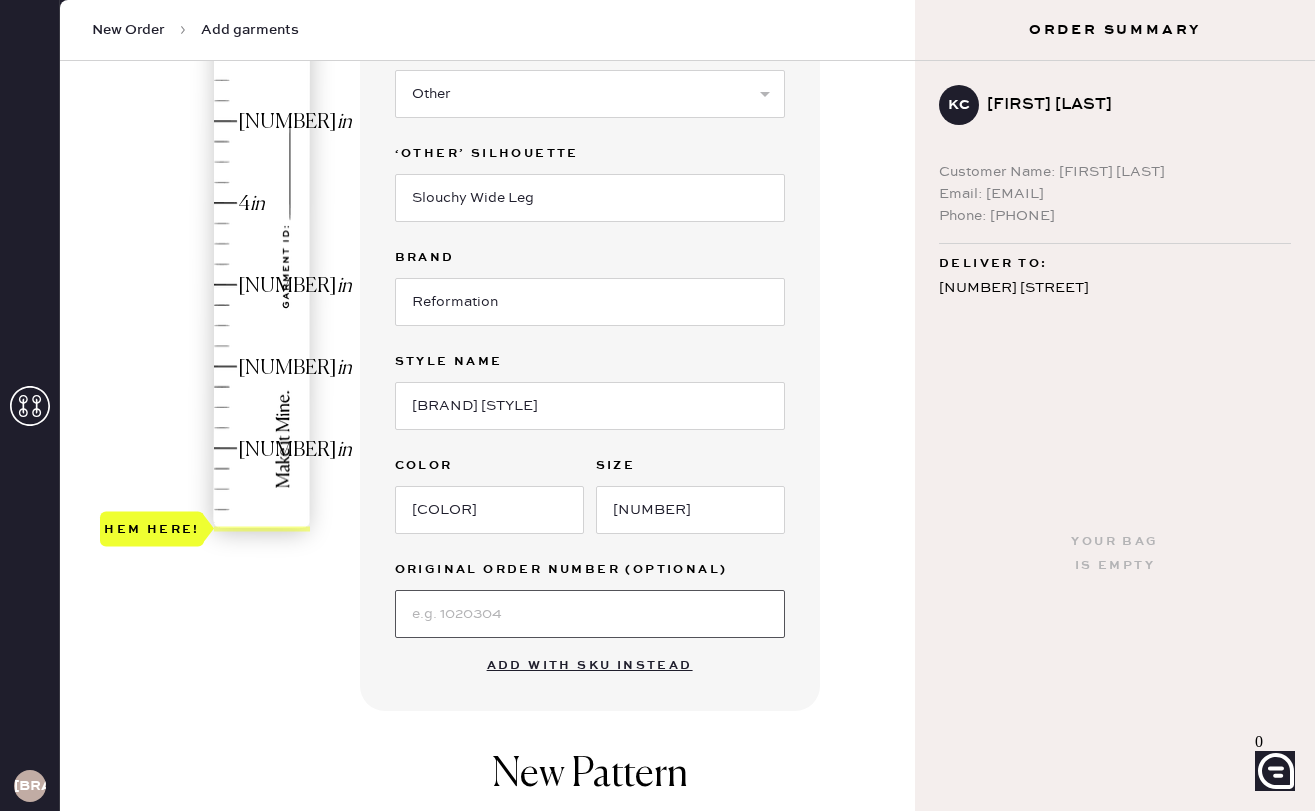 click at bounding box center [590, 614] 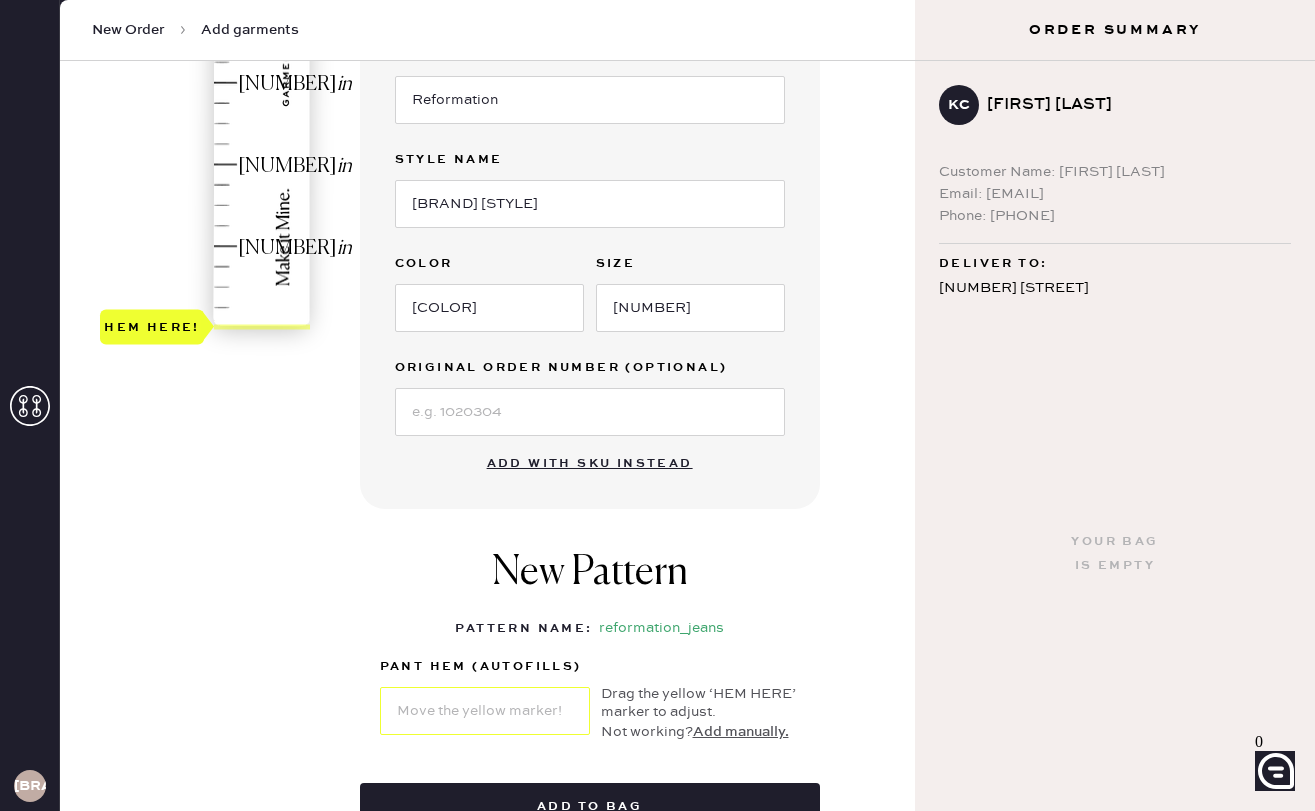 click on "New Pattern Pattern Name : reformation_jeans 1 in 2 in 3 in 4 in Show higher numbers Show lower numbers Hem here! pant hem (autofills) Drag the yellow ‘HEM HERE’ marker to adjust. Not working?   Add manually." at bounding box center [590, 646] 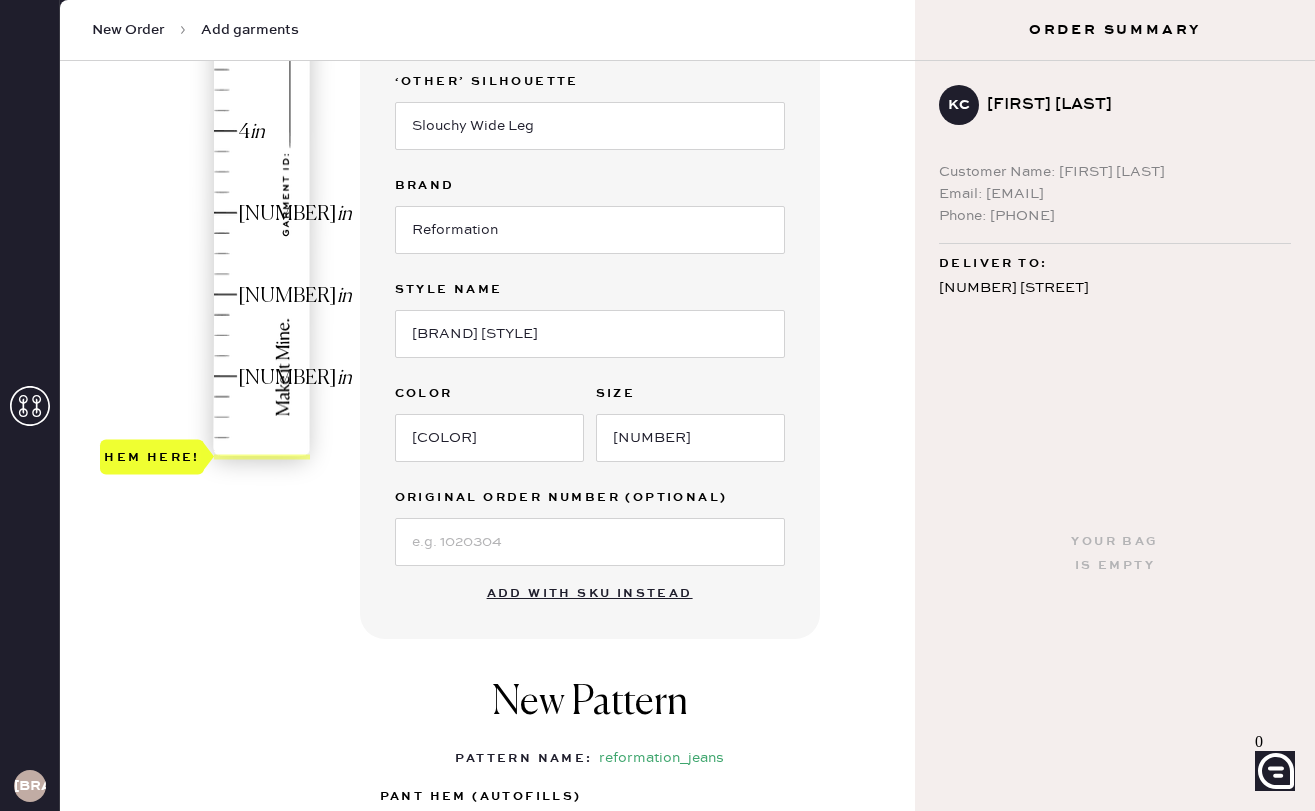 scroll, scrollTop: 396, scrollLeft: 0, axis: vertical 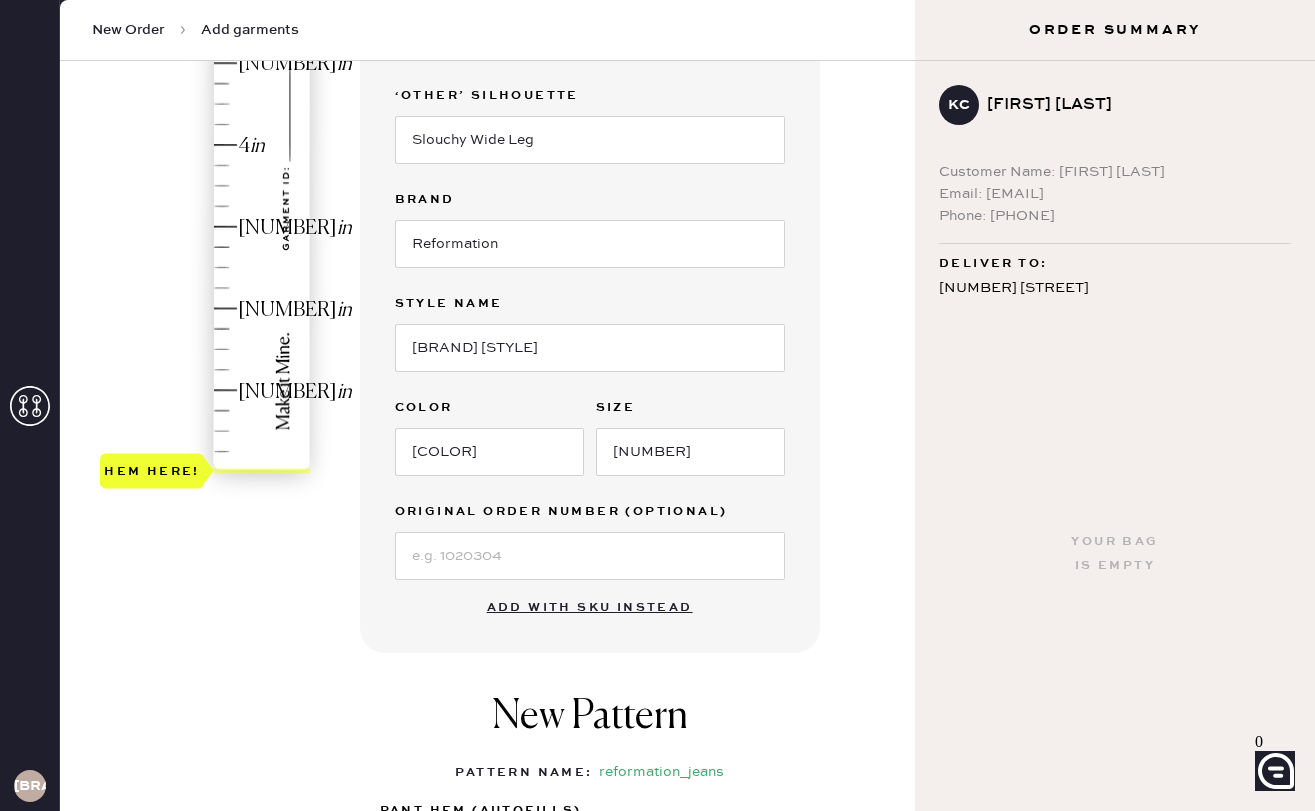 click on "Hem here!" at bounding box center [206, 186] 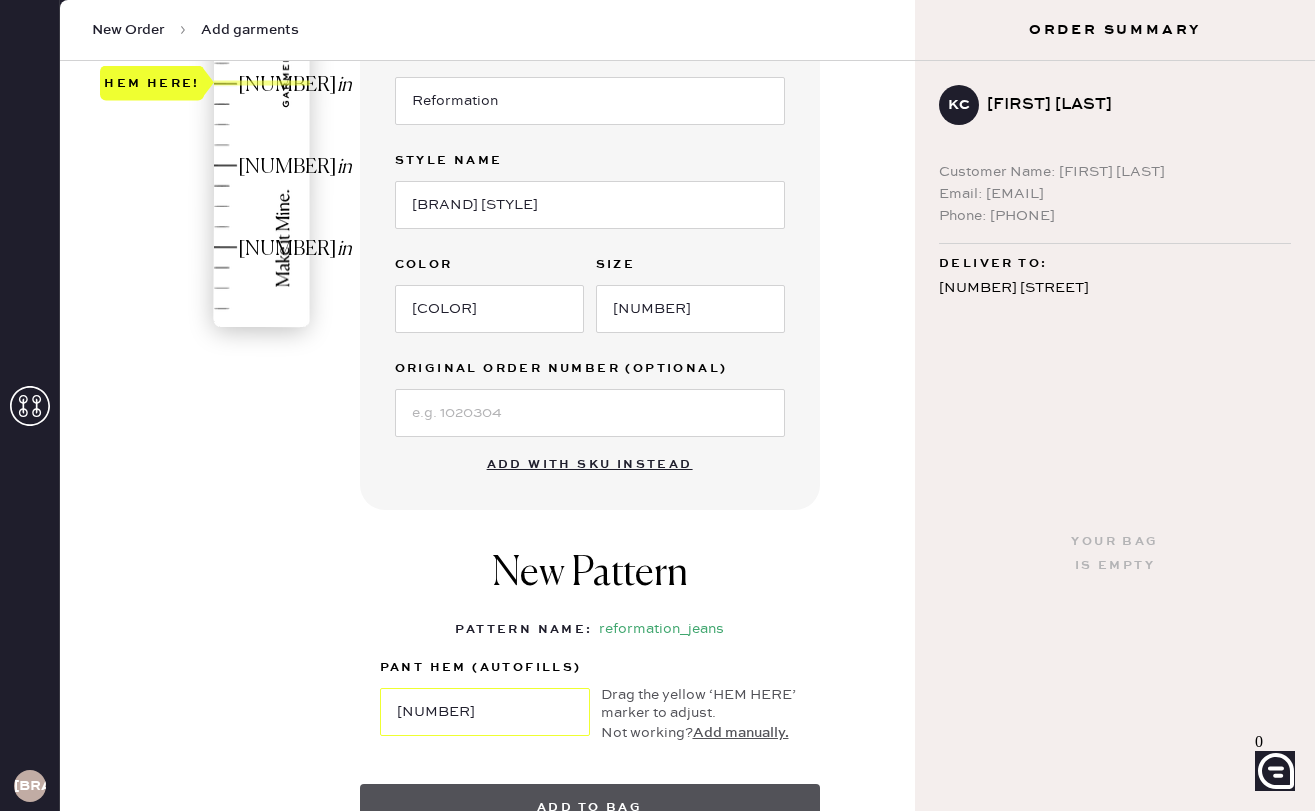 scroll, scrollTop: 595, scrollLeft: 0, axis: vertical 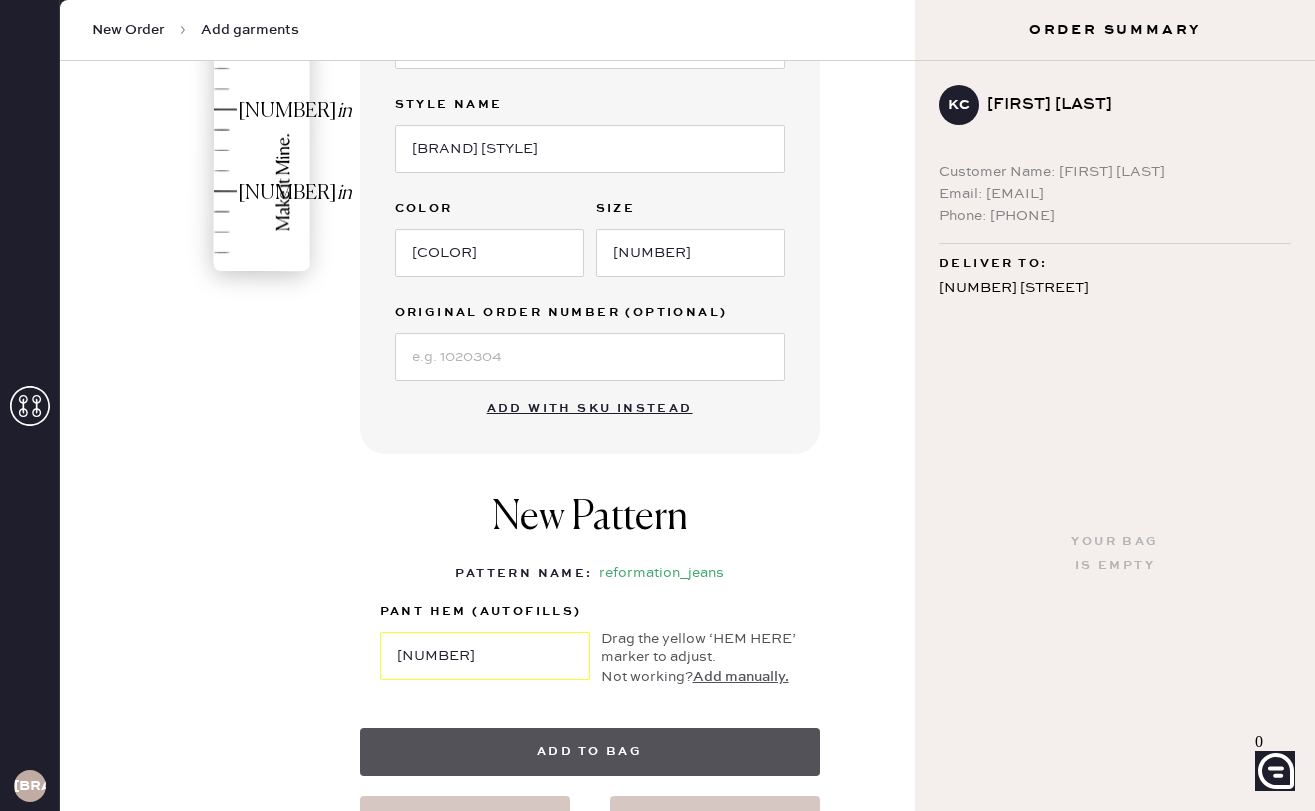 click on "Add to bag" at bounding box center [590, 752] 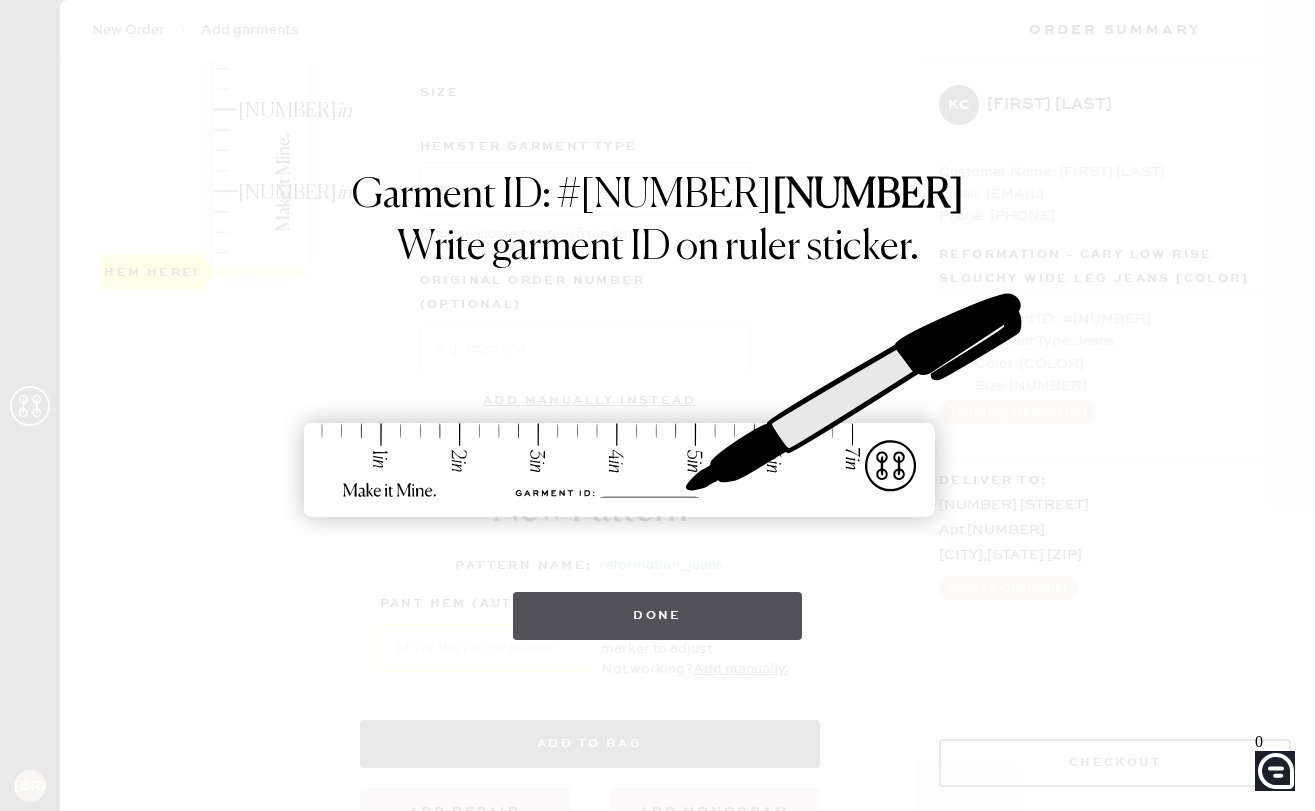click on "Done" at bounding box center [657, 616] 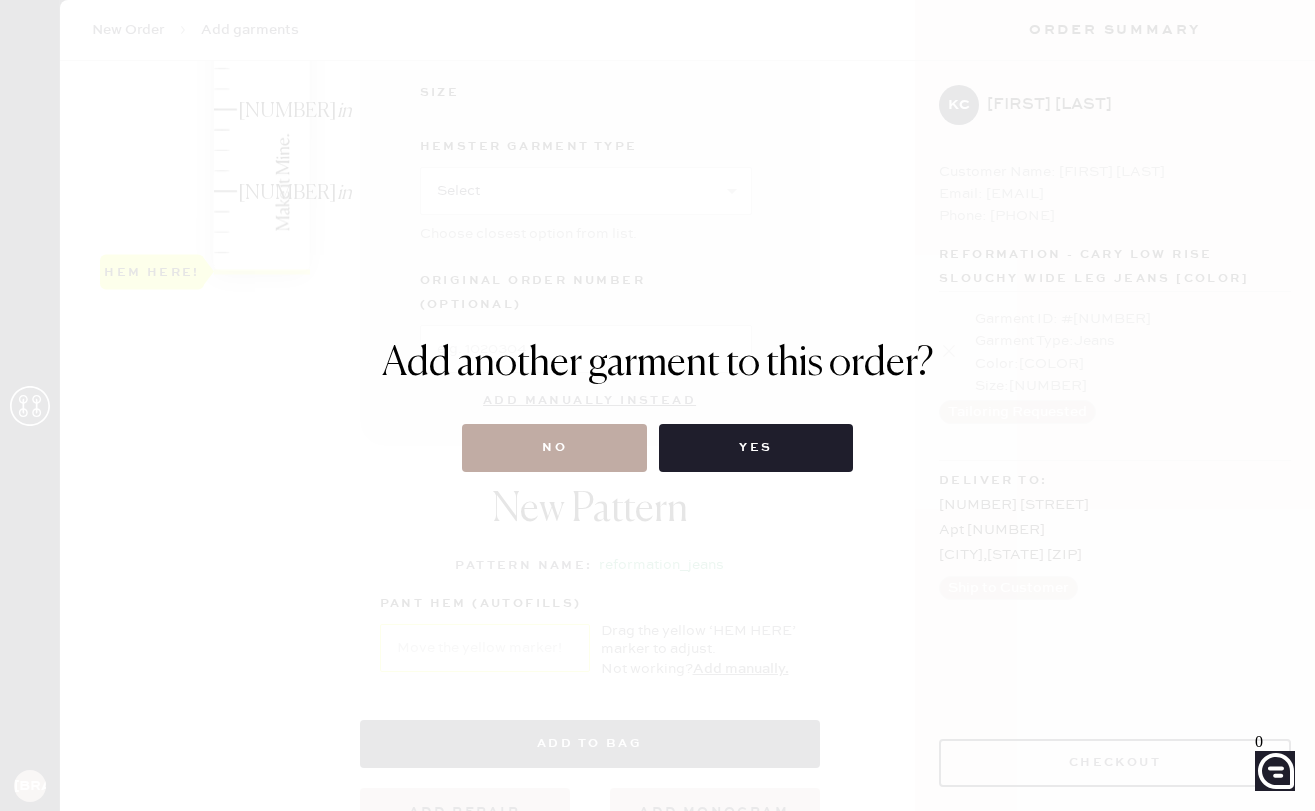 click on "No" at bounding box center (554, 448) 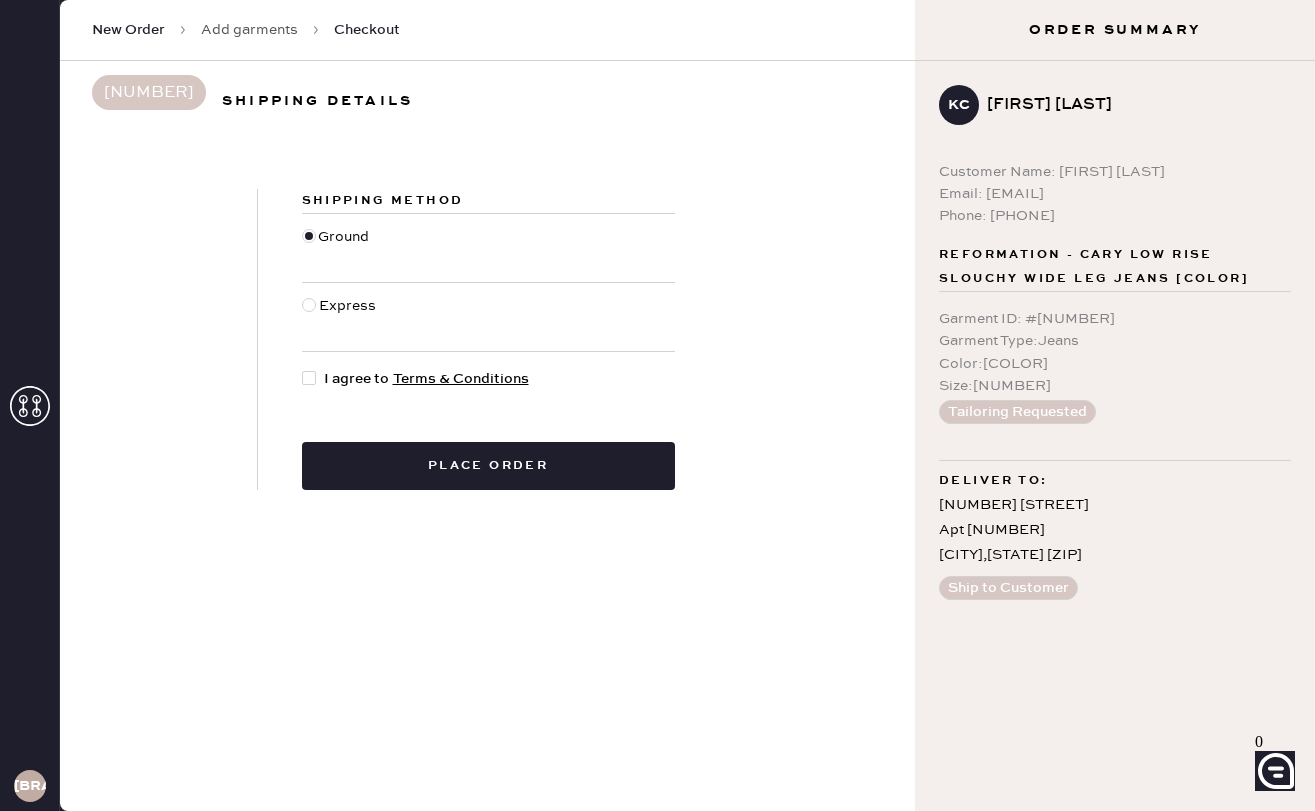 click on "Place order" at bounding box center [488, 466] 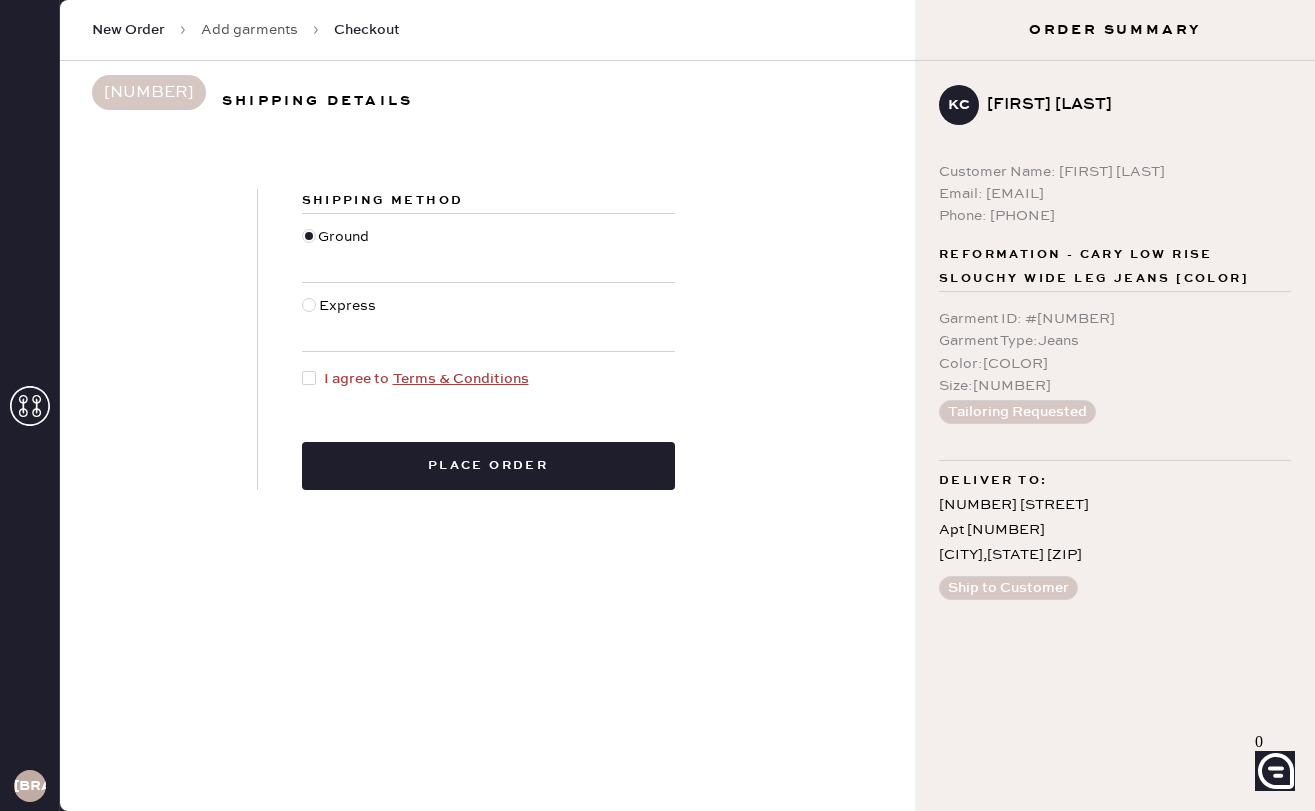 click at bounding box center (313, 379) 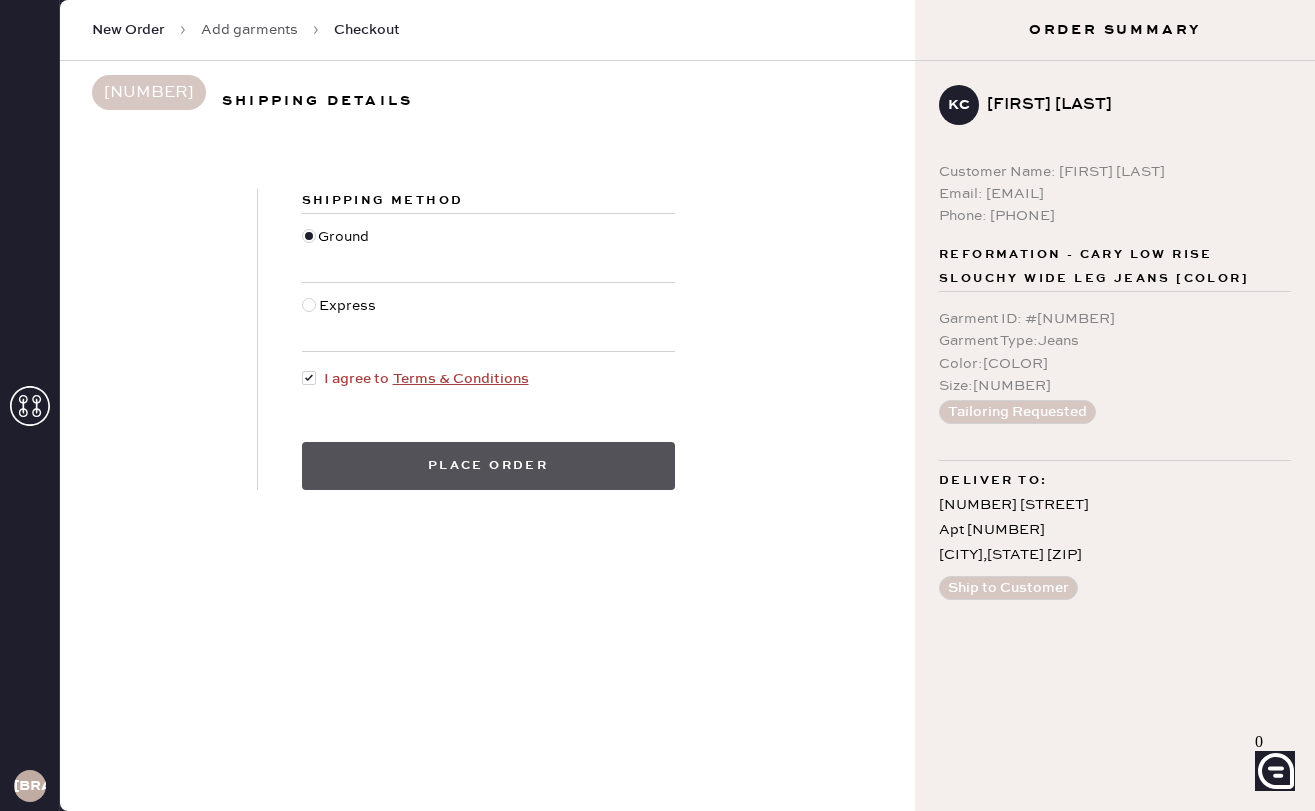 click on "Place order" at bounding box center (488, 466) 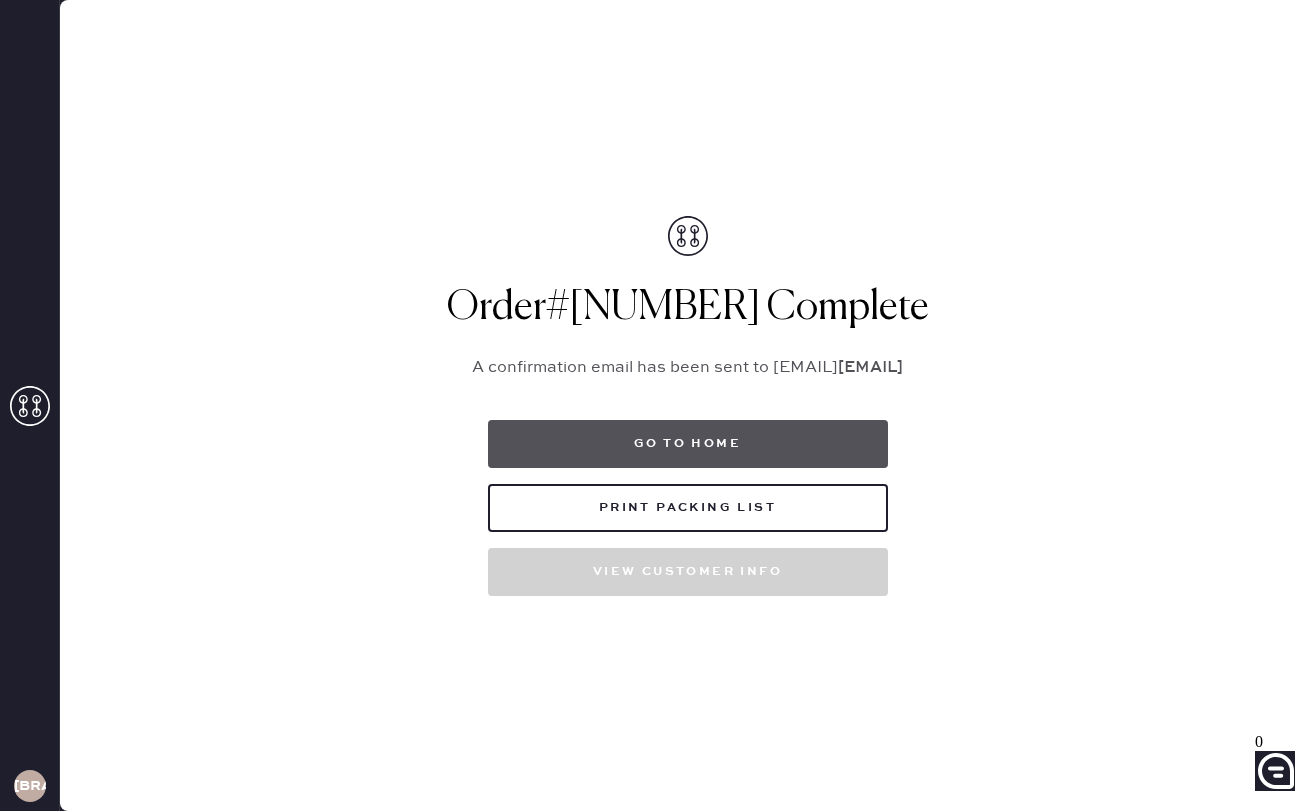 click on "Go to home" at bounding box center (688, 444) 